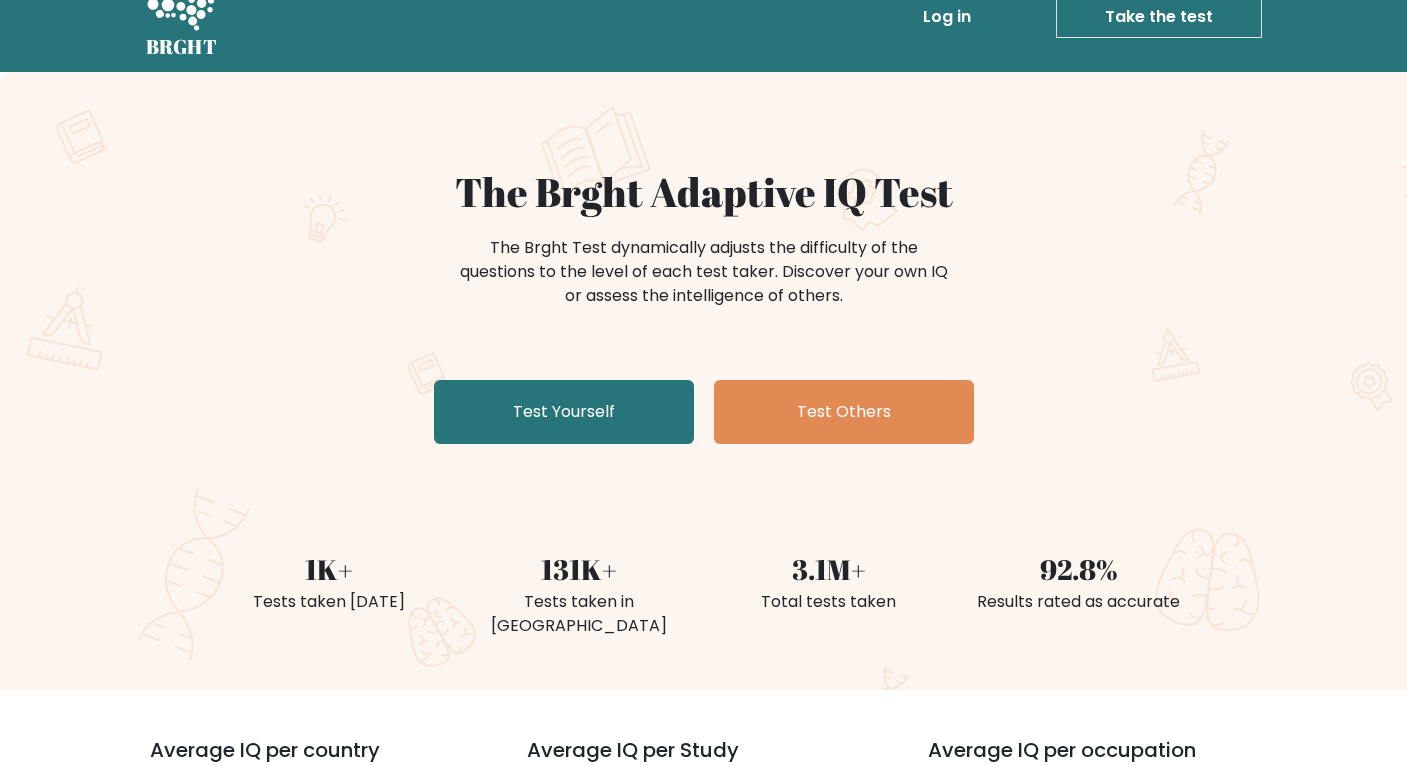 scroll, scrollTop: 0, scrollLeft: 0, axis: both 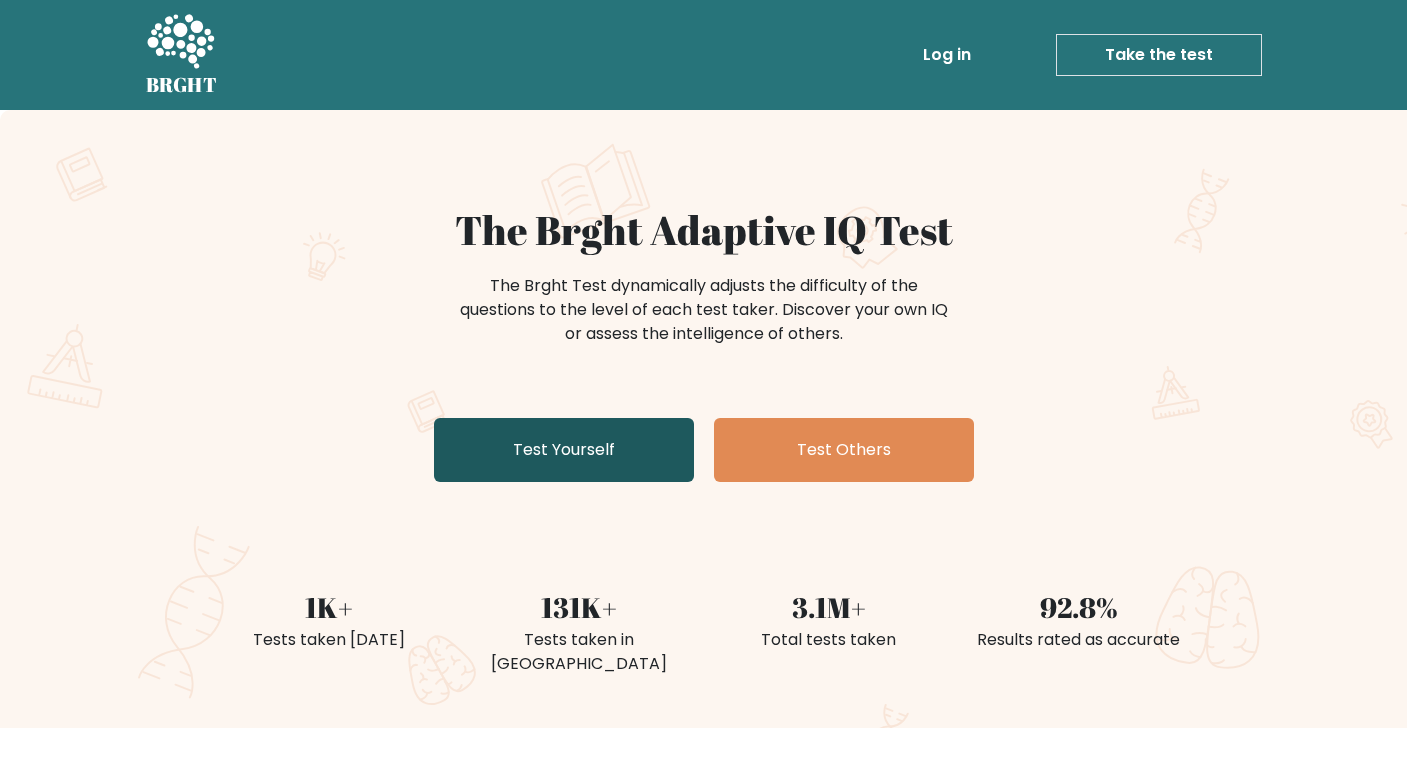 click on "Test Yourself" at bounding box center (564, 450) 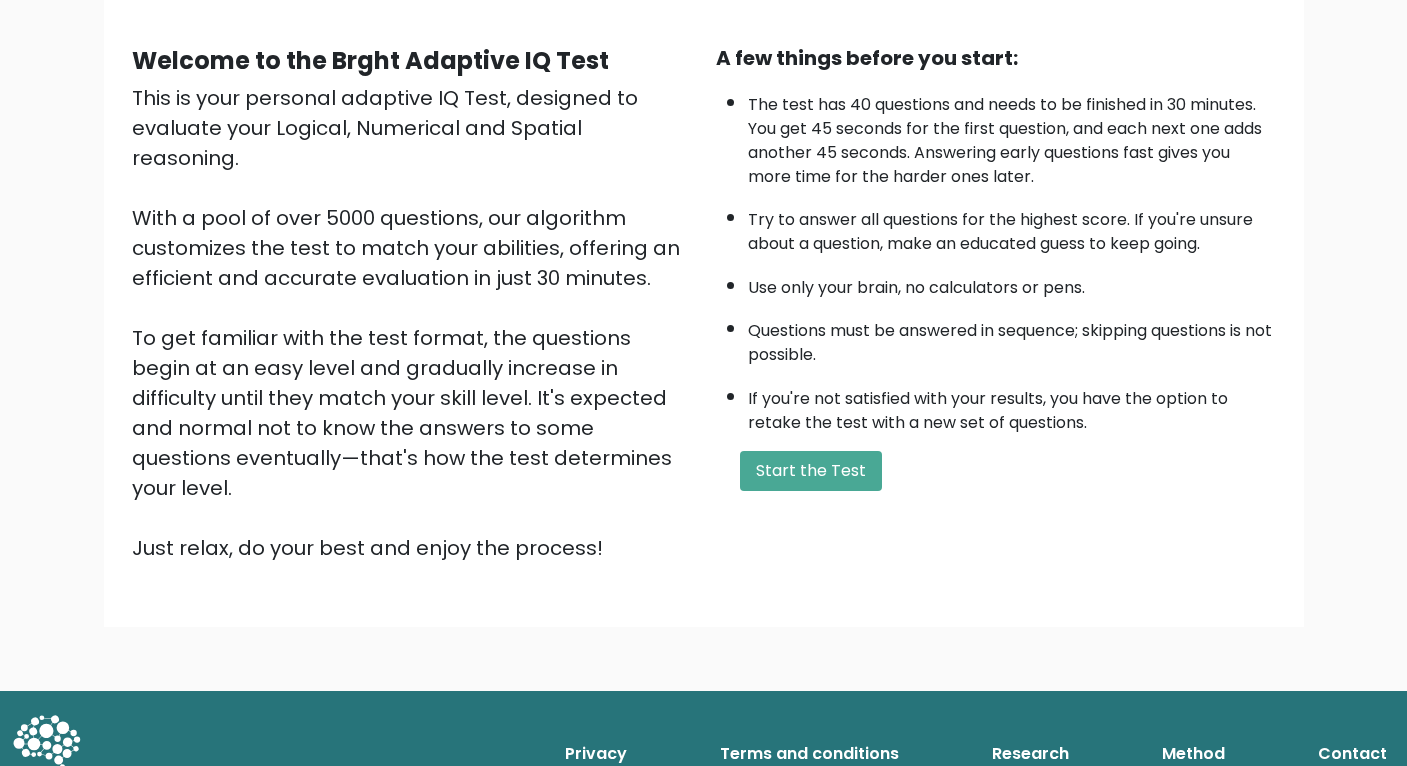scroll, scrollTop: 168, scrollLeft: 0, axis: vertical 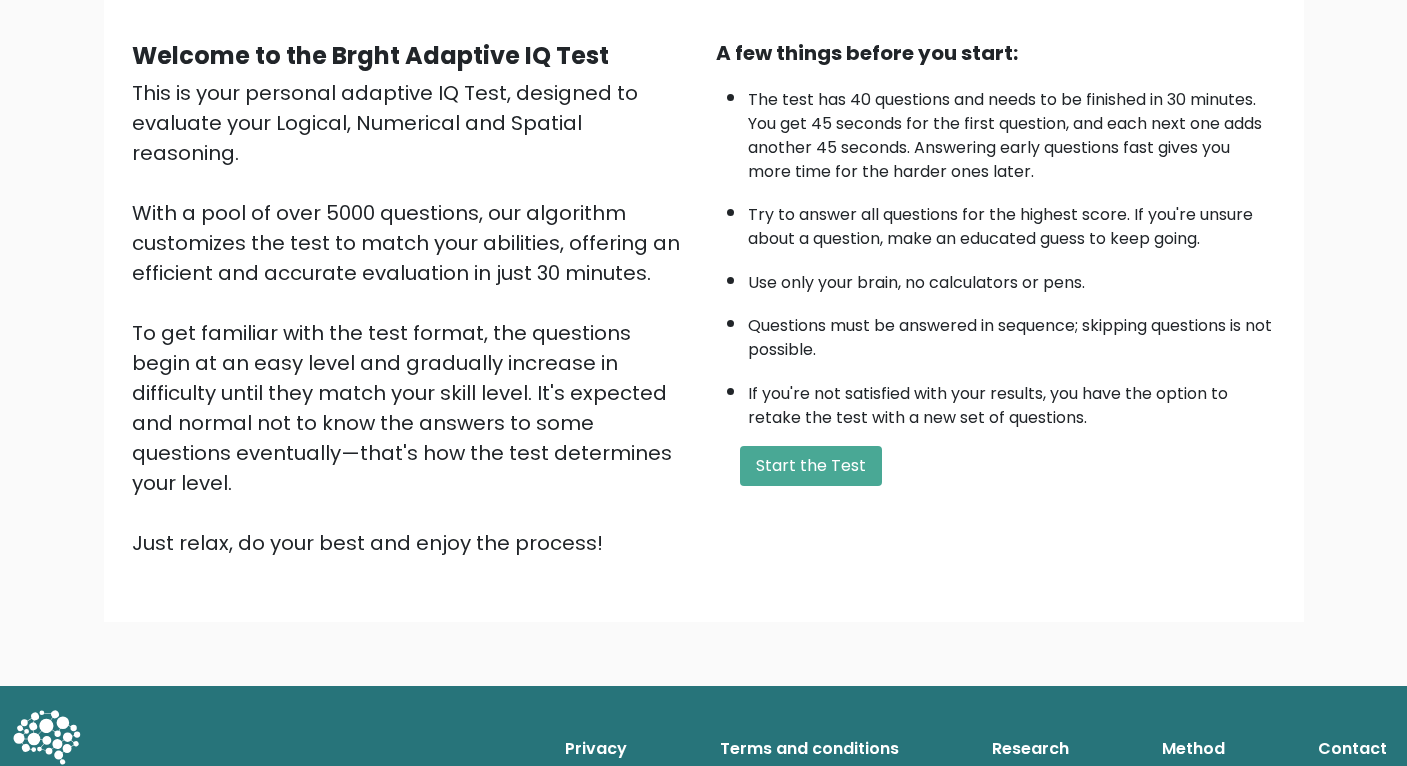 click on "This is your personal adaptive IQ Test, designed to evaluate your Logical, Numerical and Spatial reasoning.
With a pool of over 5000 questions, our algorithm customizes the test to match your abilities, offering an efficient and accurate evaluation in just 30 minutes.
To get familiar with the test format, the questions begin at an easy level and gradually increase in difficulty until they match your skill level. It's expected and normal not to know the answers to some questions eventually—that's how the test determines your level.
Just relax, do your best and enjoy the process!" at bounding box center (412, 318) 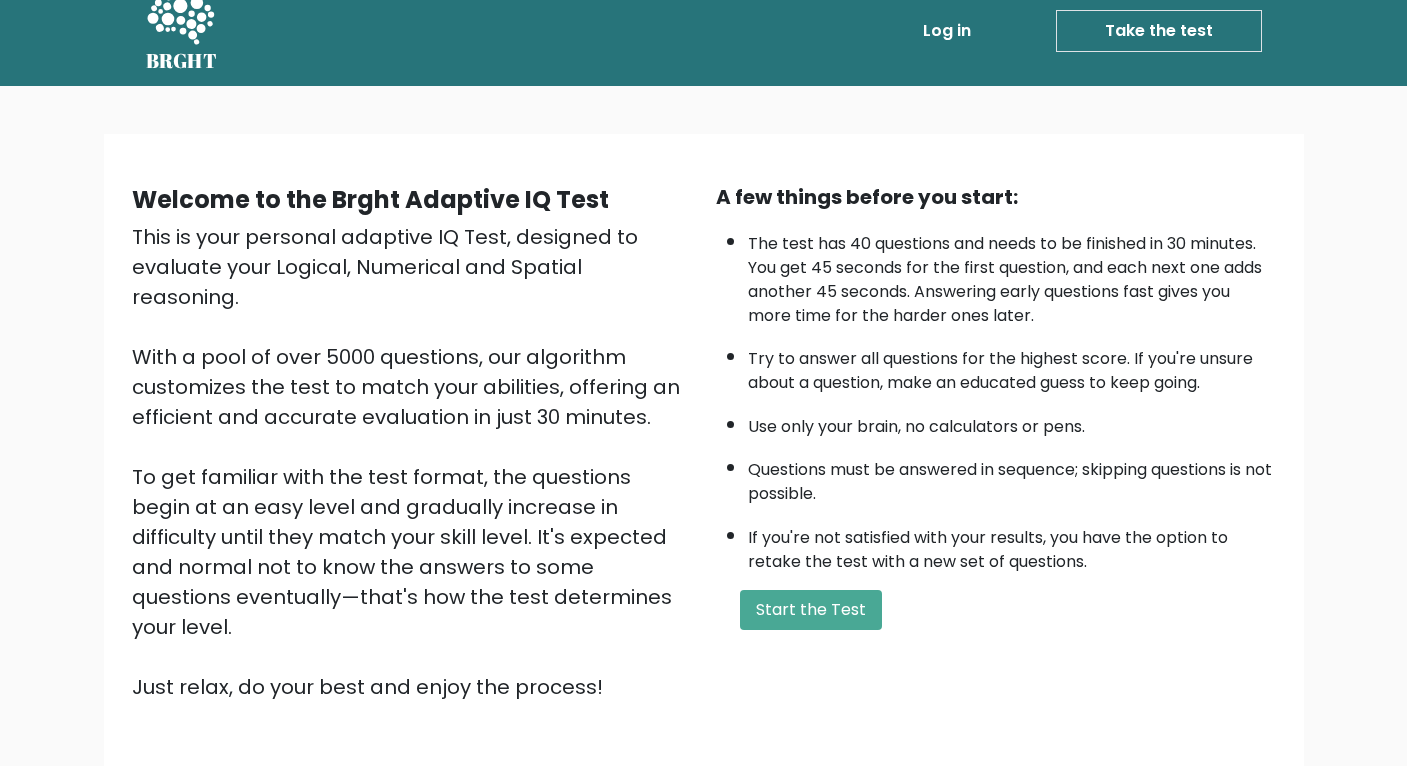 scroll, scrollTop: 30, scrollLeft: 0, axis: vertical 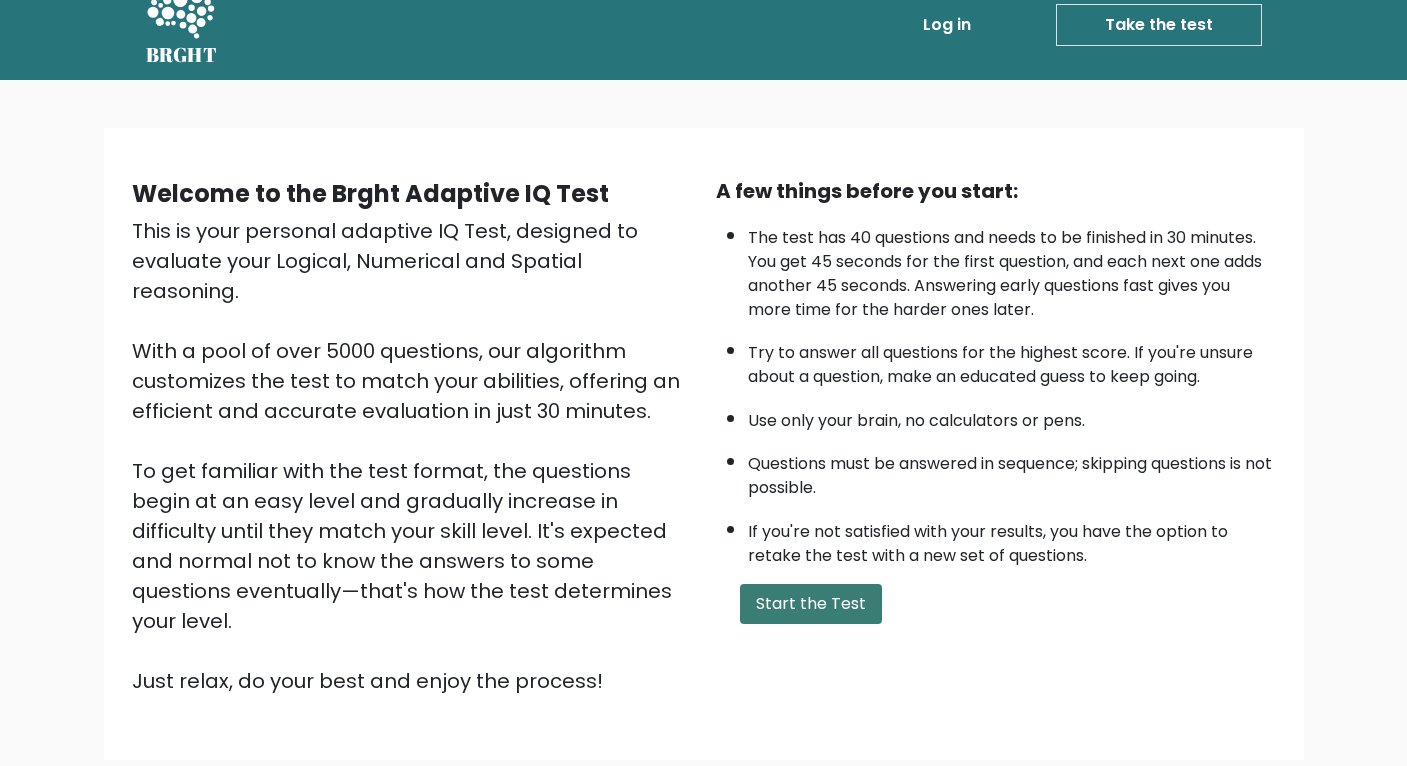click on "Start the Test" at bounding box center (811, 604) 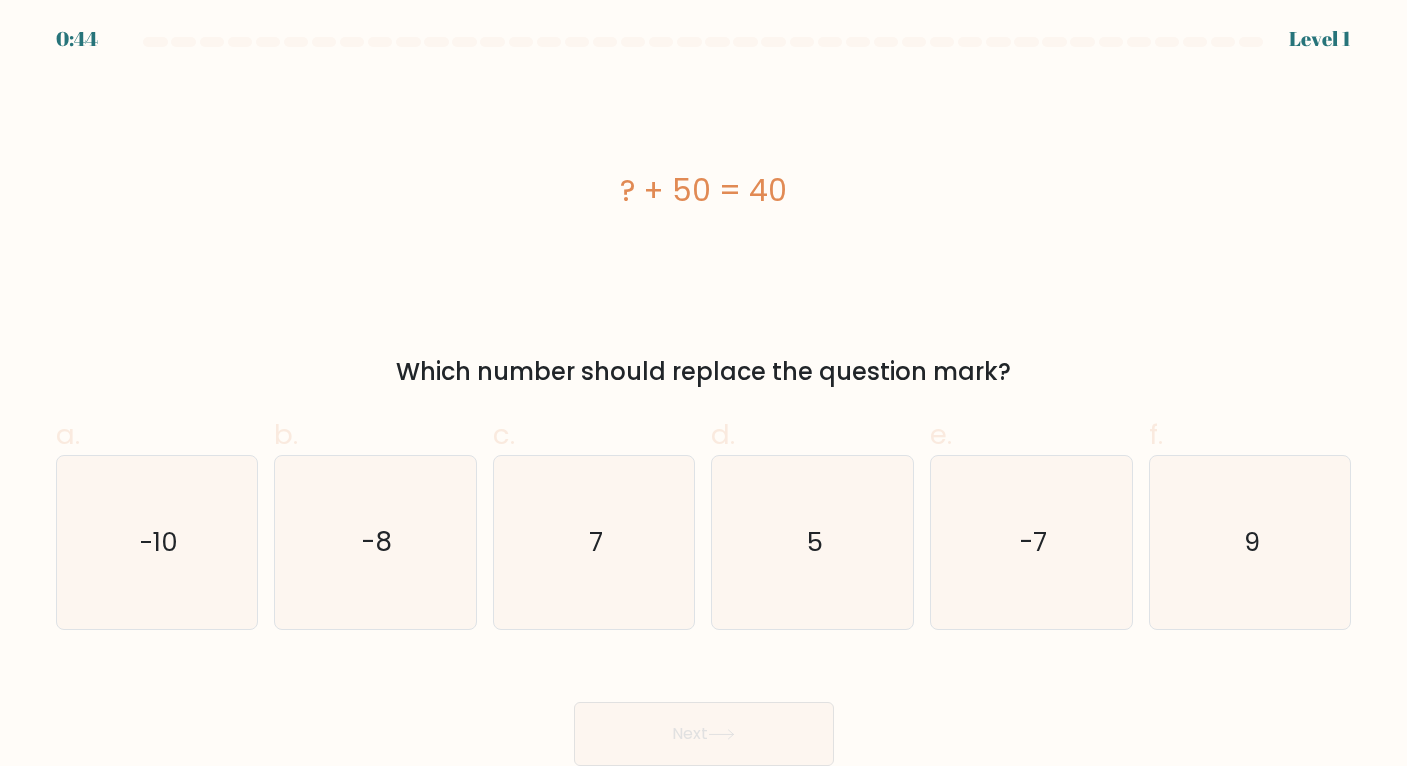 scroll, scrollTop: 0, scrollLeft: 0, axis: both 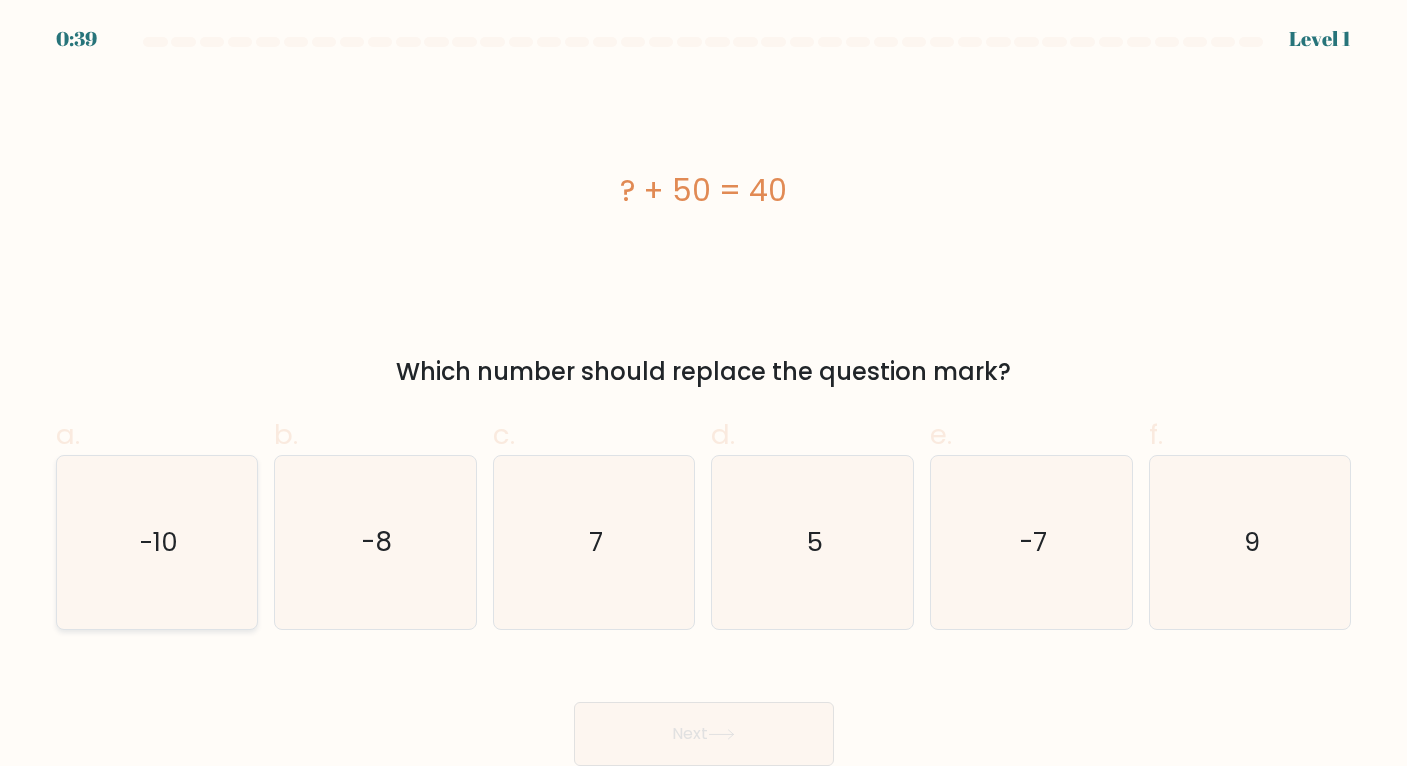 click on "-10" 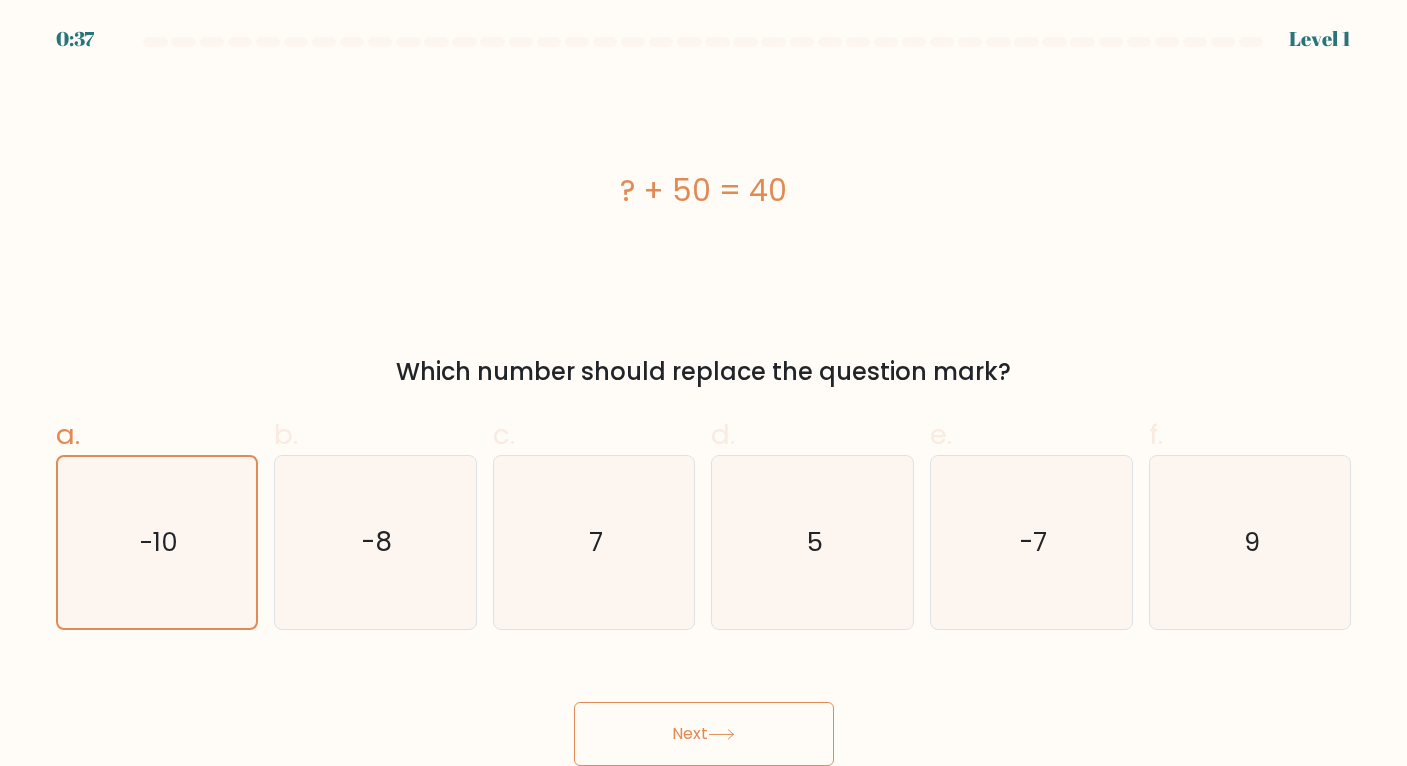 click on "Next" at bounding box center (704, 734) 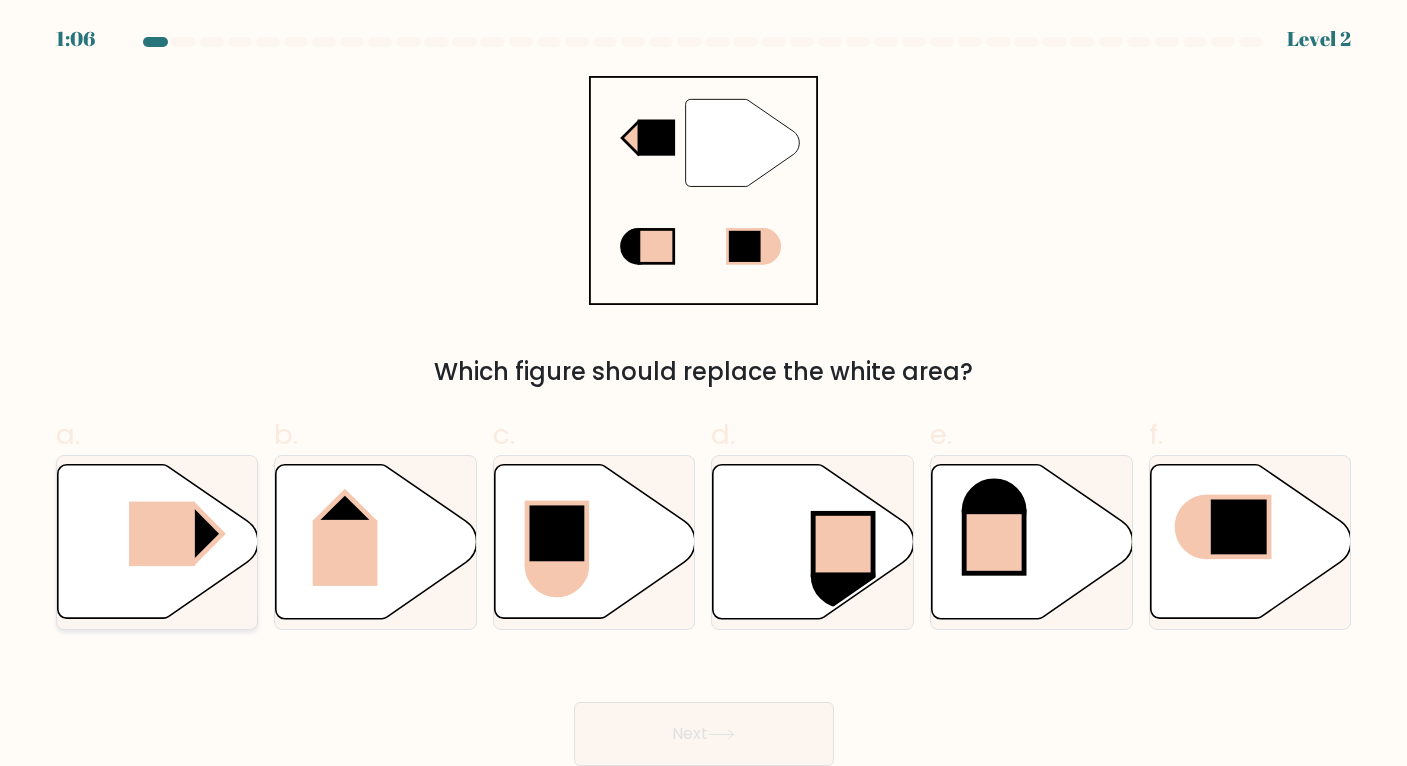 click 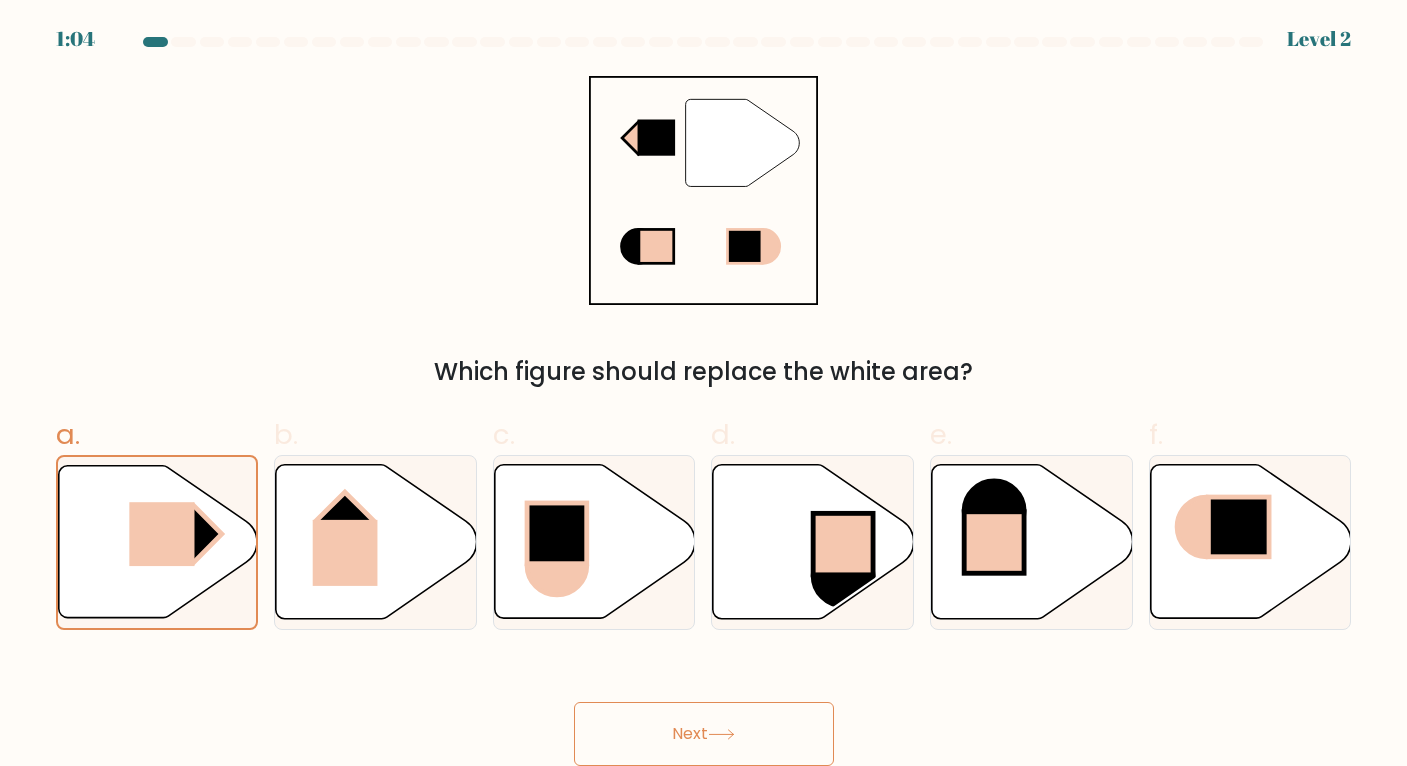 click on "Next" at bounding box center [704, 734] 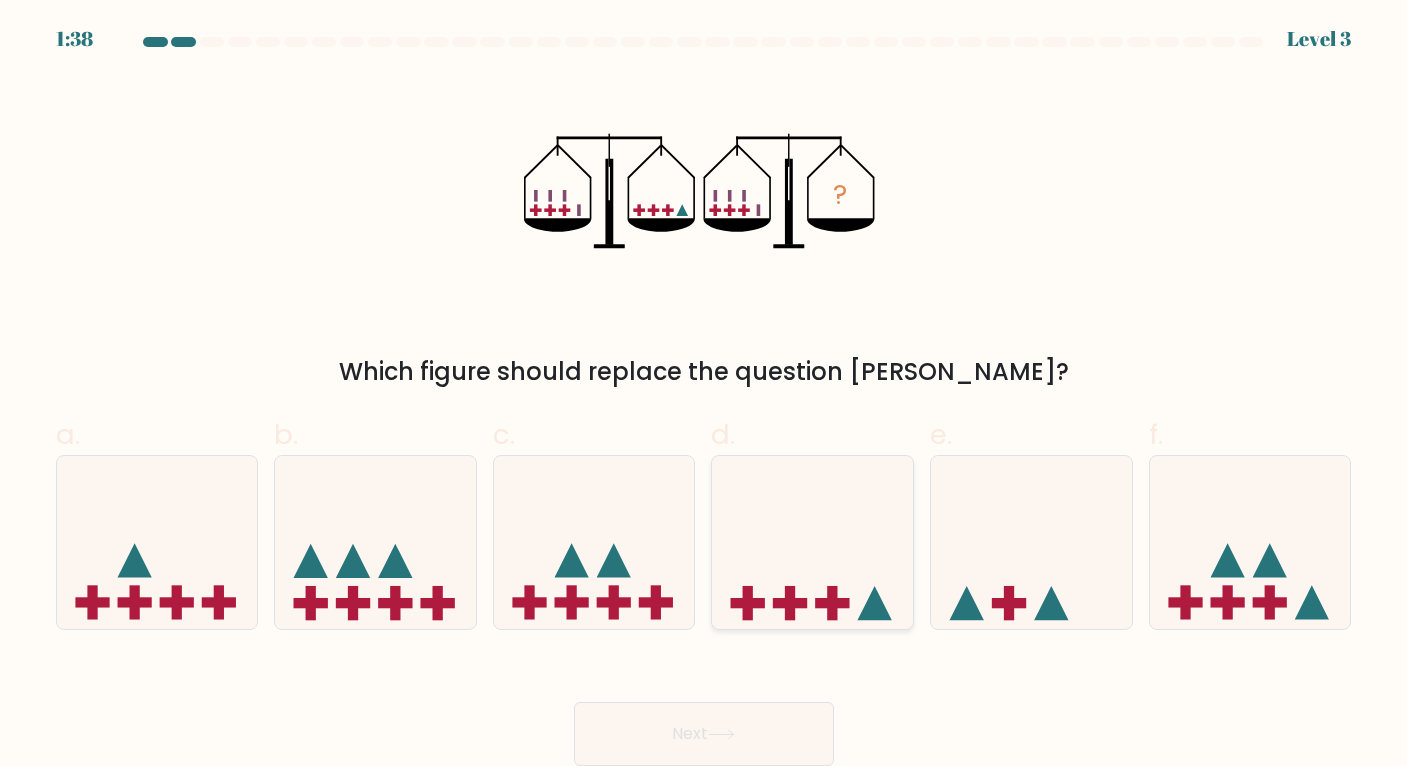 click 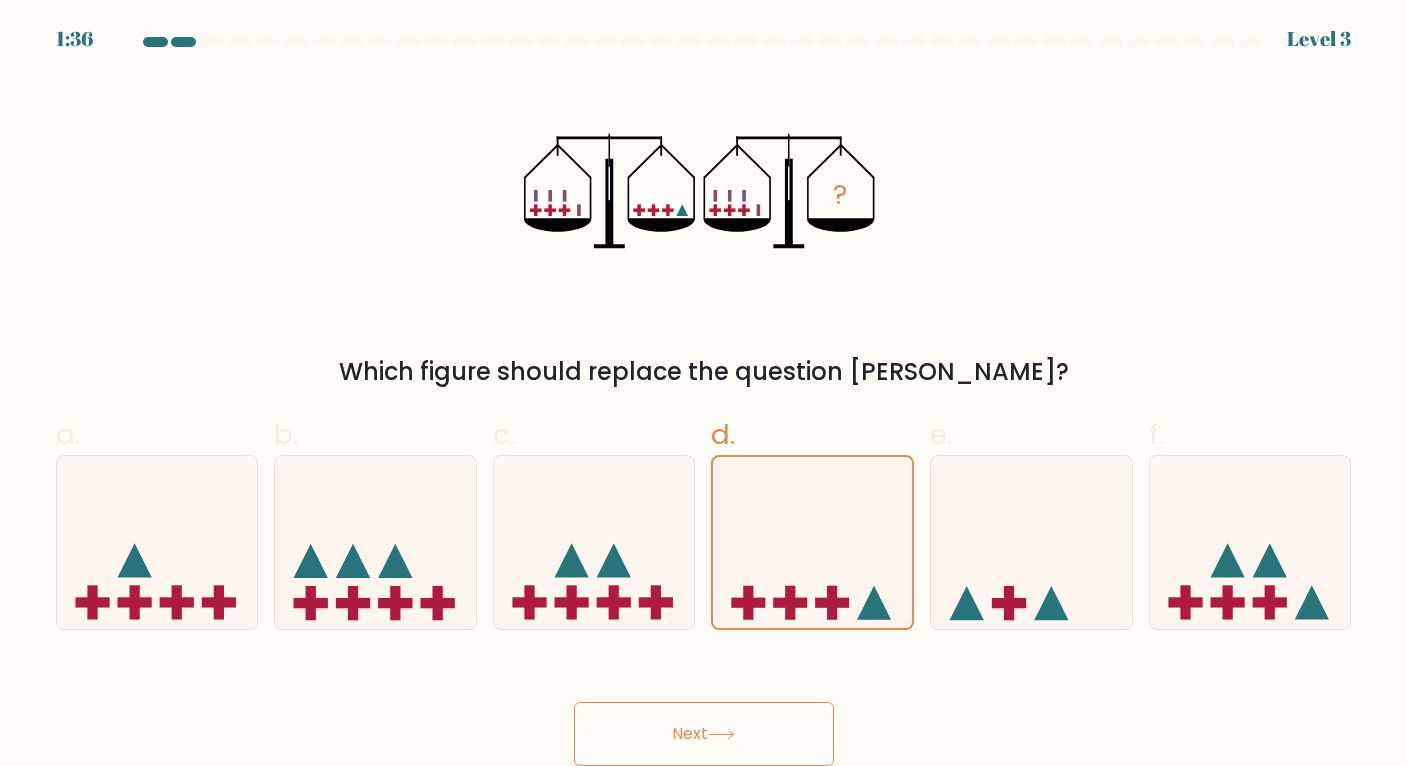 click on "Next" at bounding box center (704, 734) 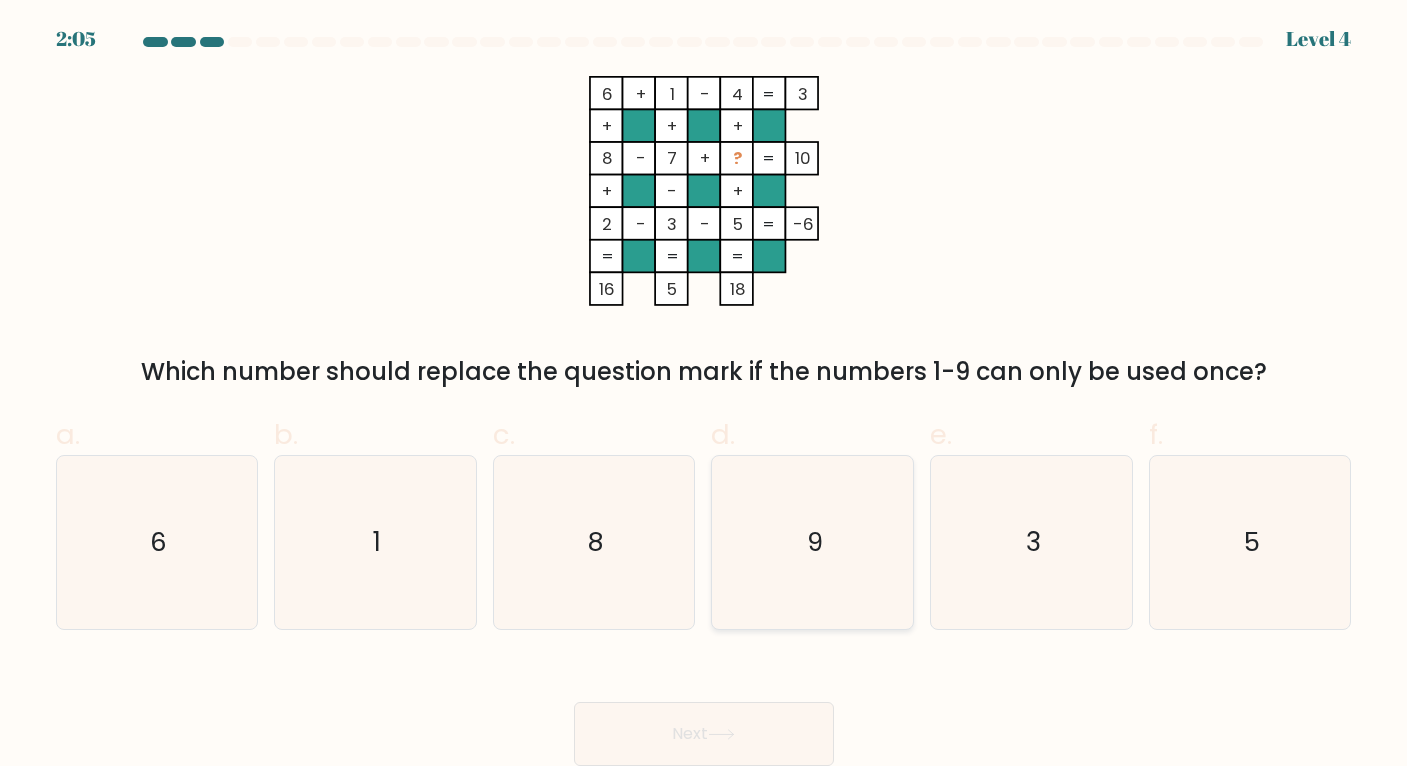 click on "9" 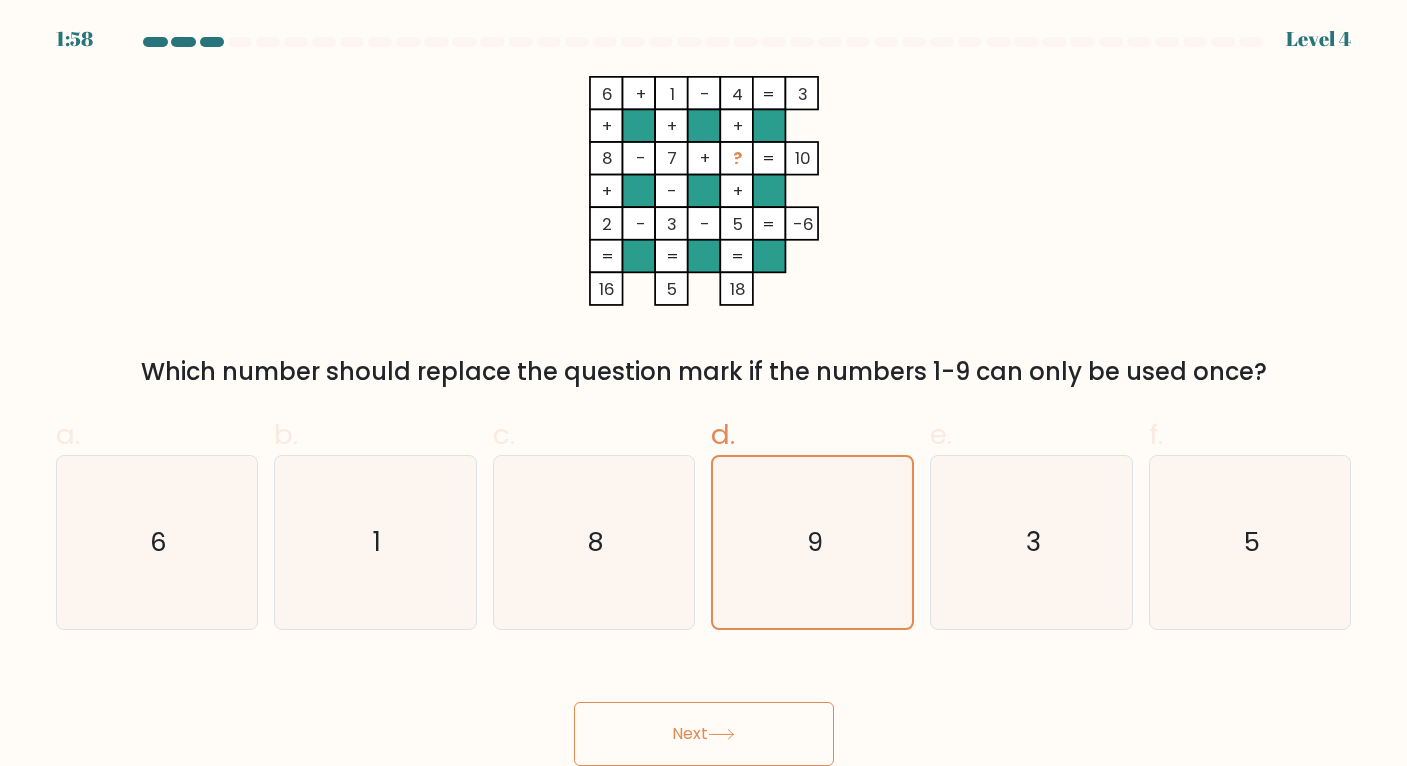 click on "Next" at bounding box center (704, 734) 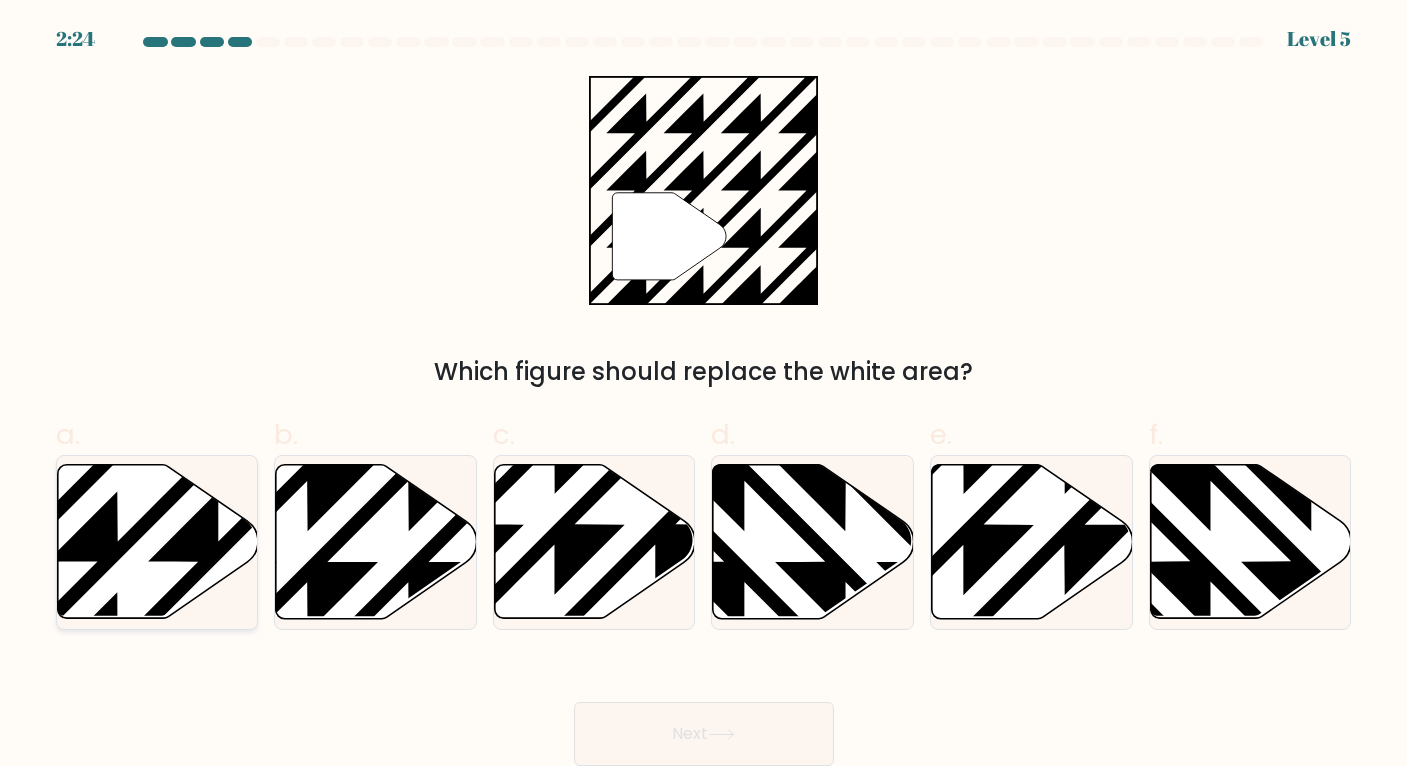click 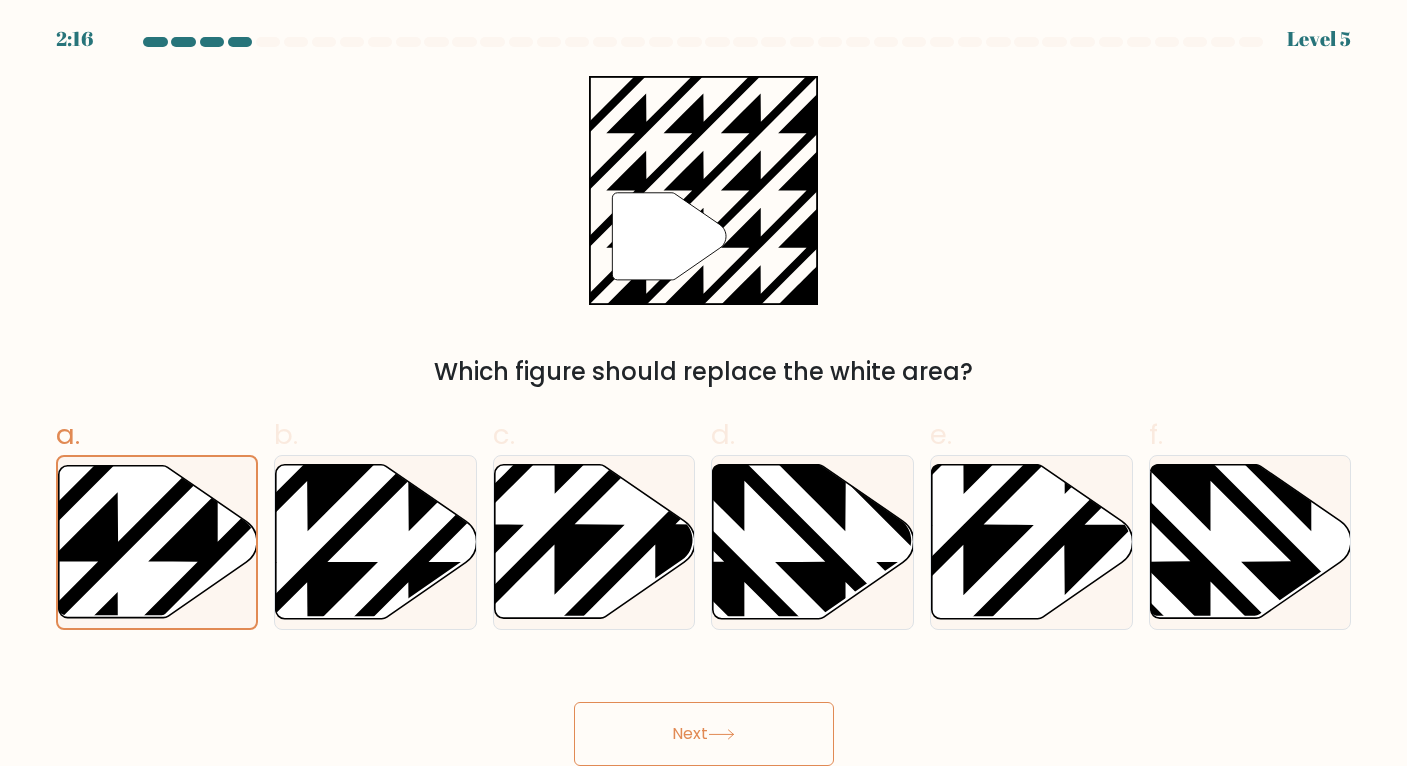 click on "Next" at bounding box center (704, 734) 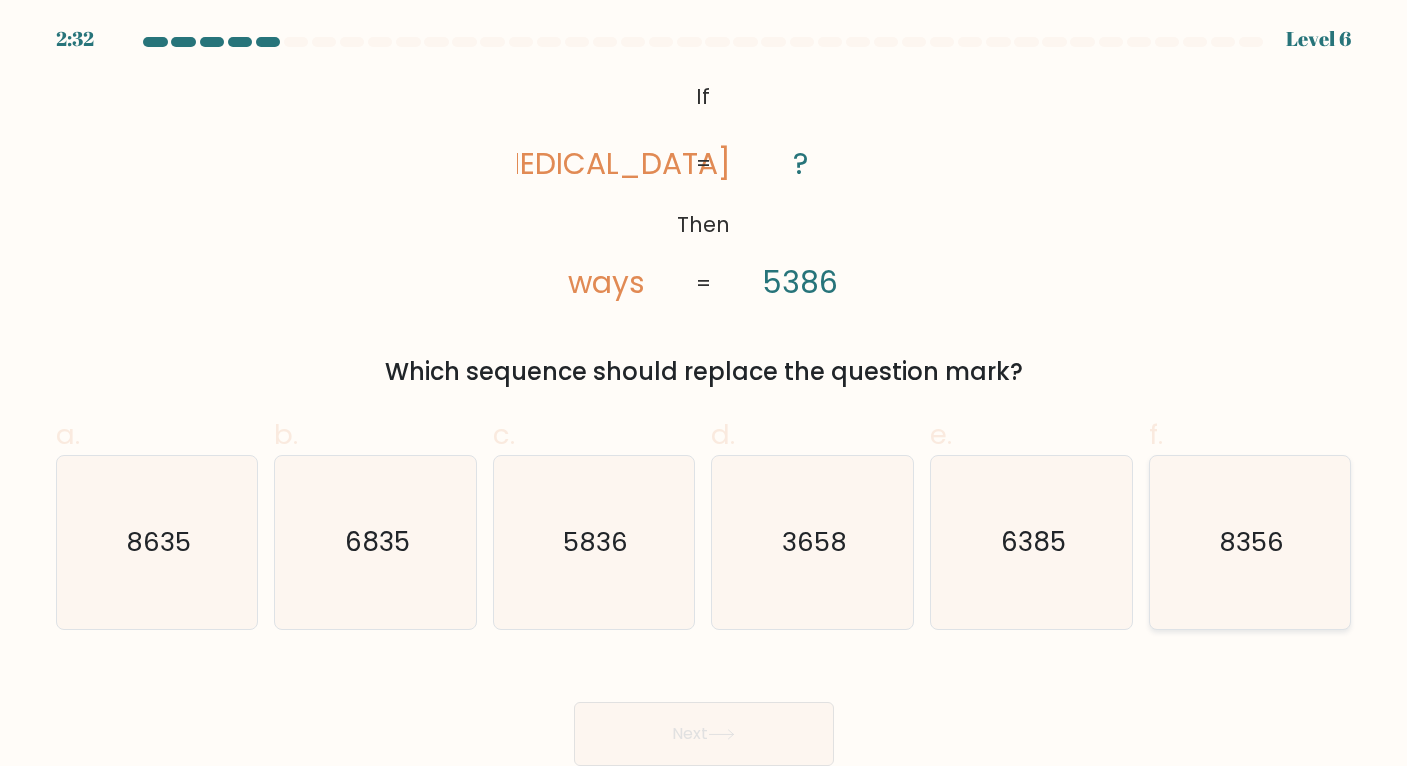 click on "8356" 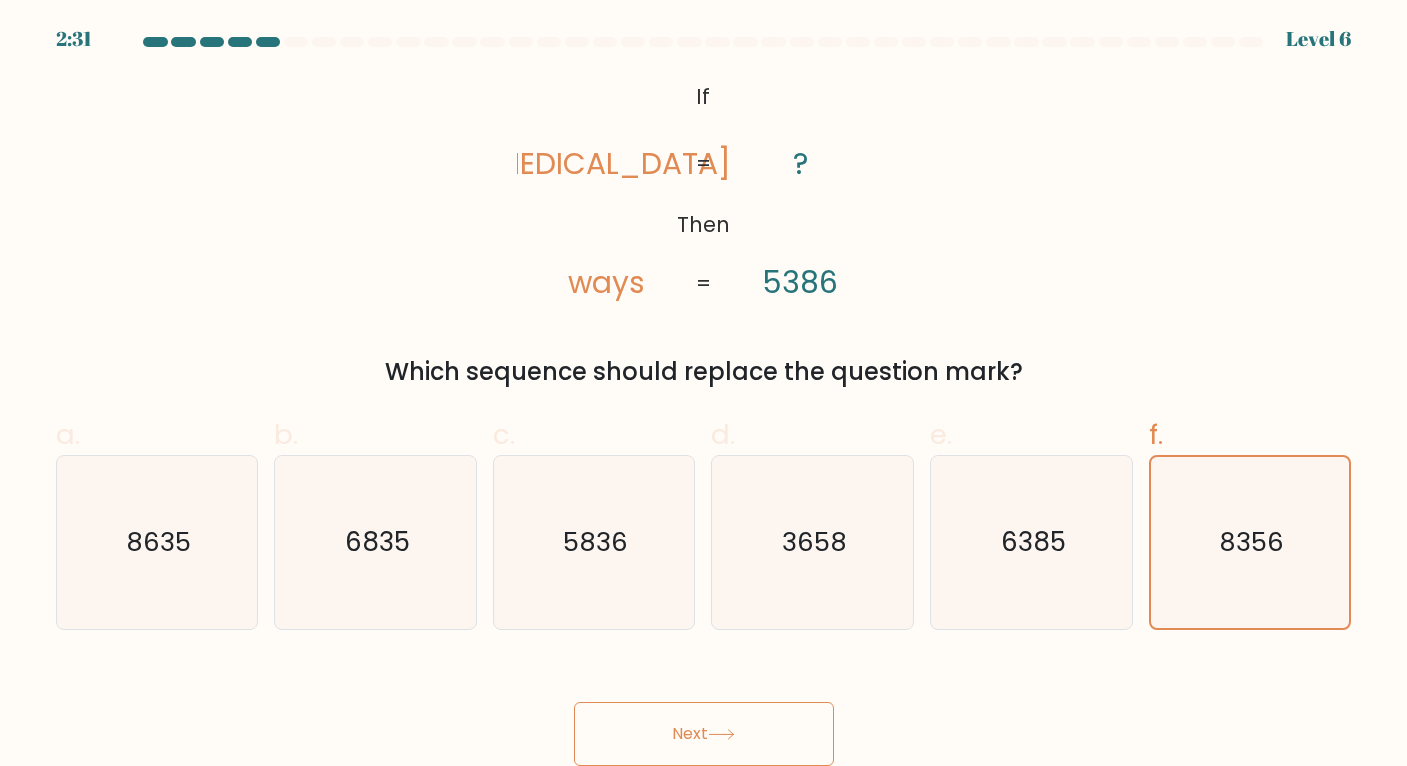 click on "Next" at bounding box center (704, 734) 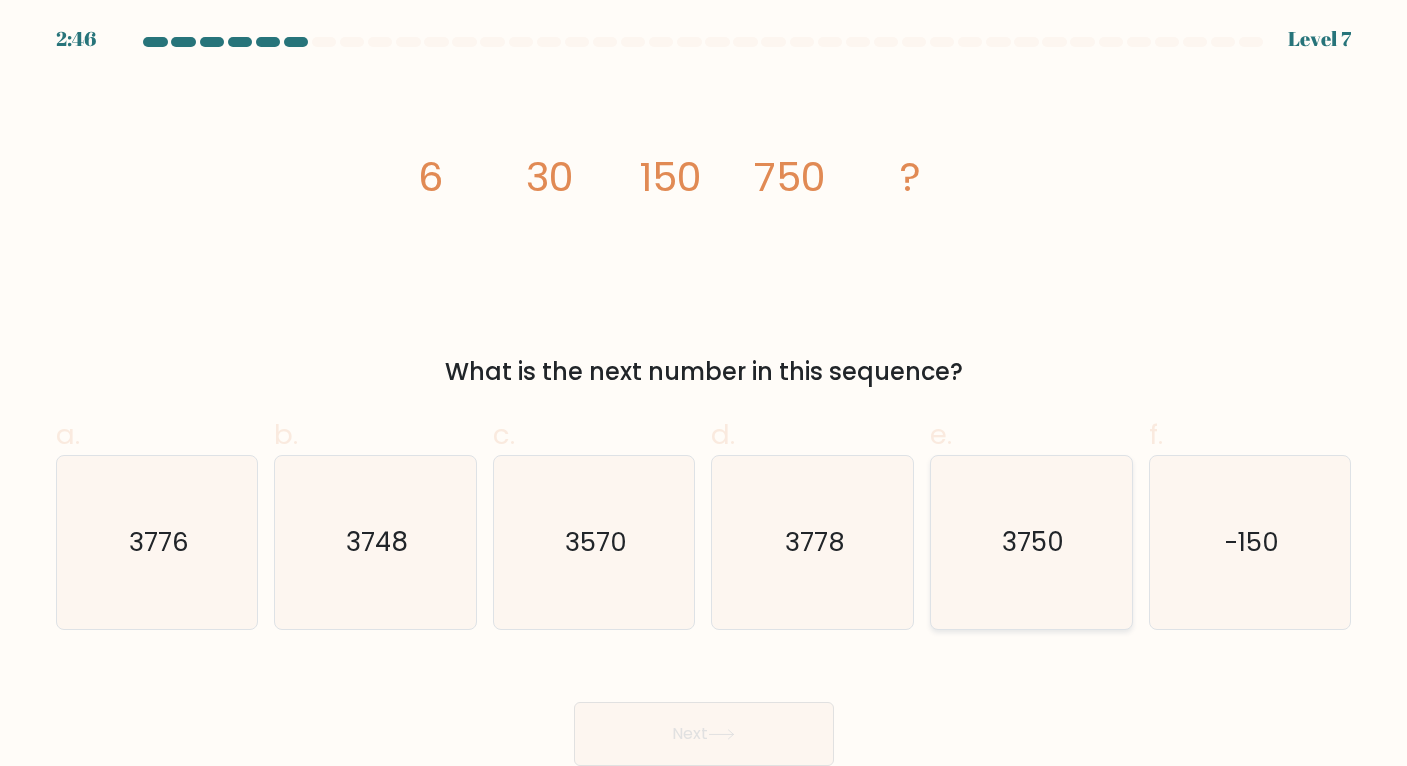 click on "3750" 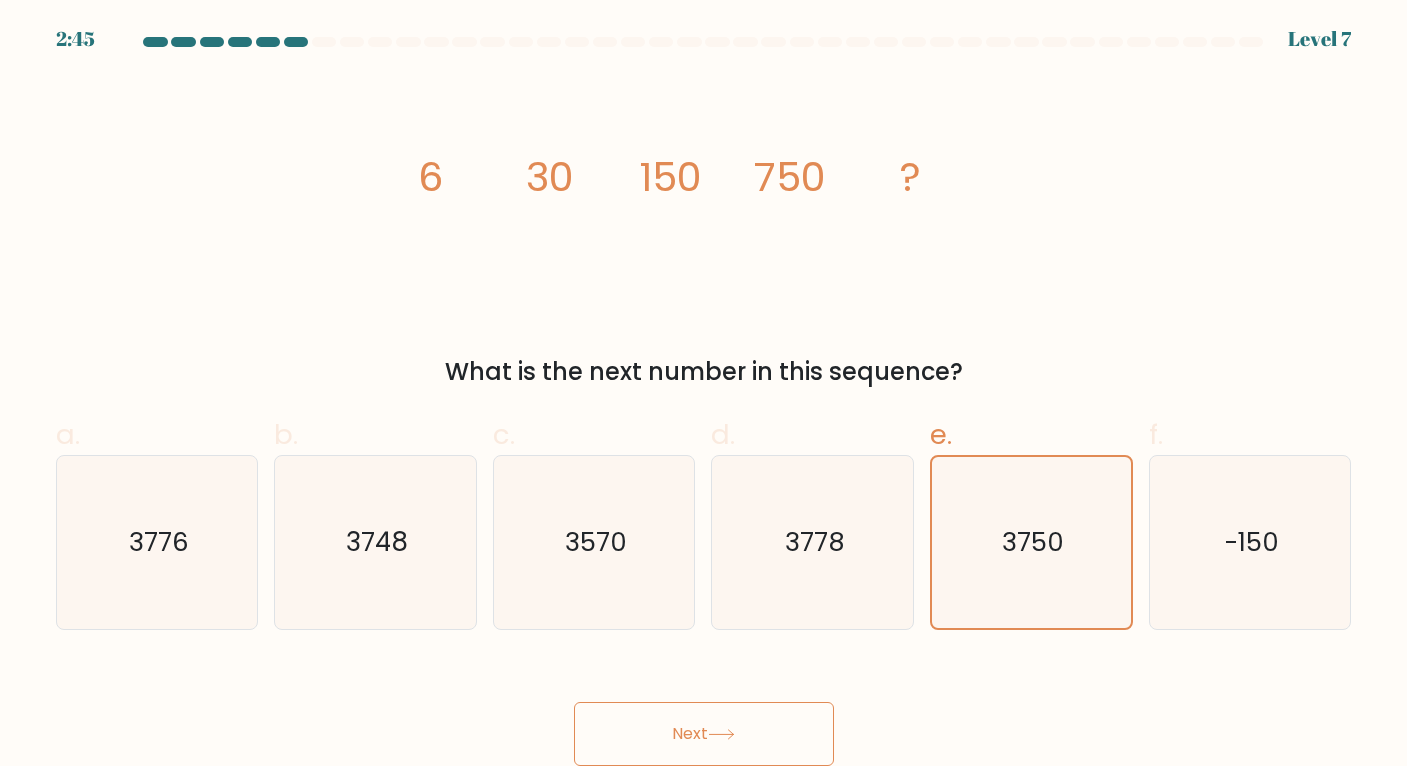 click on "Next" at bounding box center [704, 734] 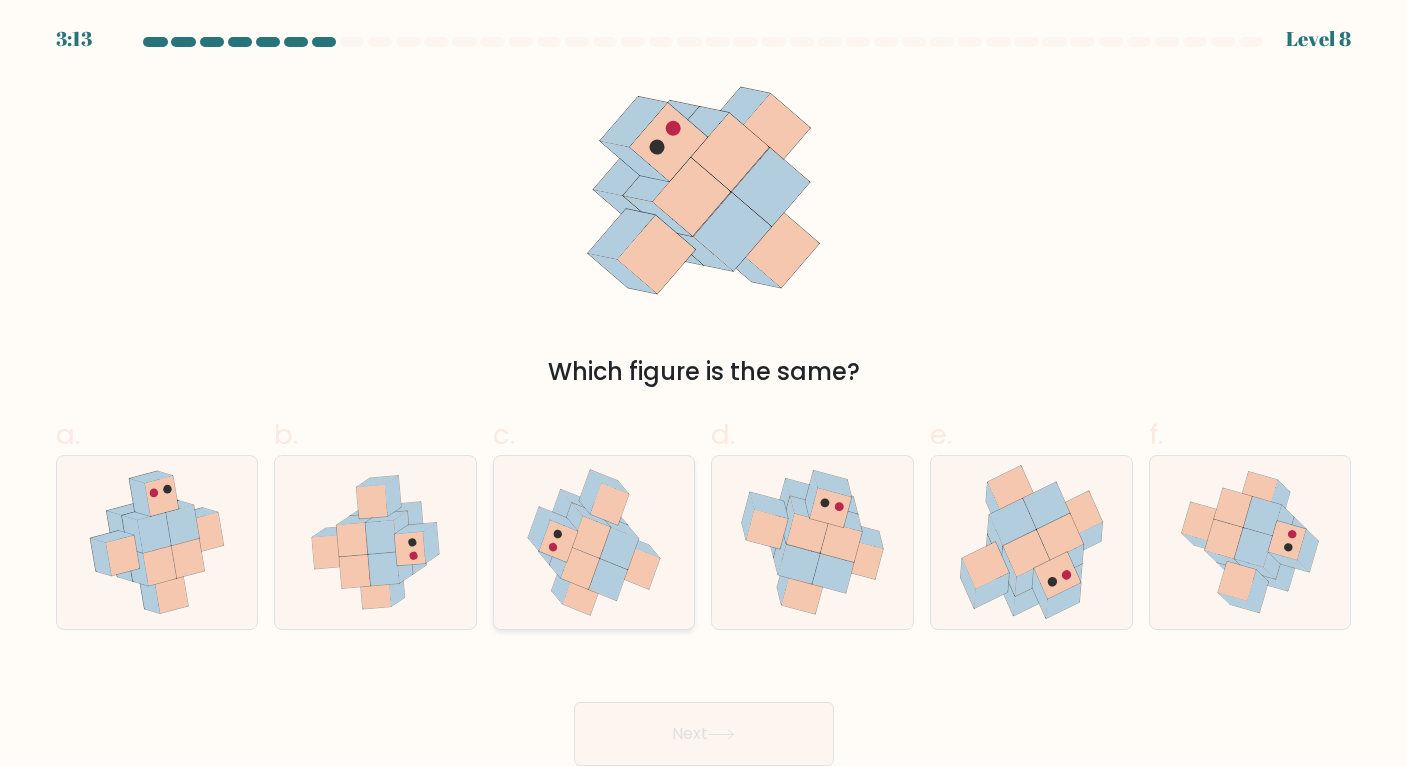 click 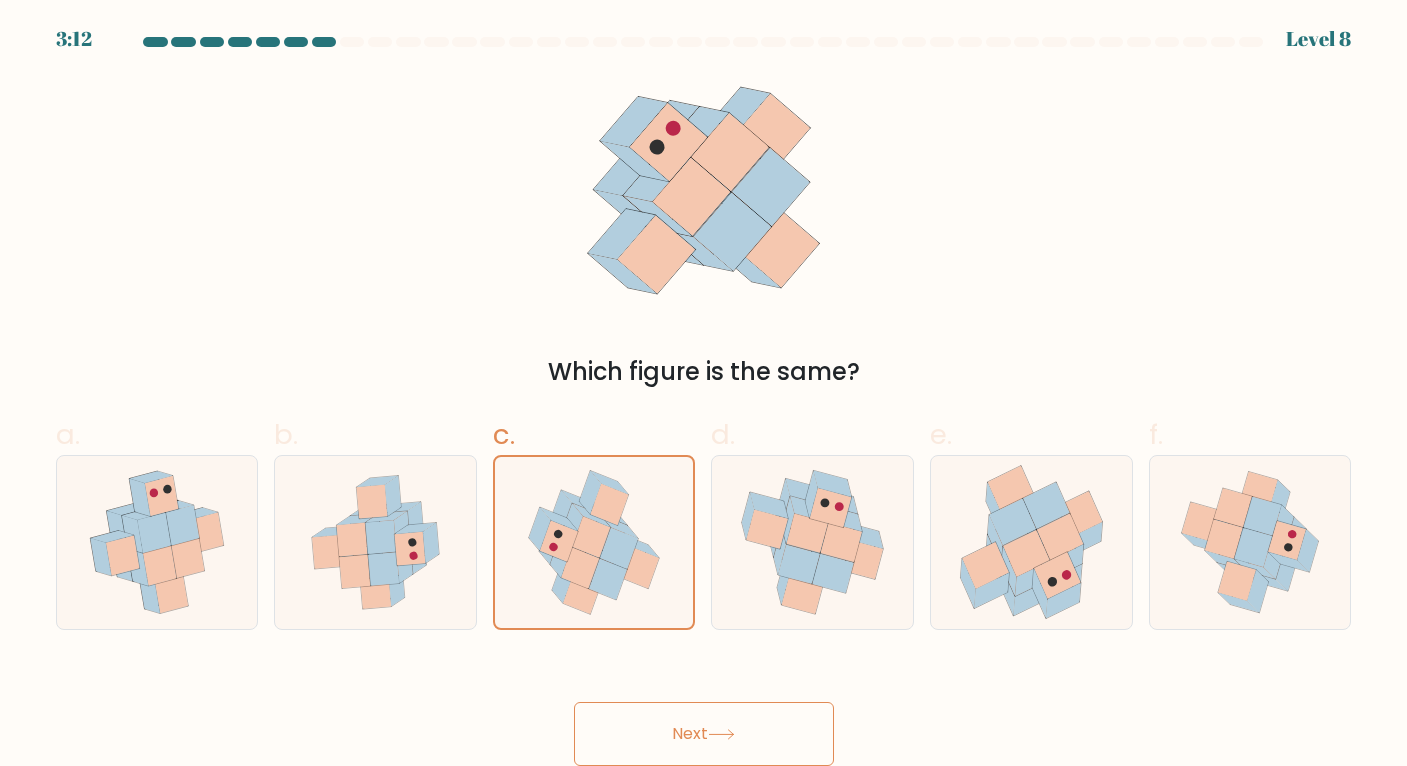 click on "Next" at bounding box center [704, 734] 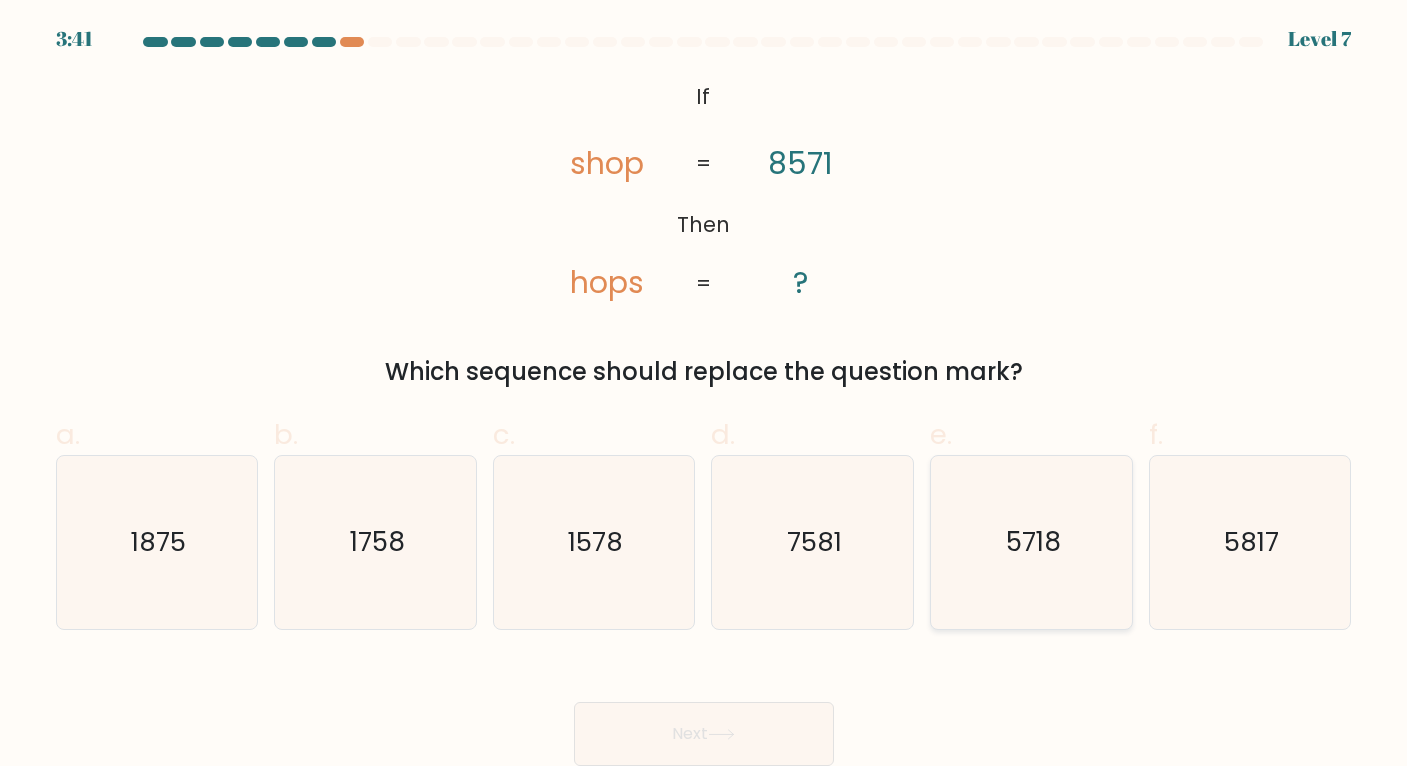 click on "5718" 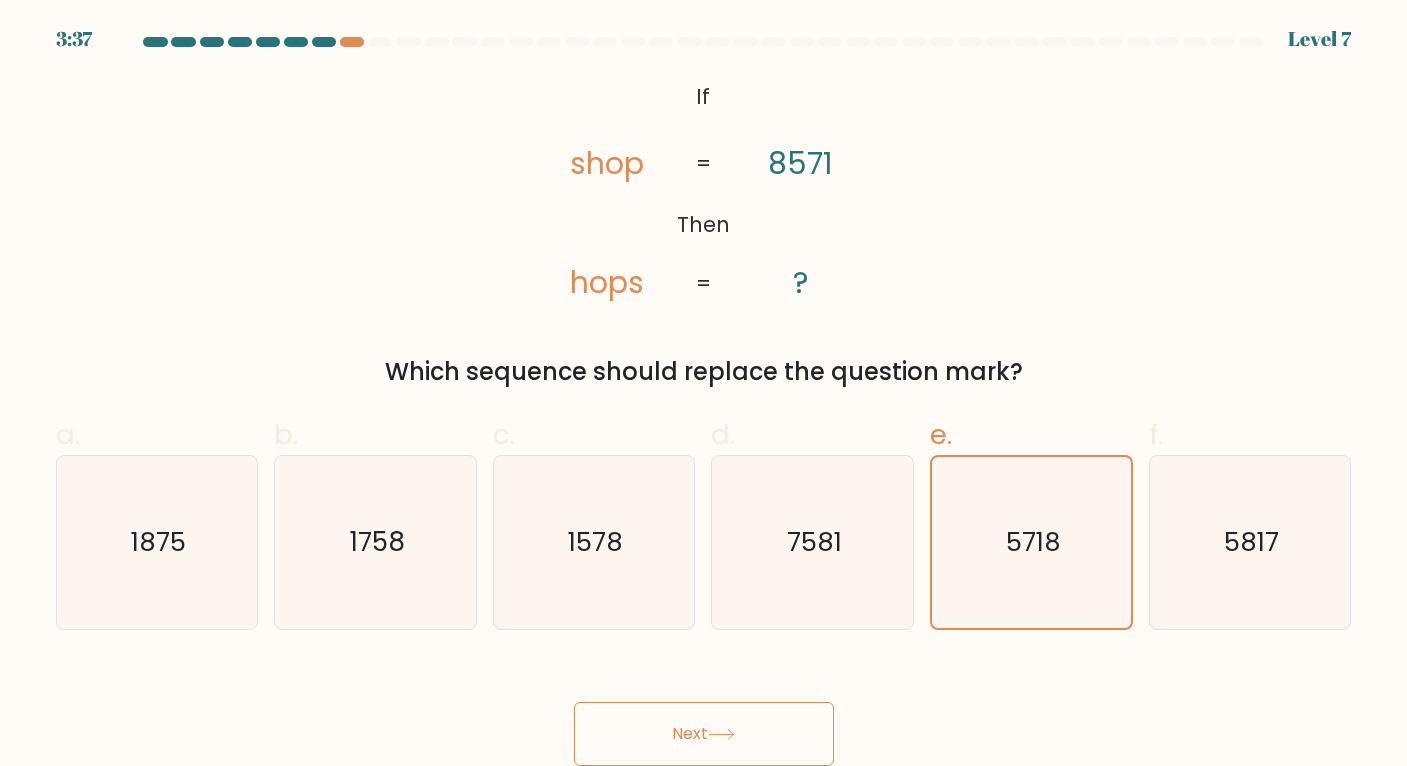 click on "Next" at bounding box center [704, 734] 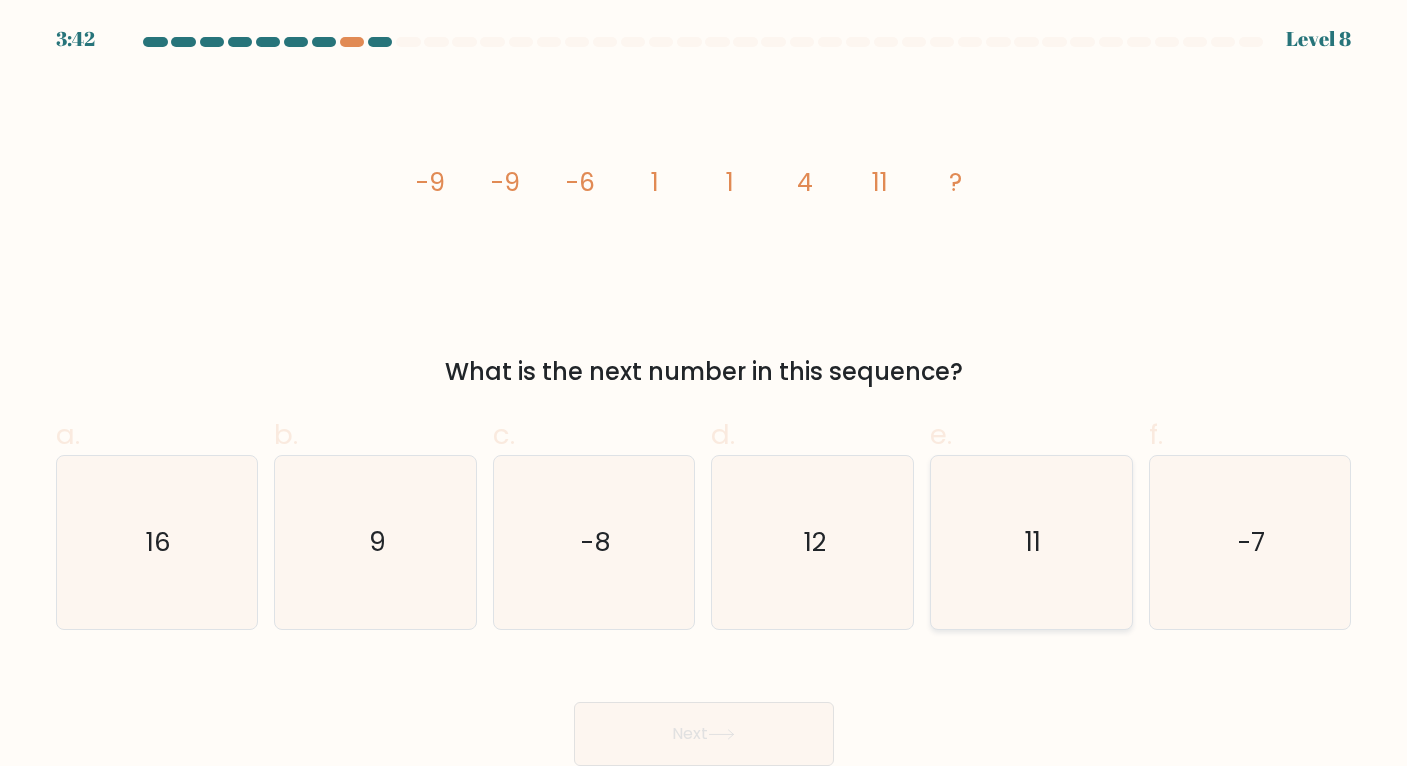 click on "11" 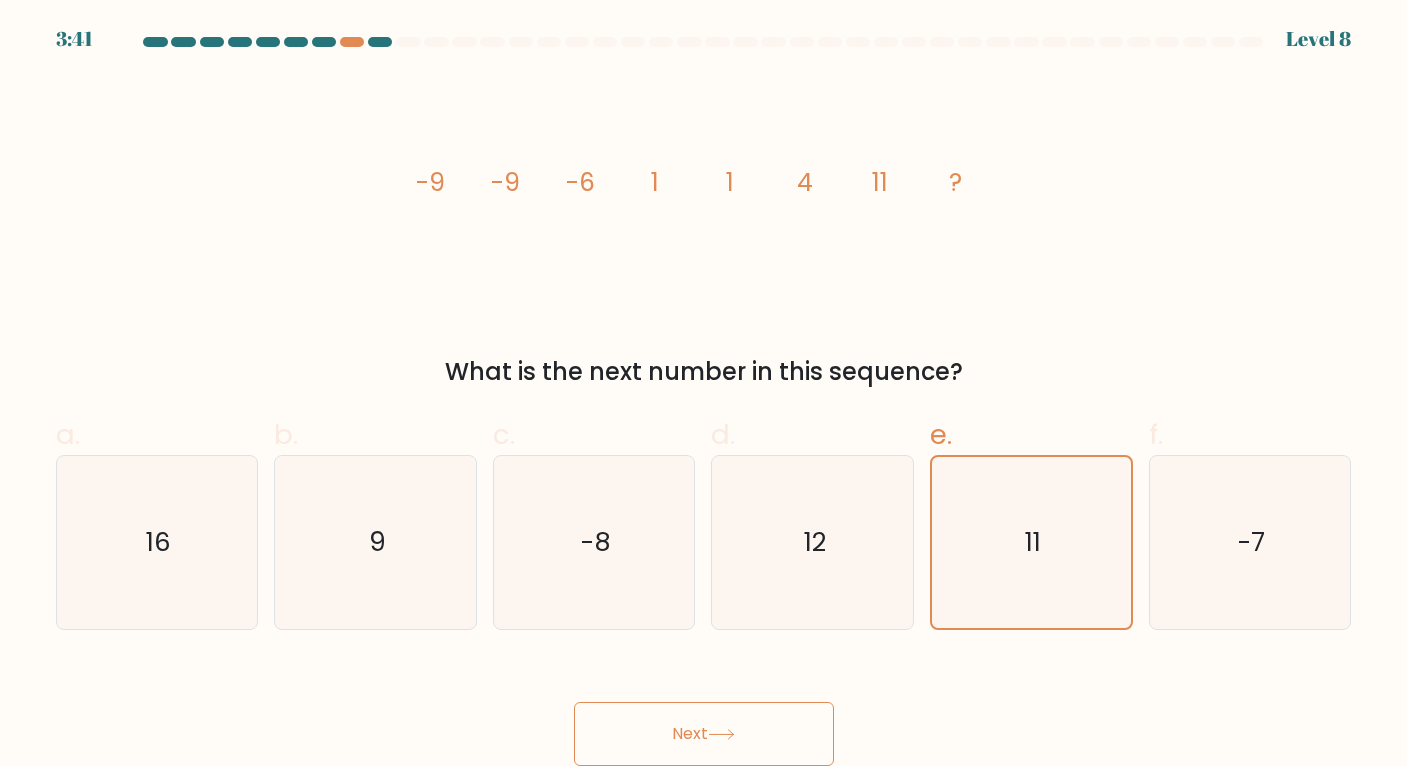 click on "Next" at bounding box center [704, 734] 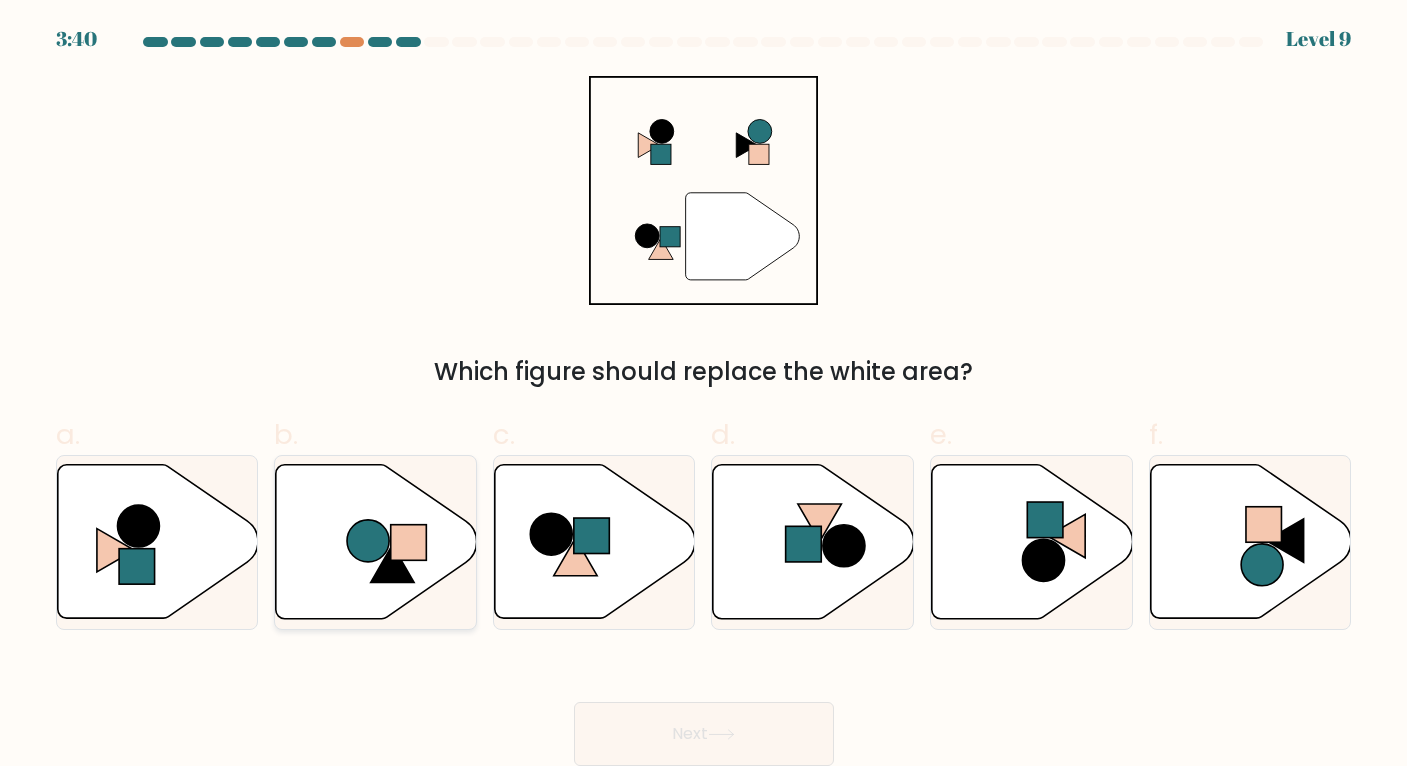 click 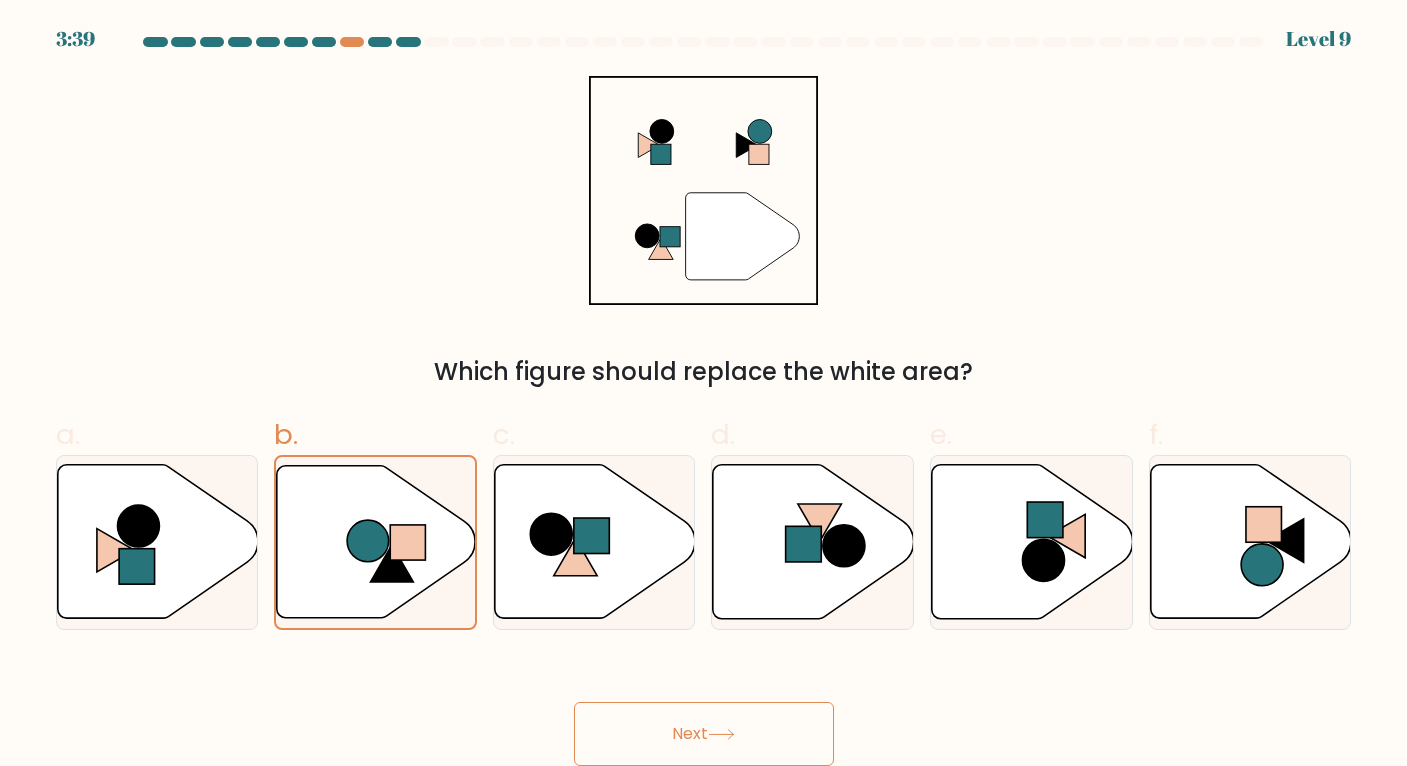 click on "Next" at bounding box center [704, 734] 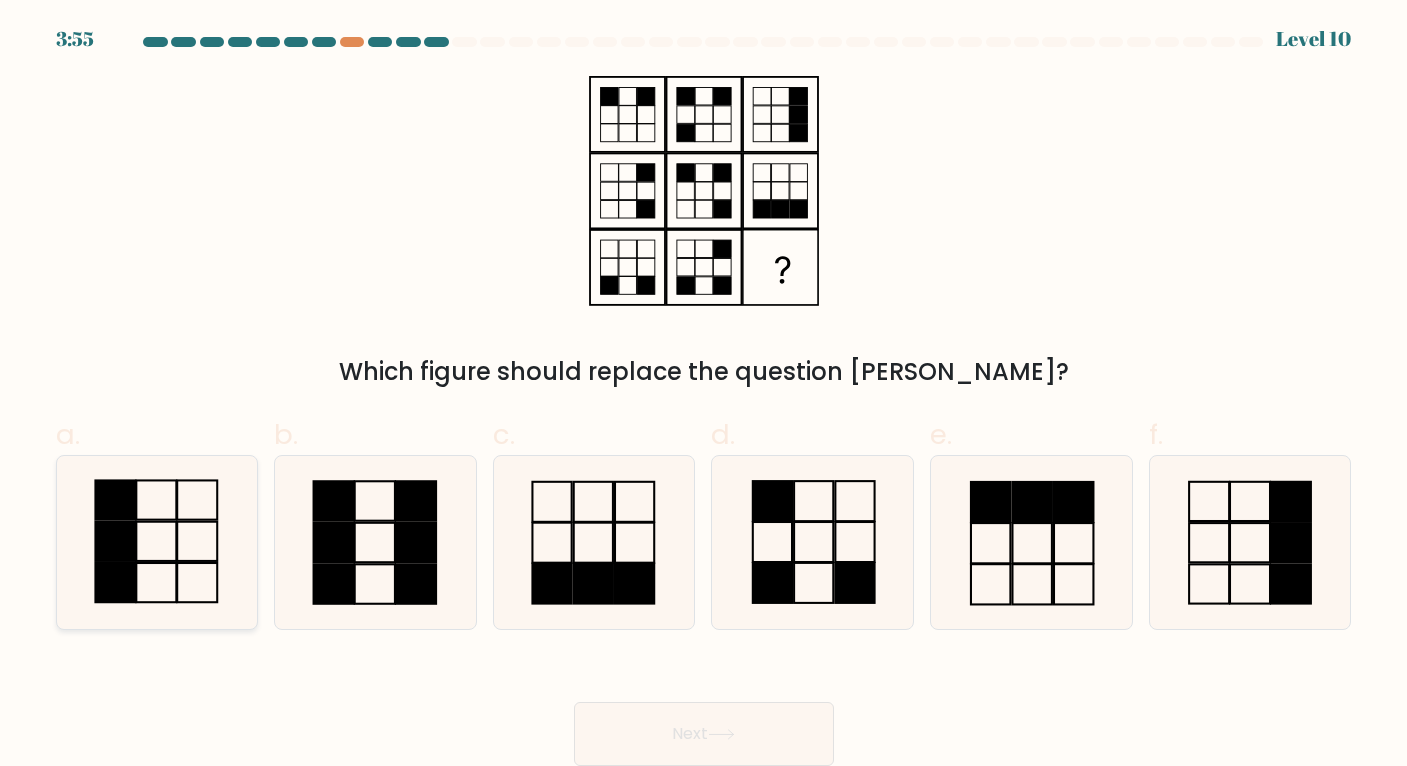 click 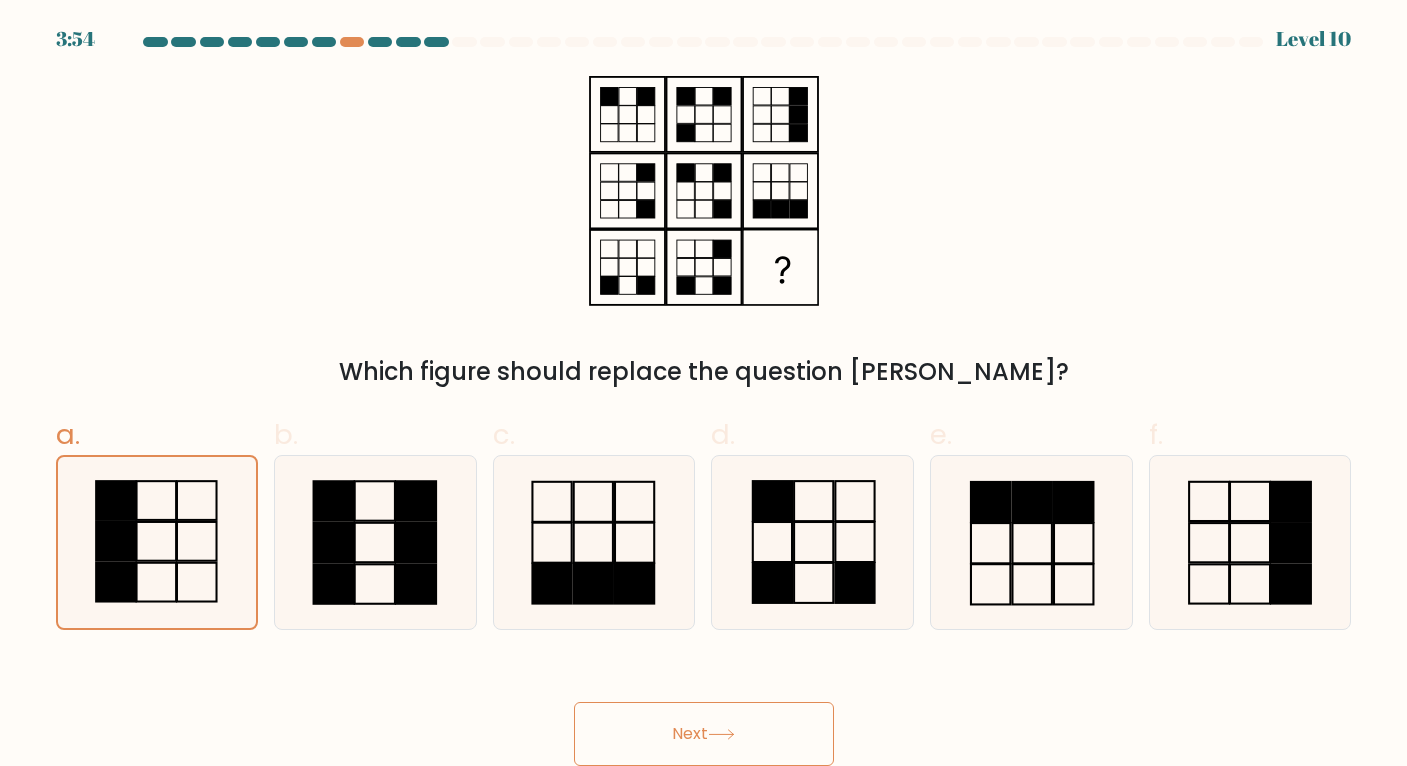 click on "Next" at bounding box center (704, 734) 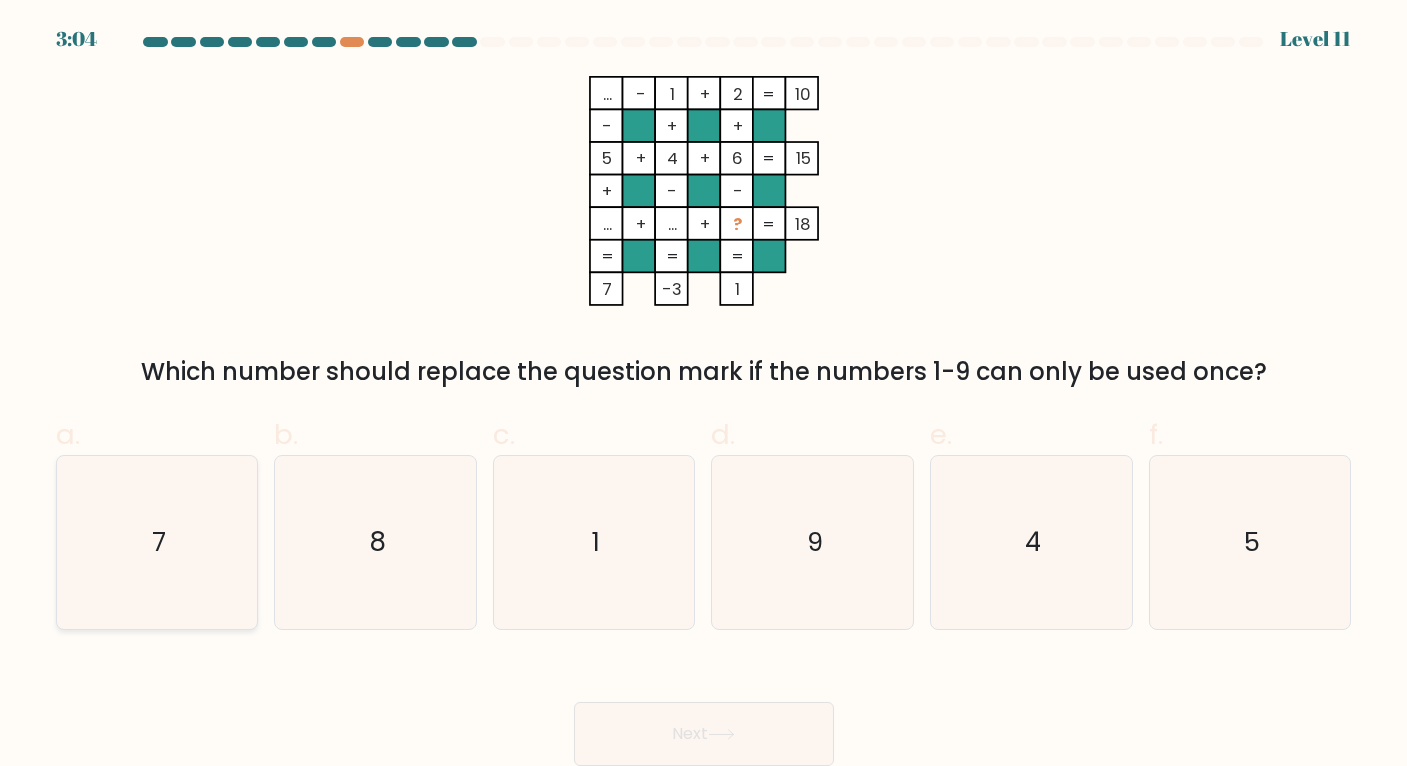 click on "7" 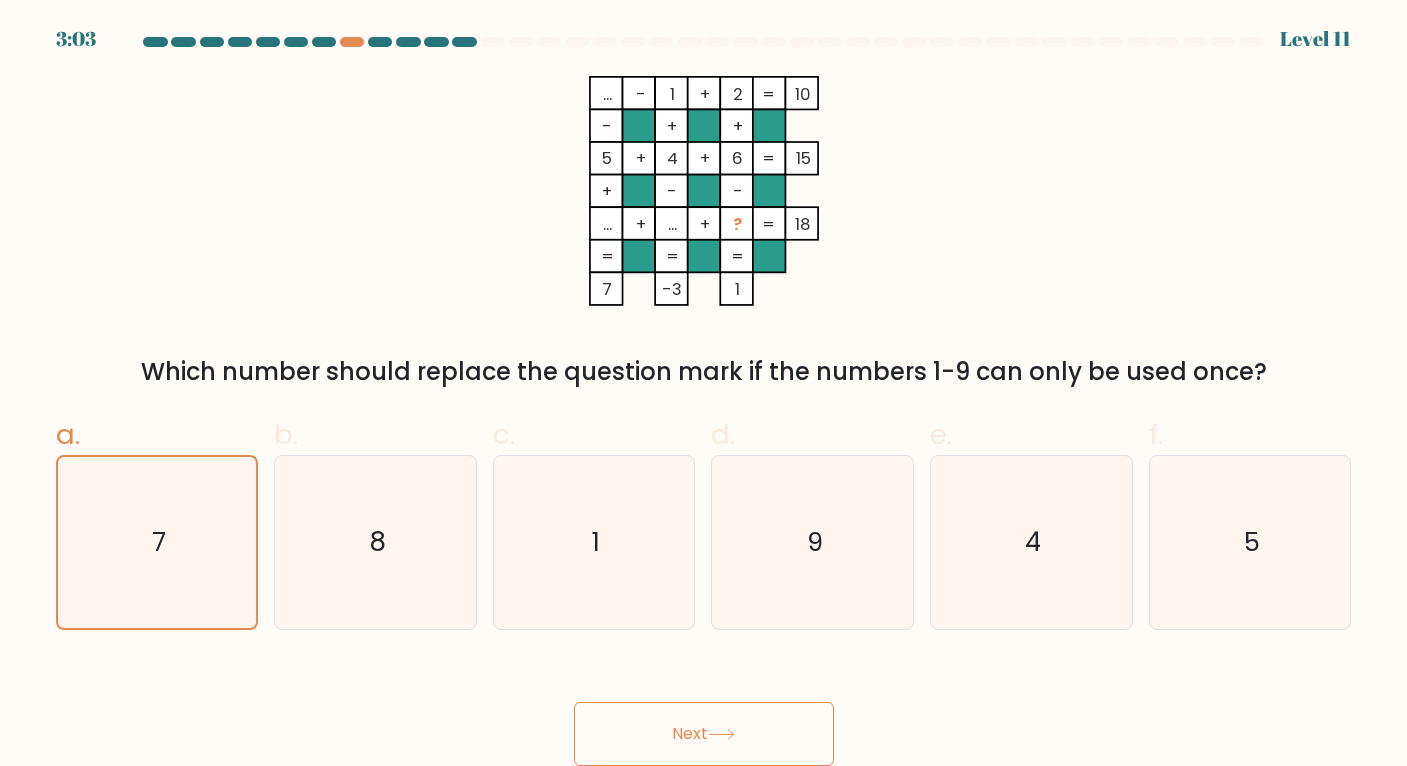 click on "Next" at bounding box center (704, 734) 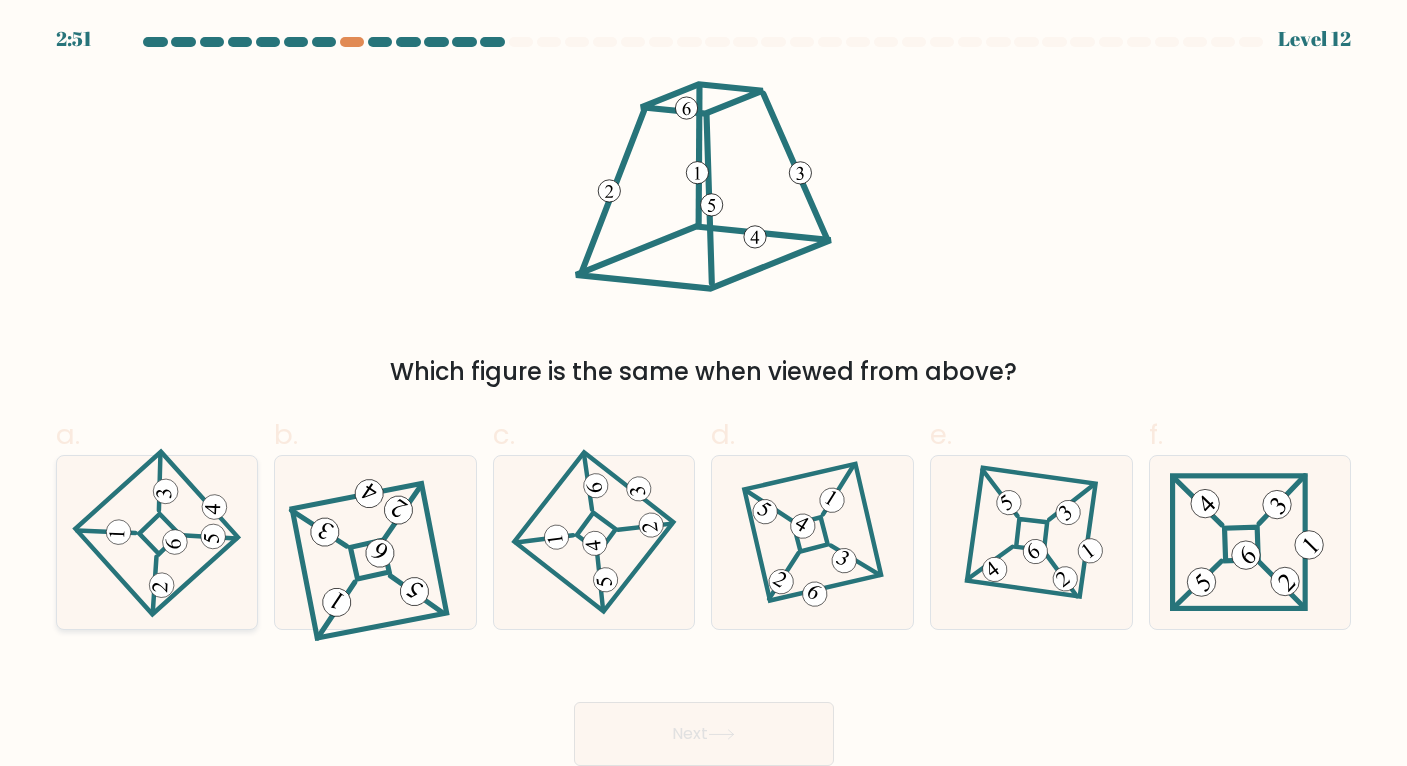 click 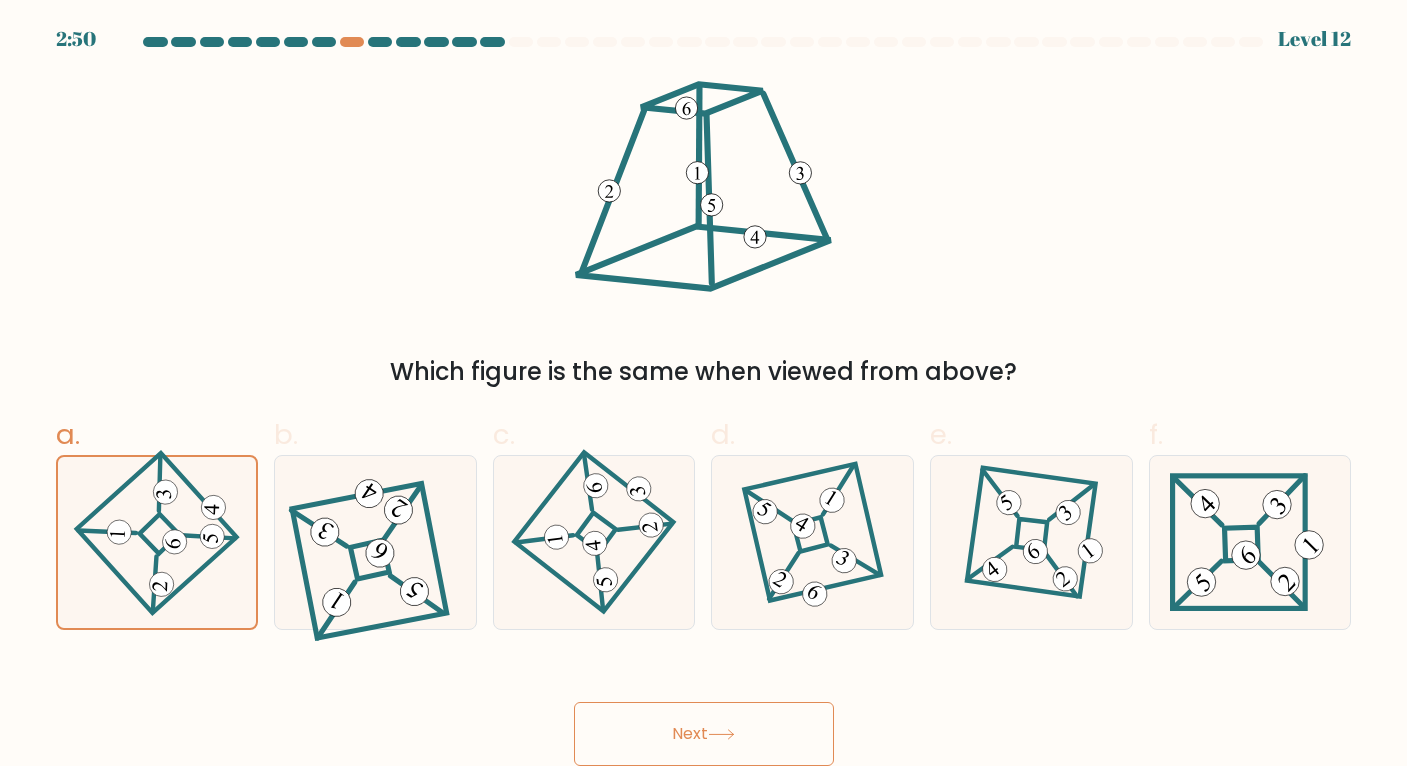 click on "Next" at bounding box center (704, 734) 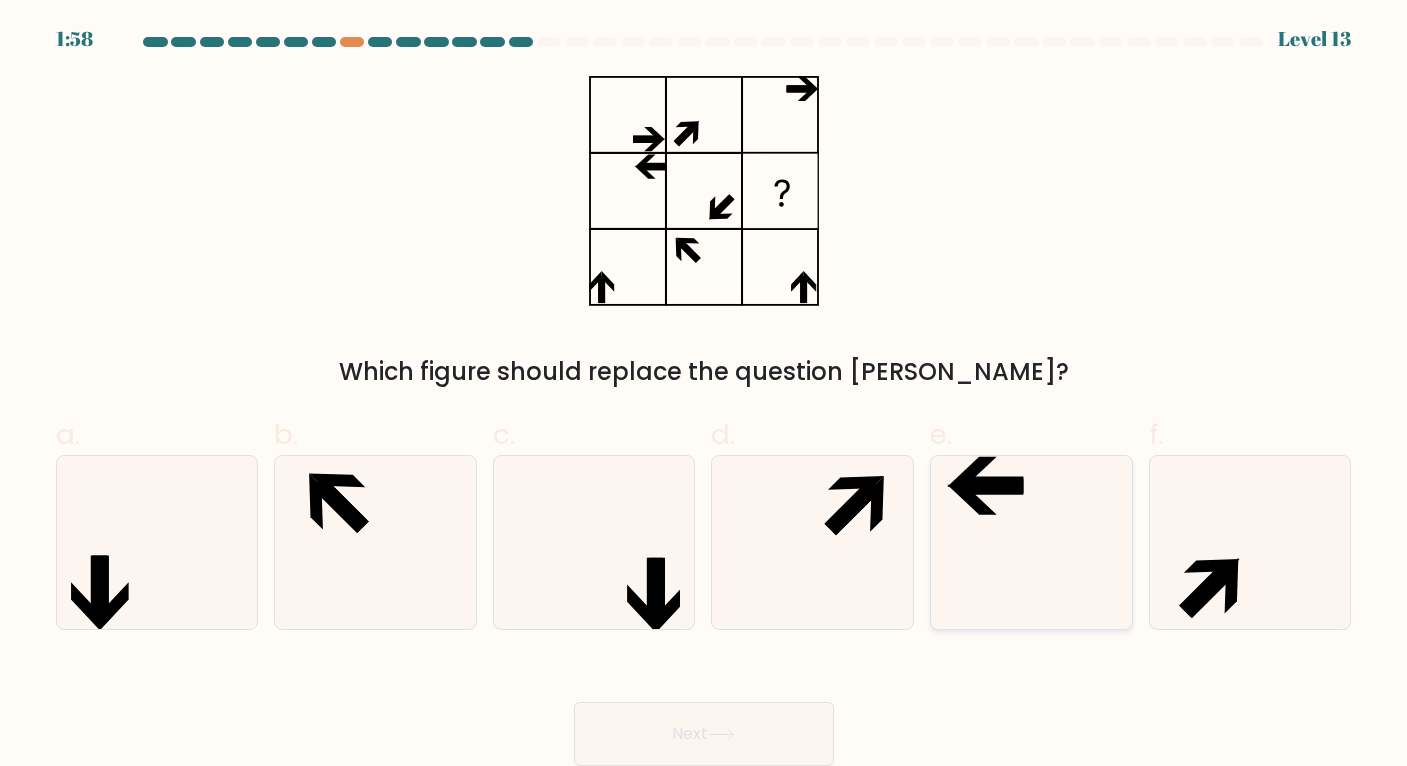 click 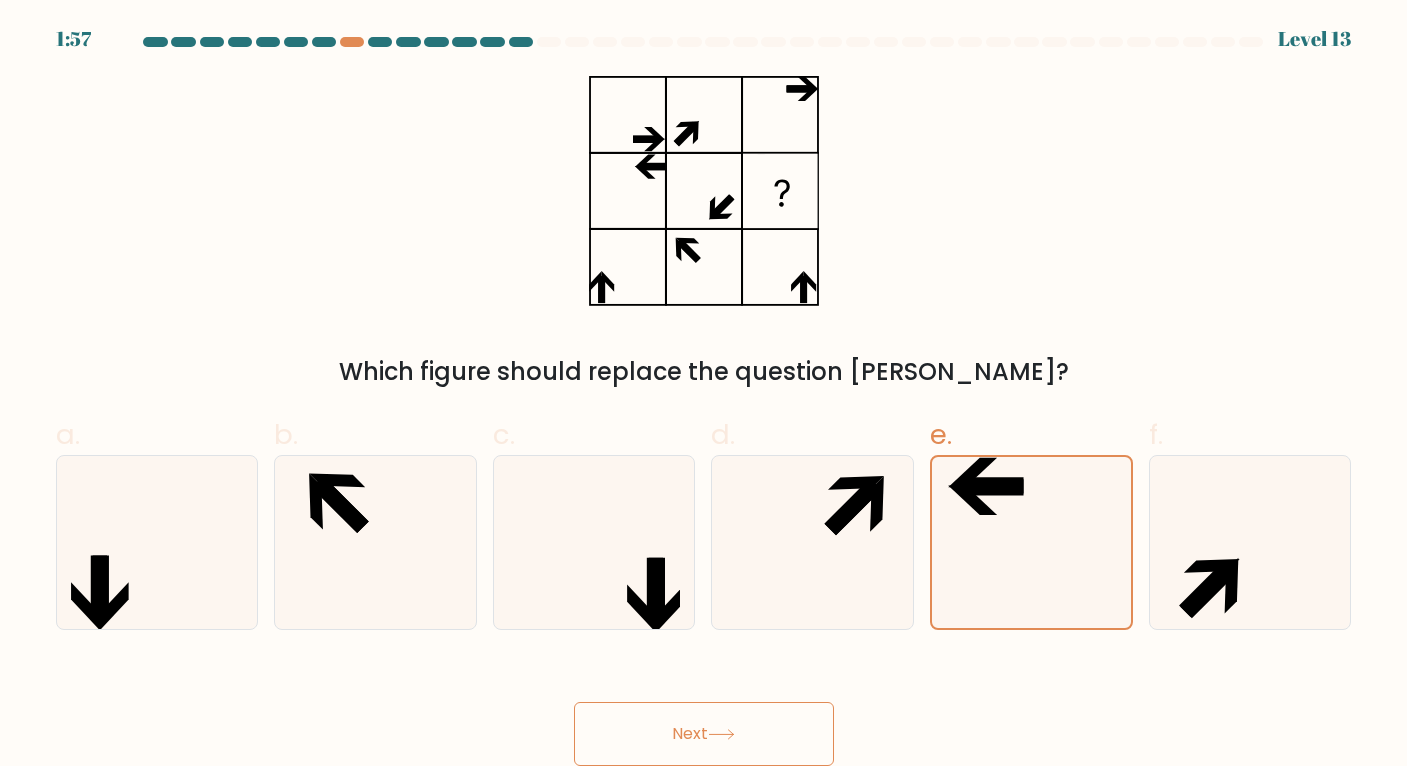 click 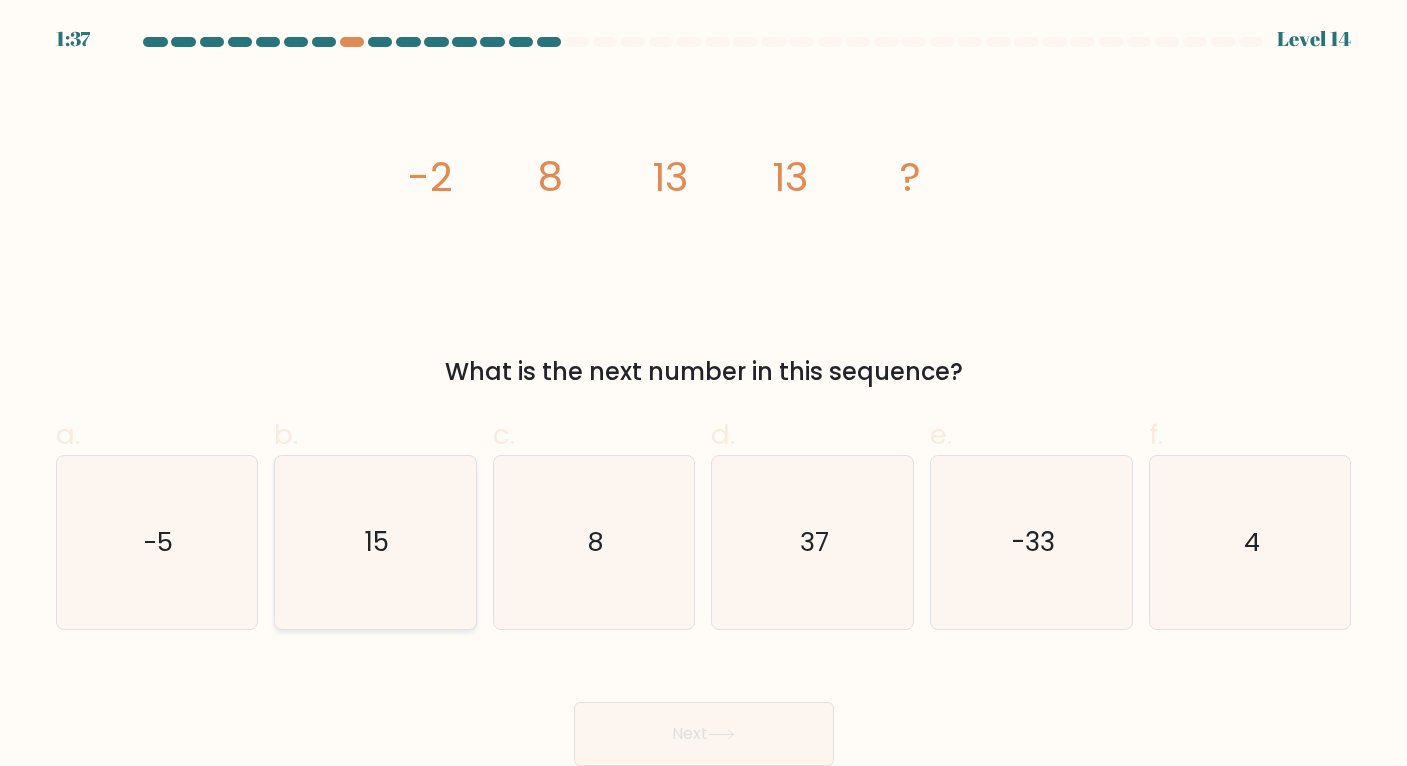 click on "15" 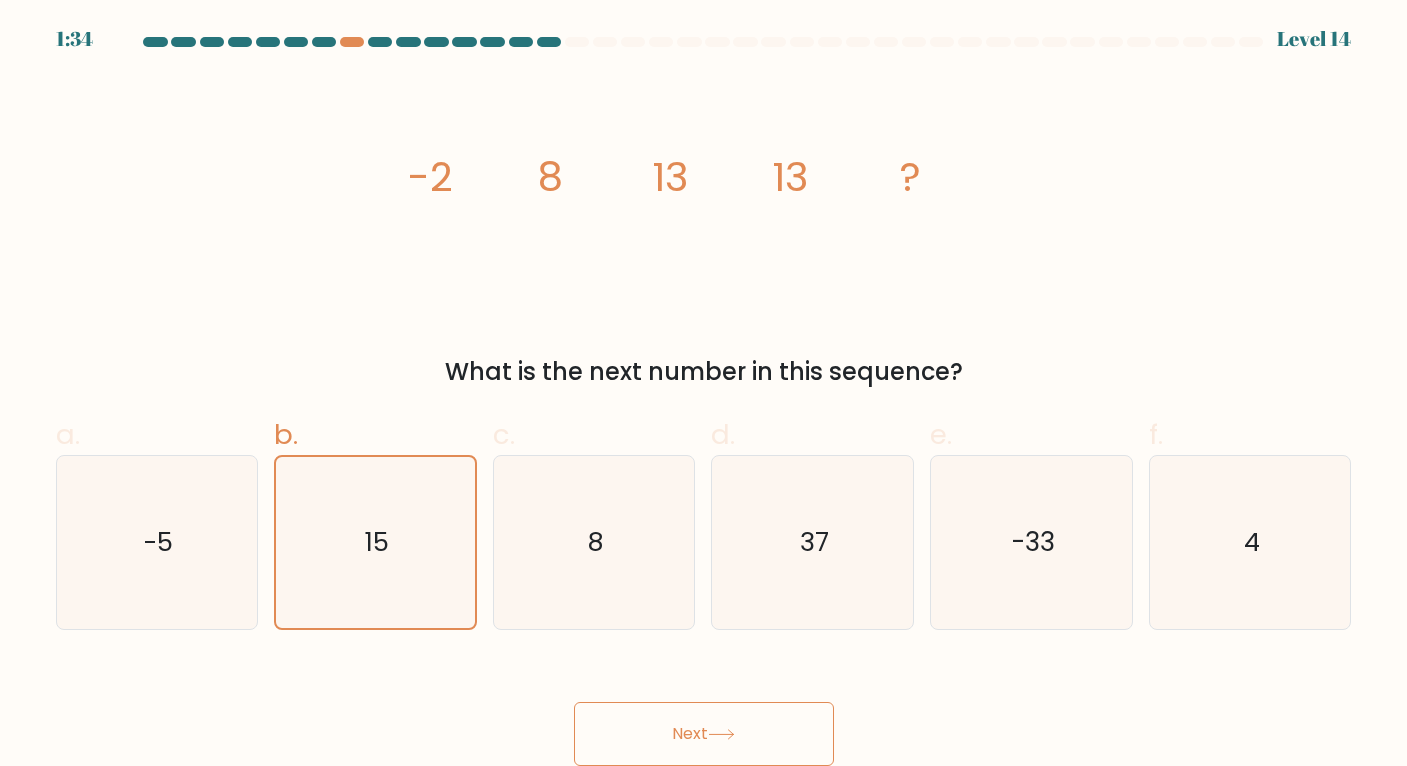 click on "Next" at bounding box center (704, 734) 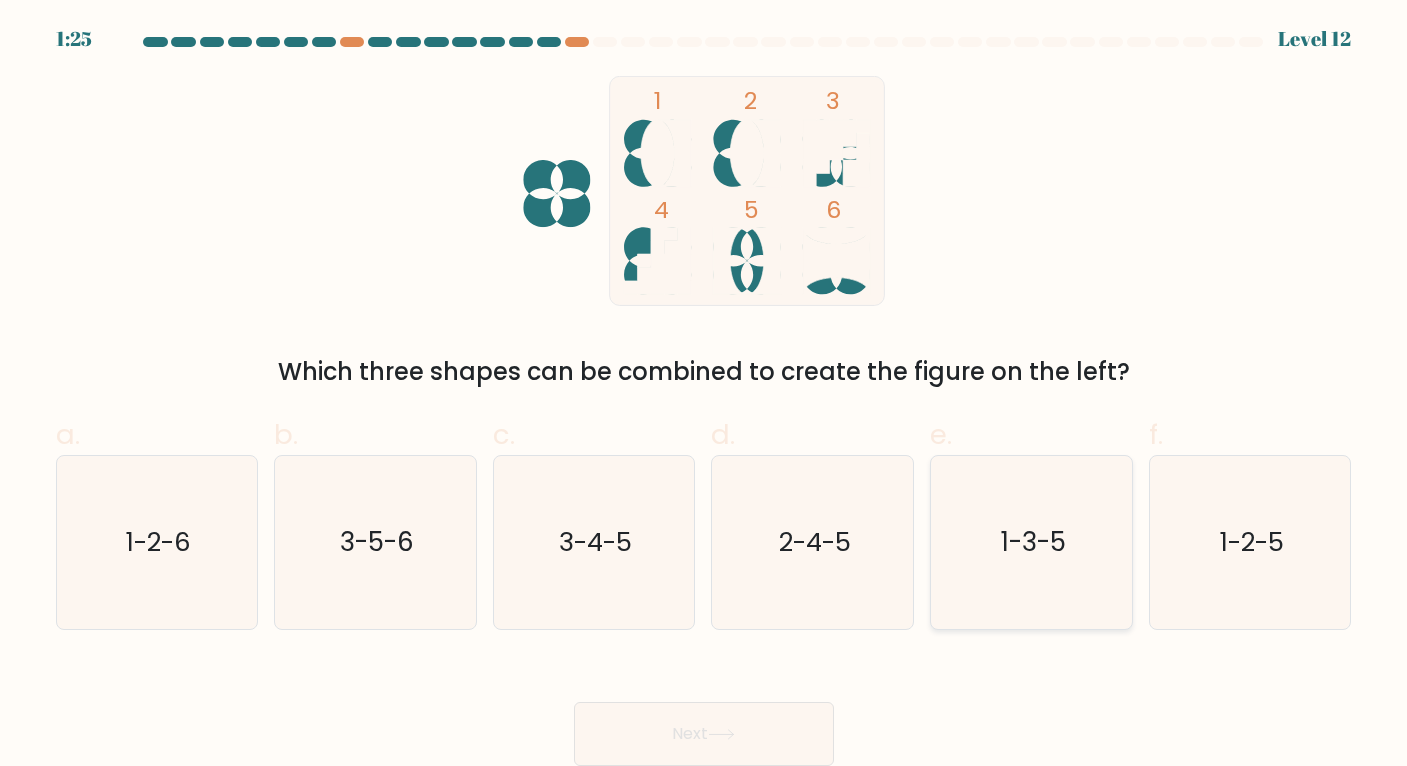click on "1-3-5" 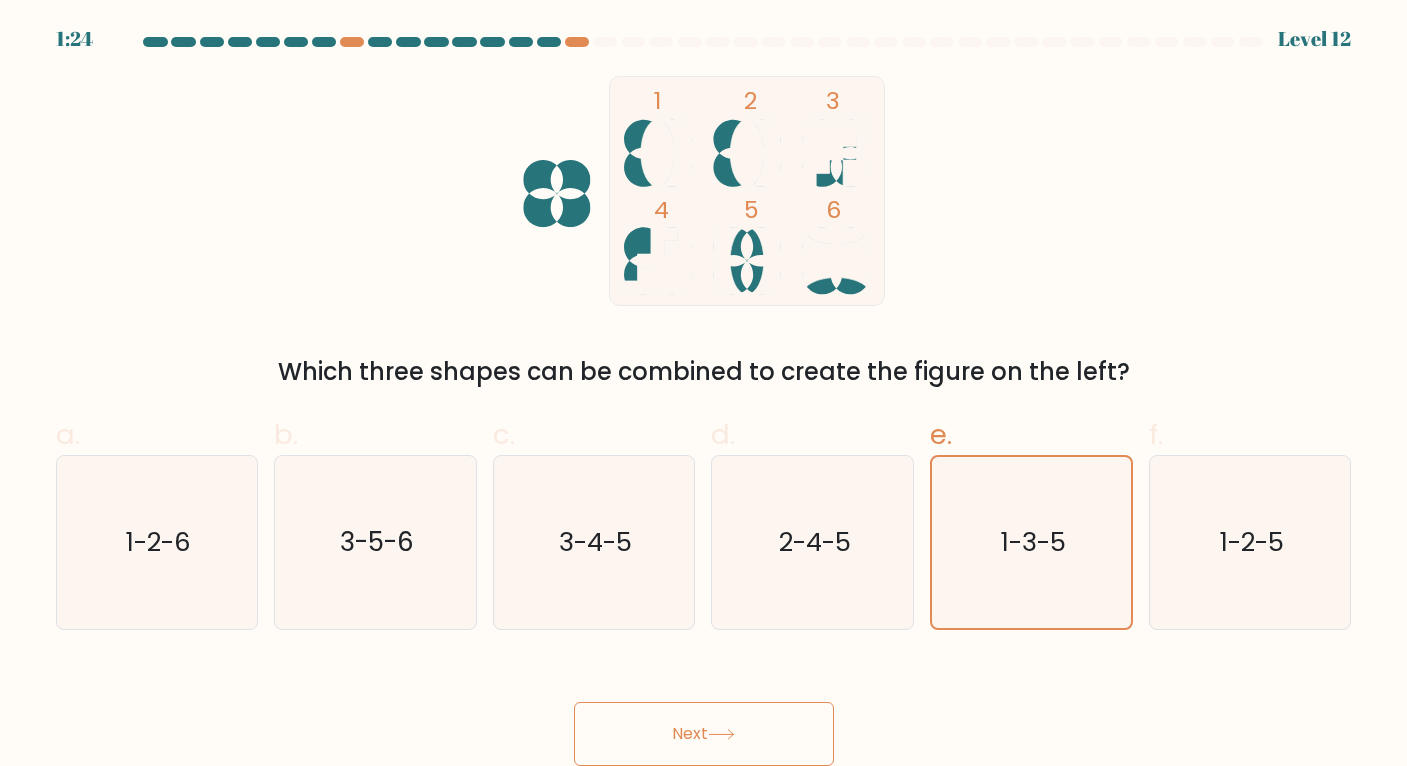 click on "Next" at bounding box center [704, 734] 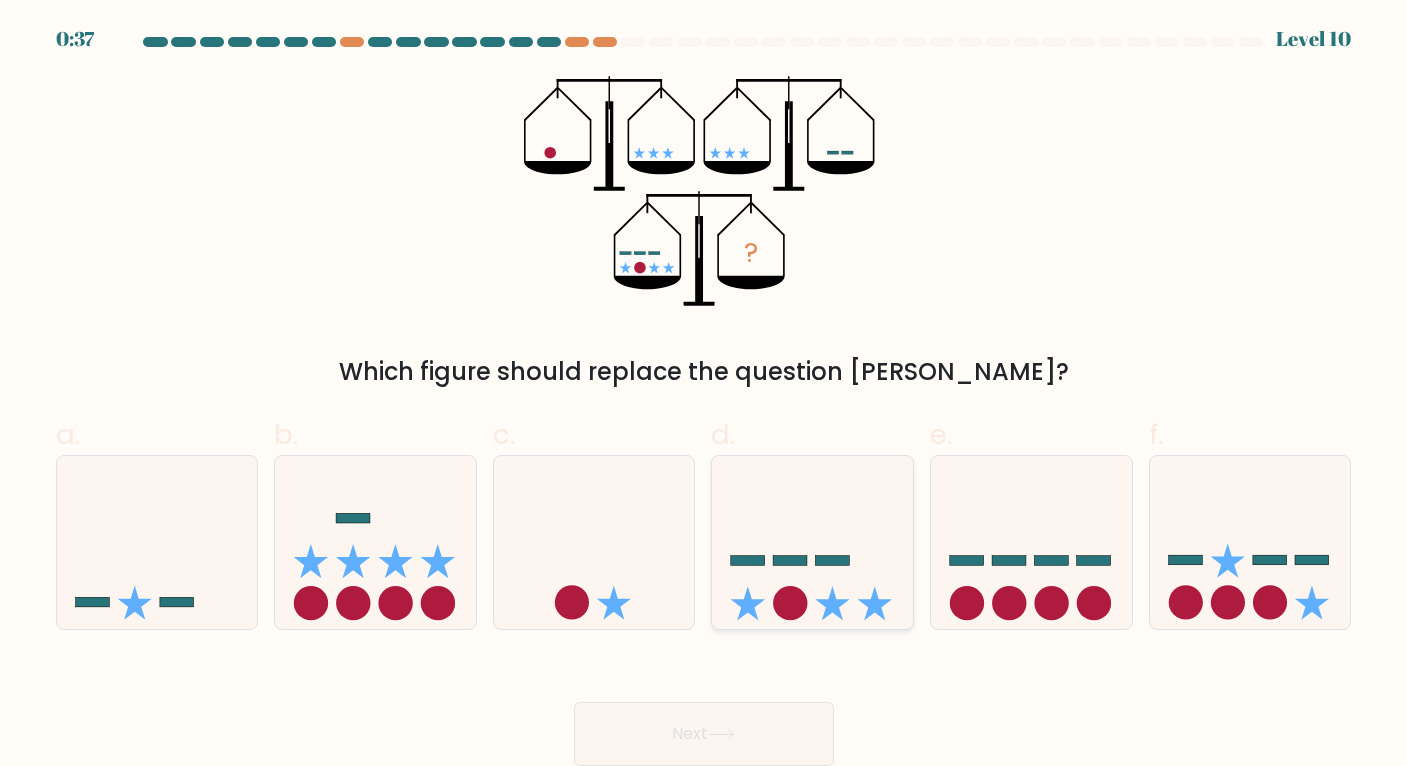 click 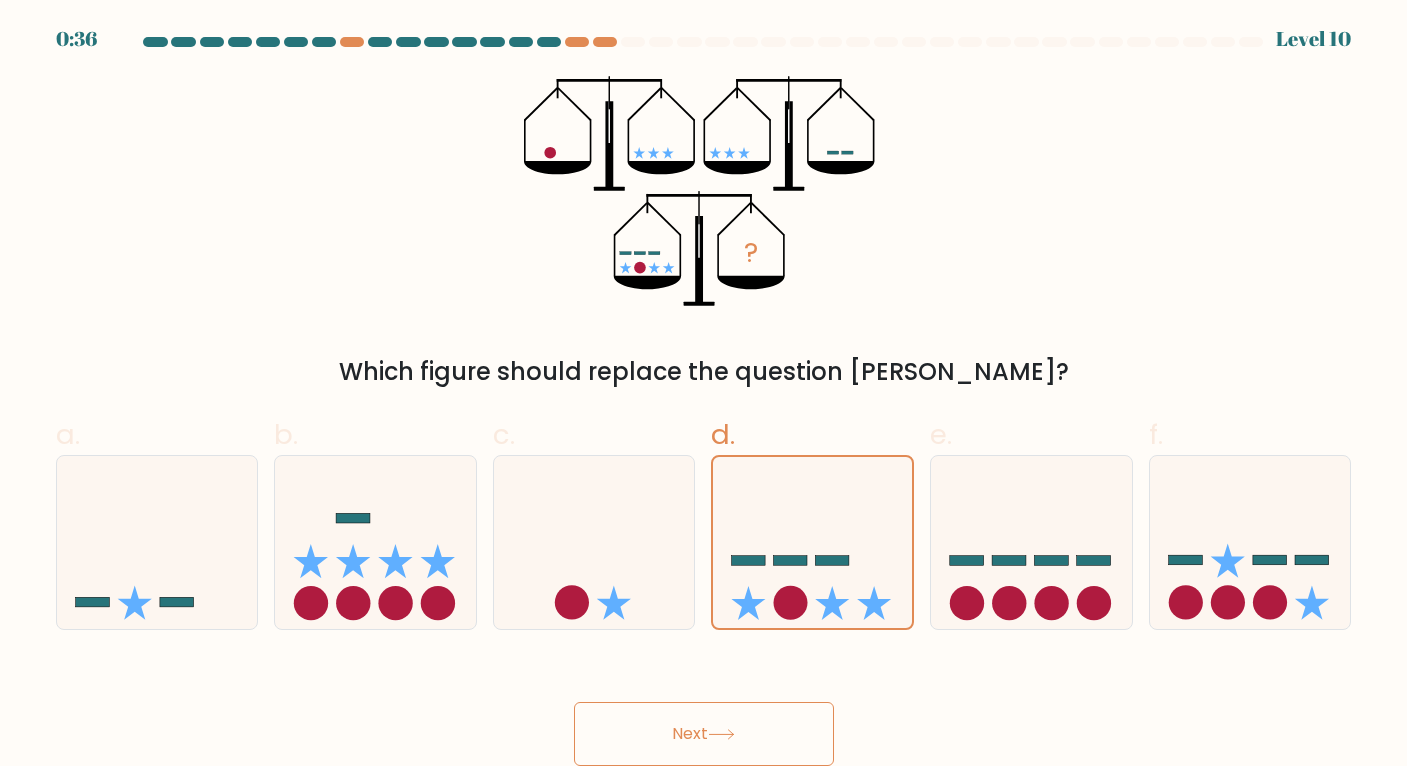 click on "Next" at bounding box center (704, 734) 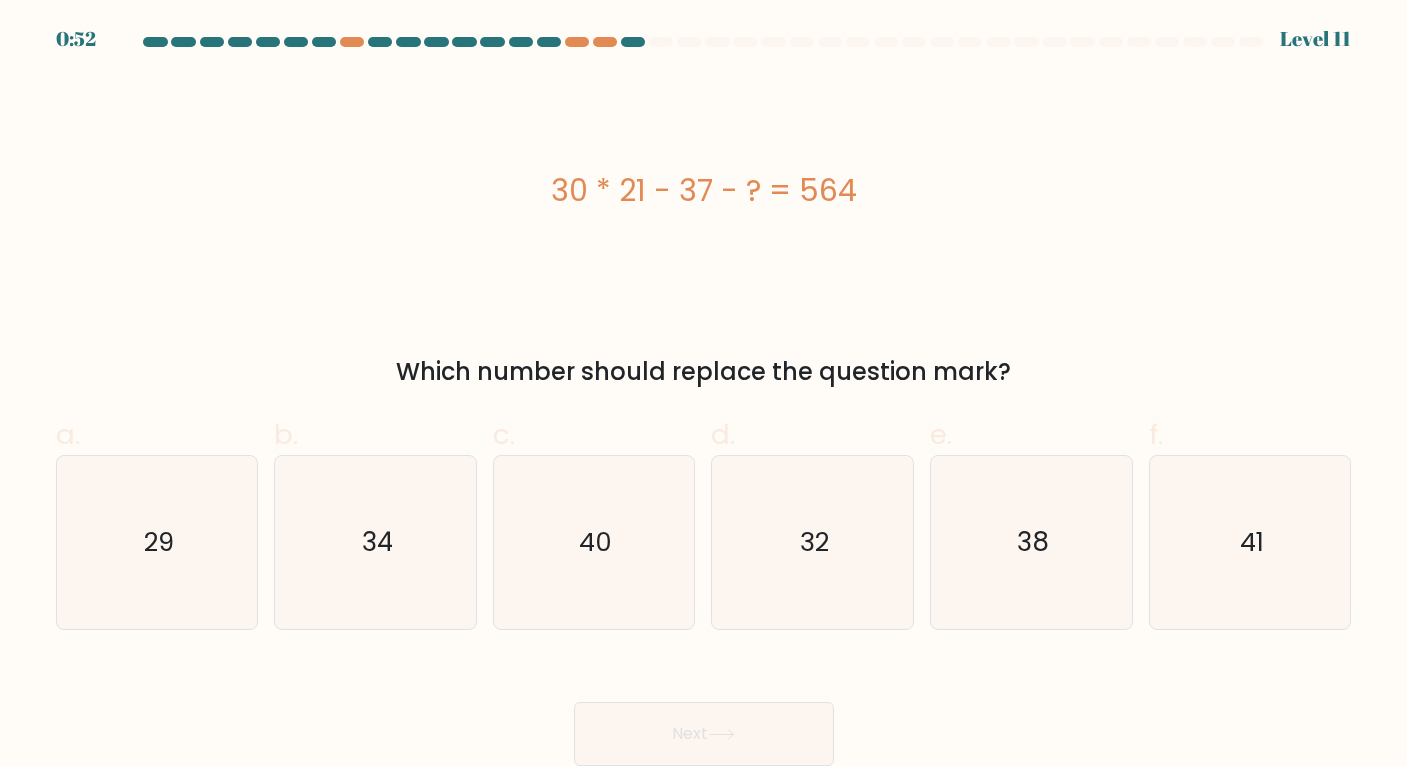 type 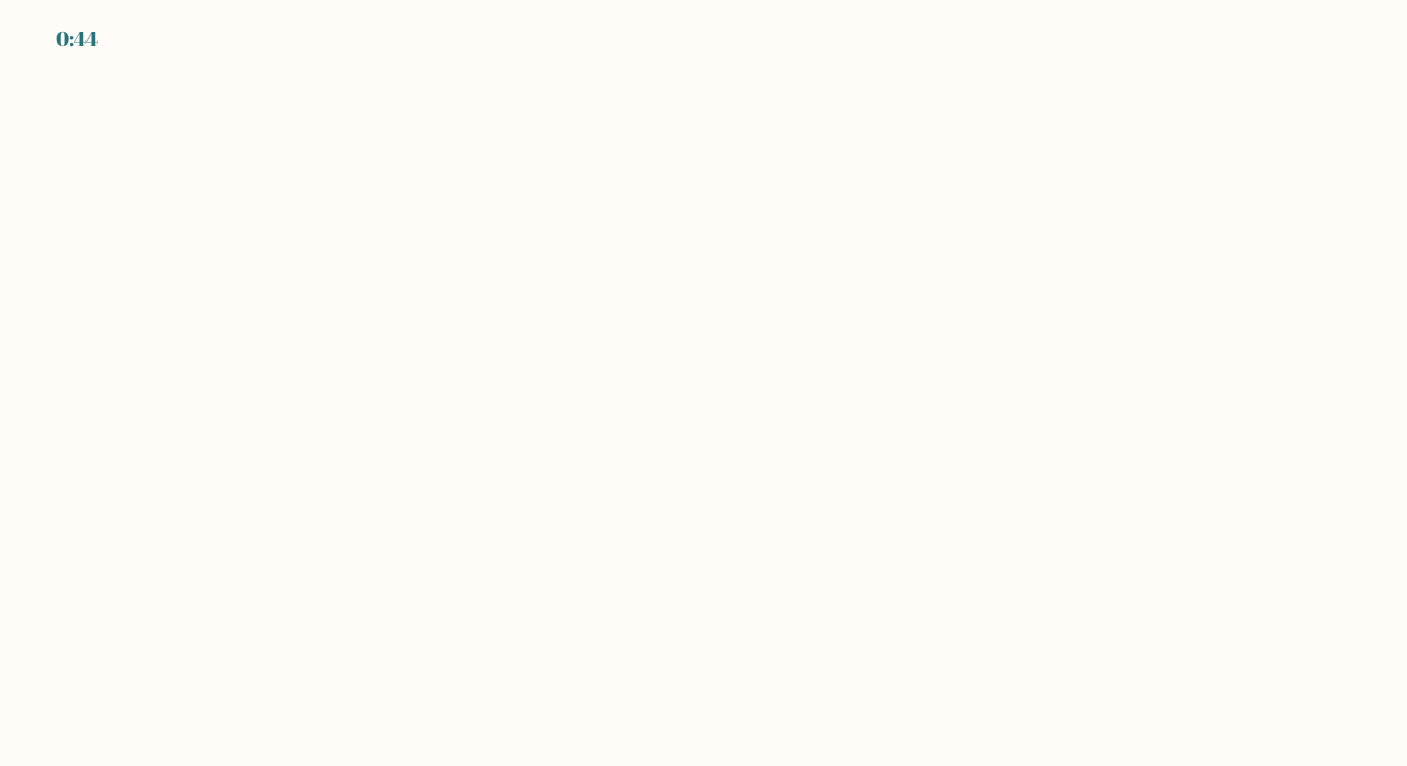 scroll, scrollTop: 0, scrollLeft: 0, axis: both 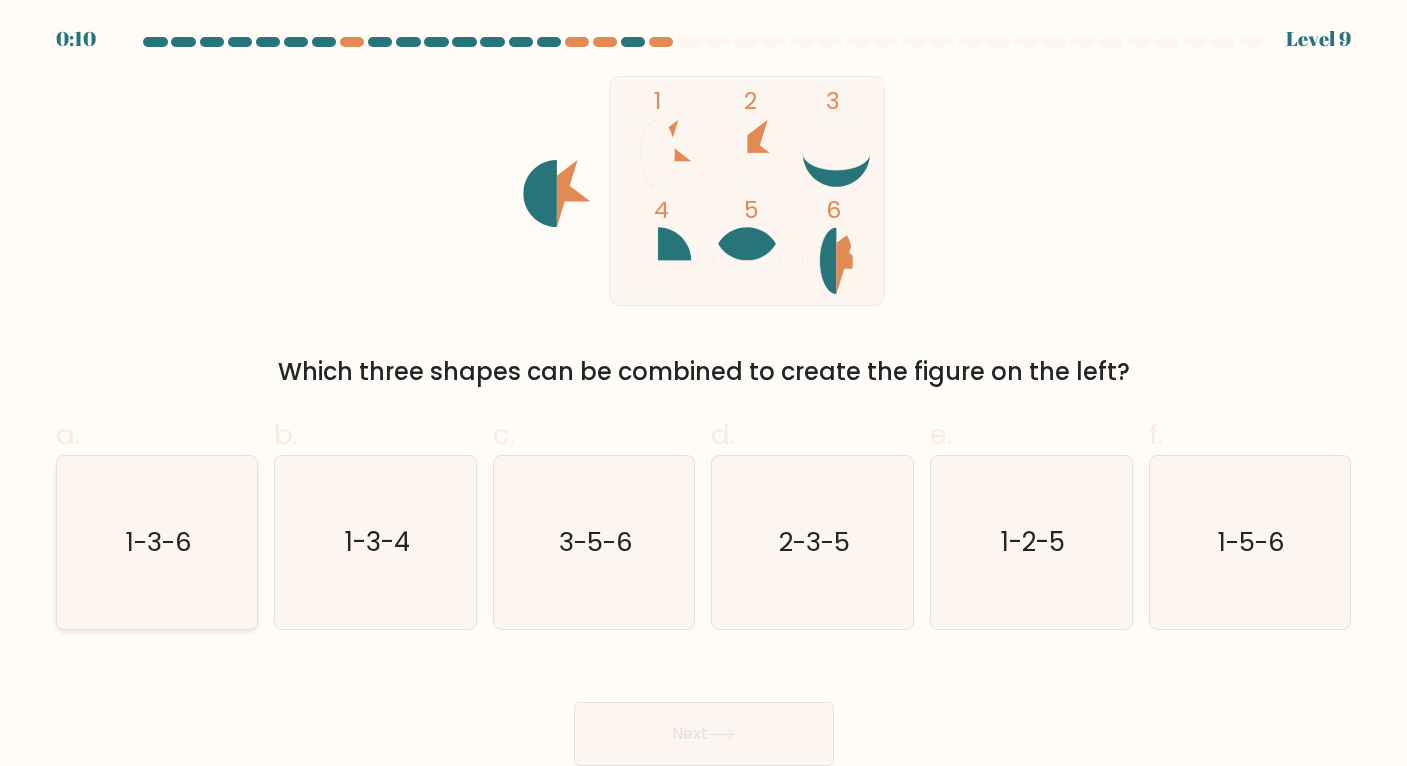 click on "1-3-6" 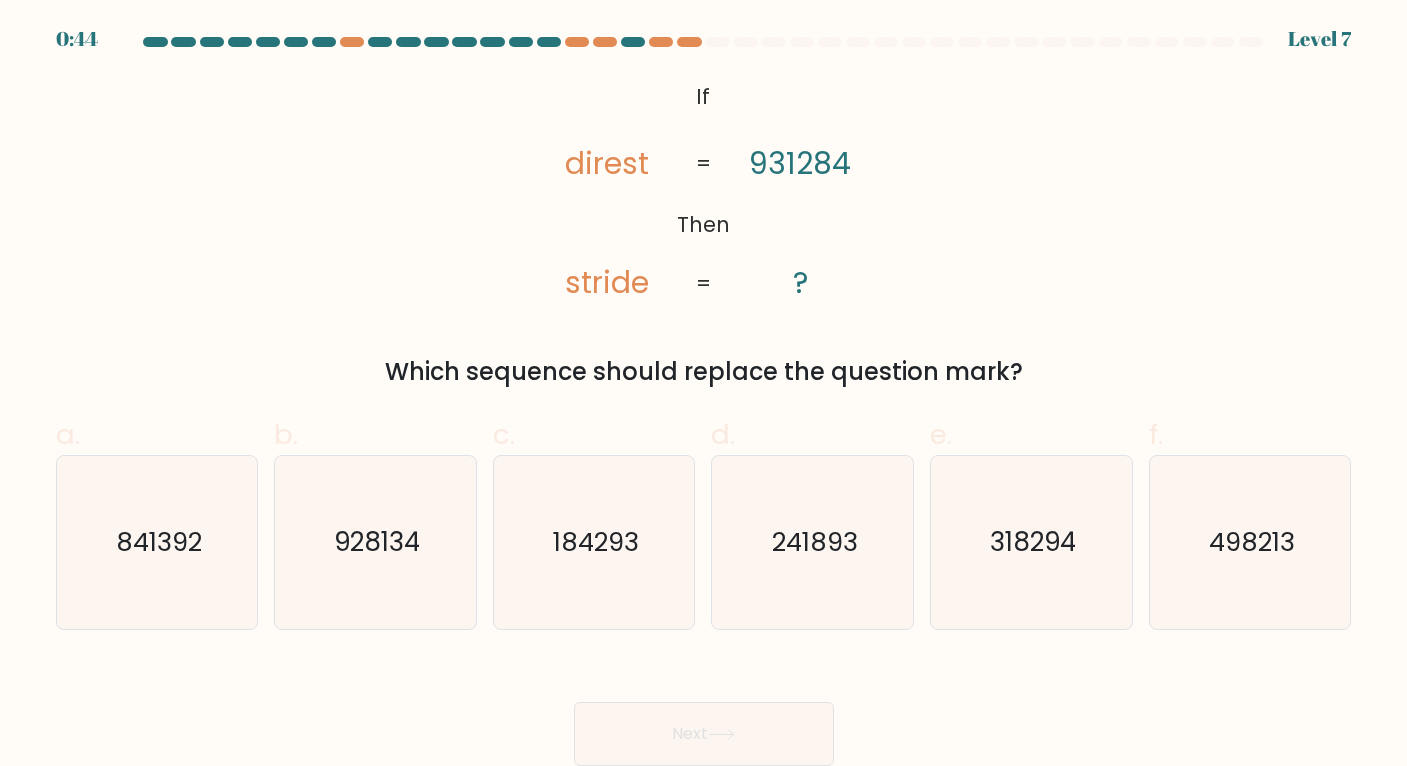 scroll, scrollTop: 0, scrollLeft: 0, axis: both 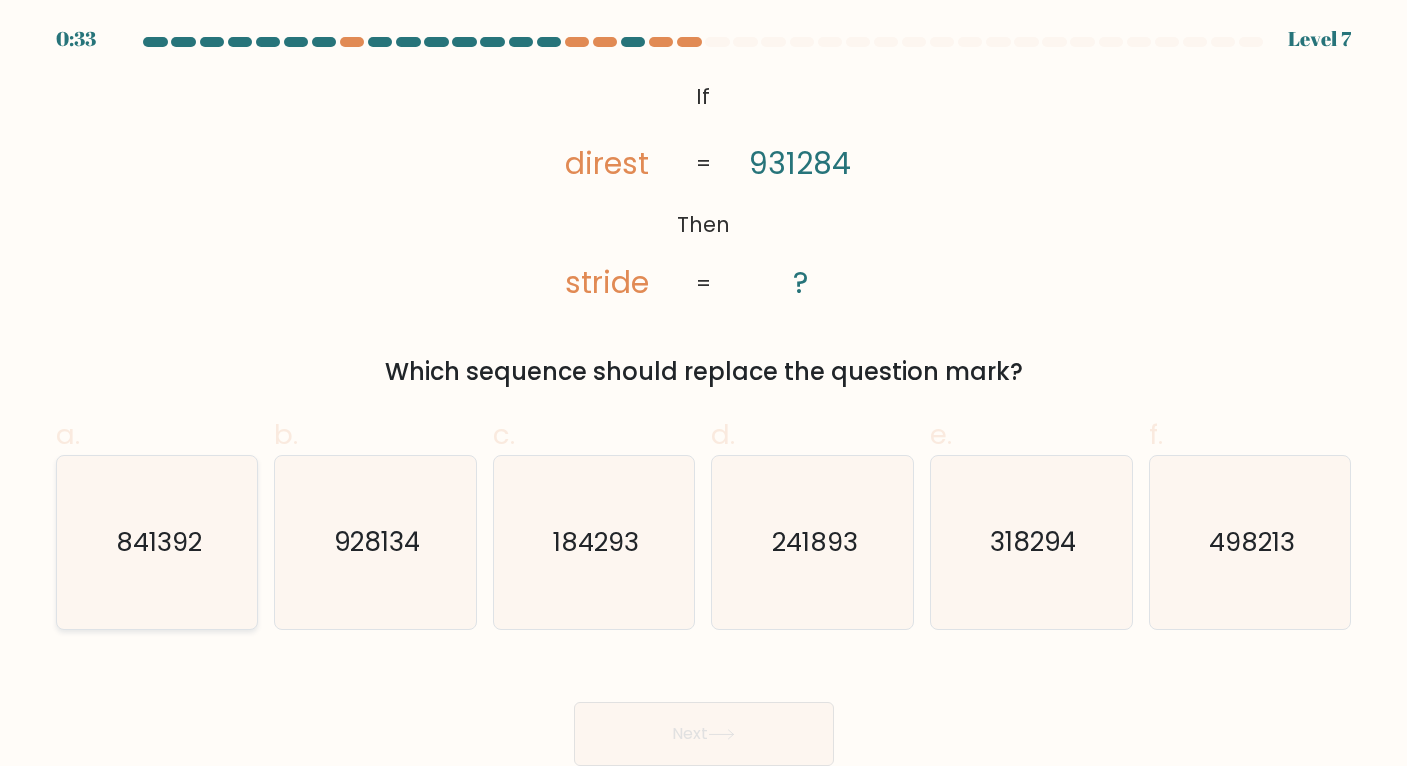 click on "841392" 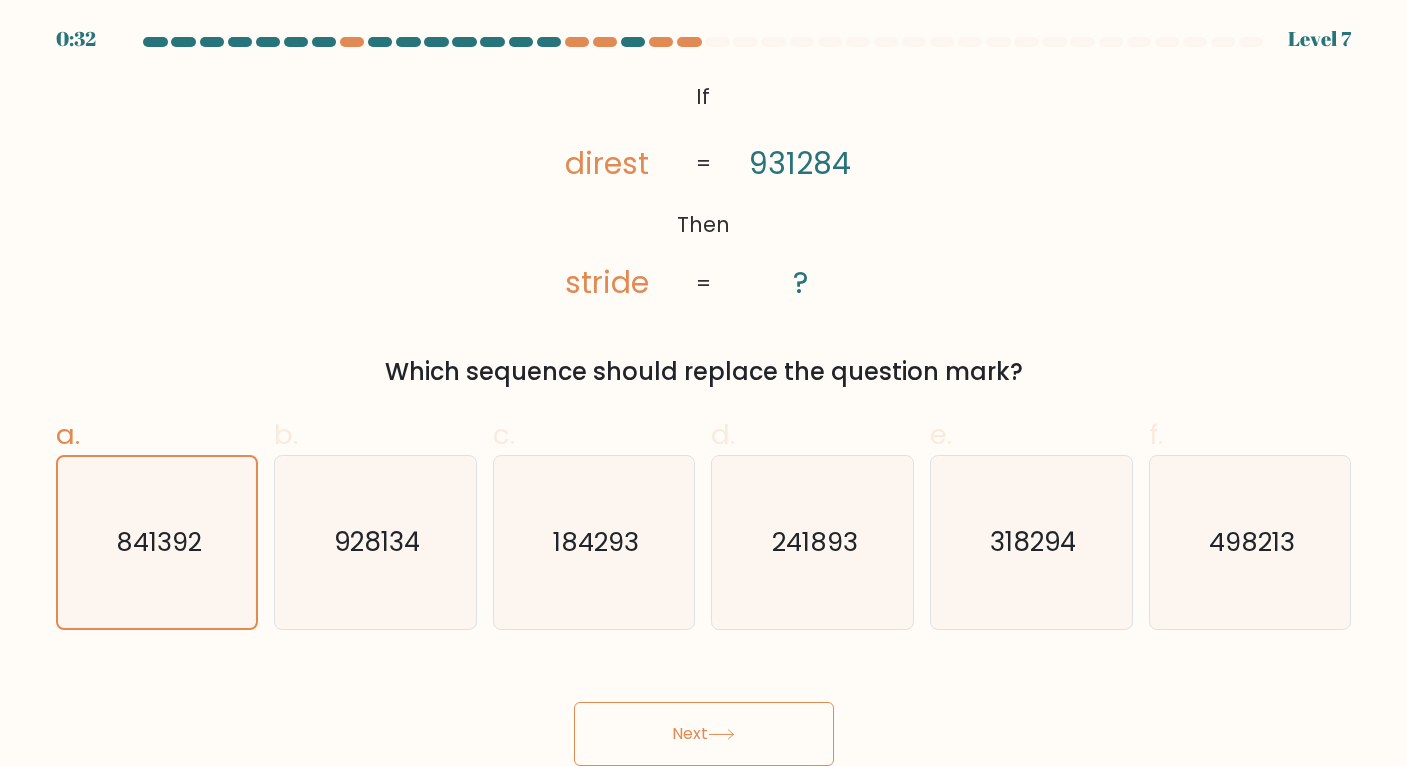 click on "Next" at bounding box center (704, 734) 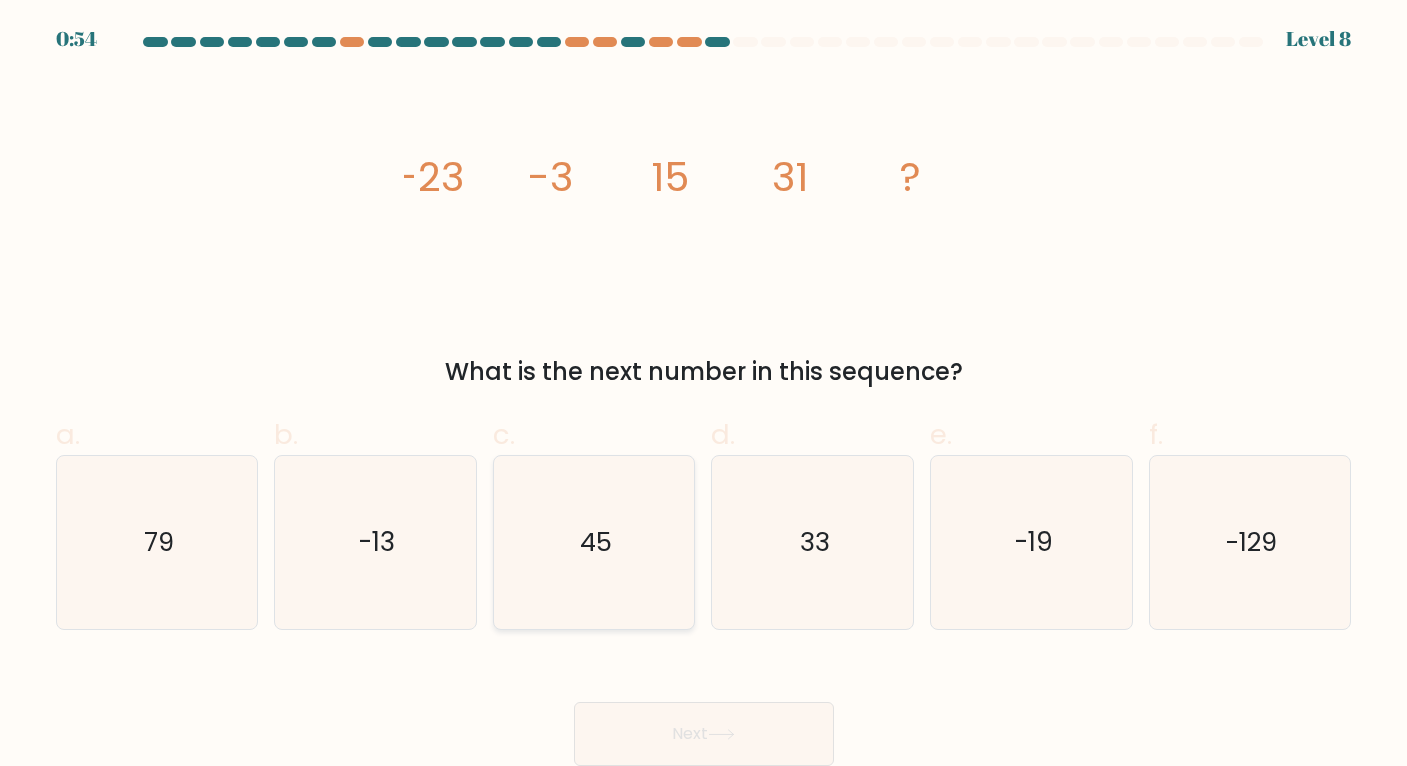 click on "45" 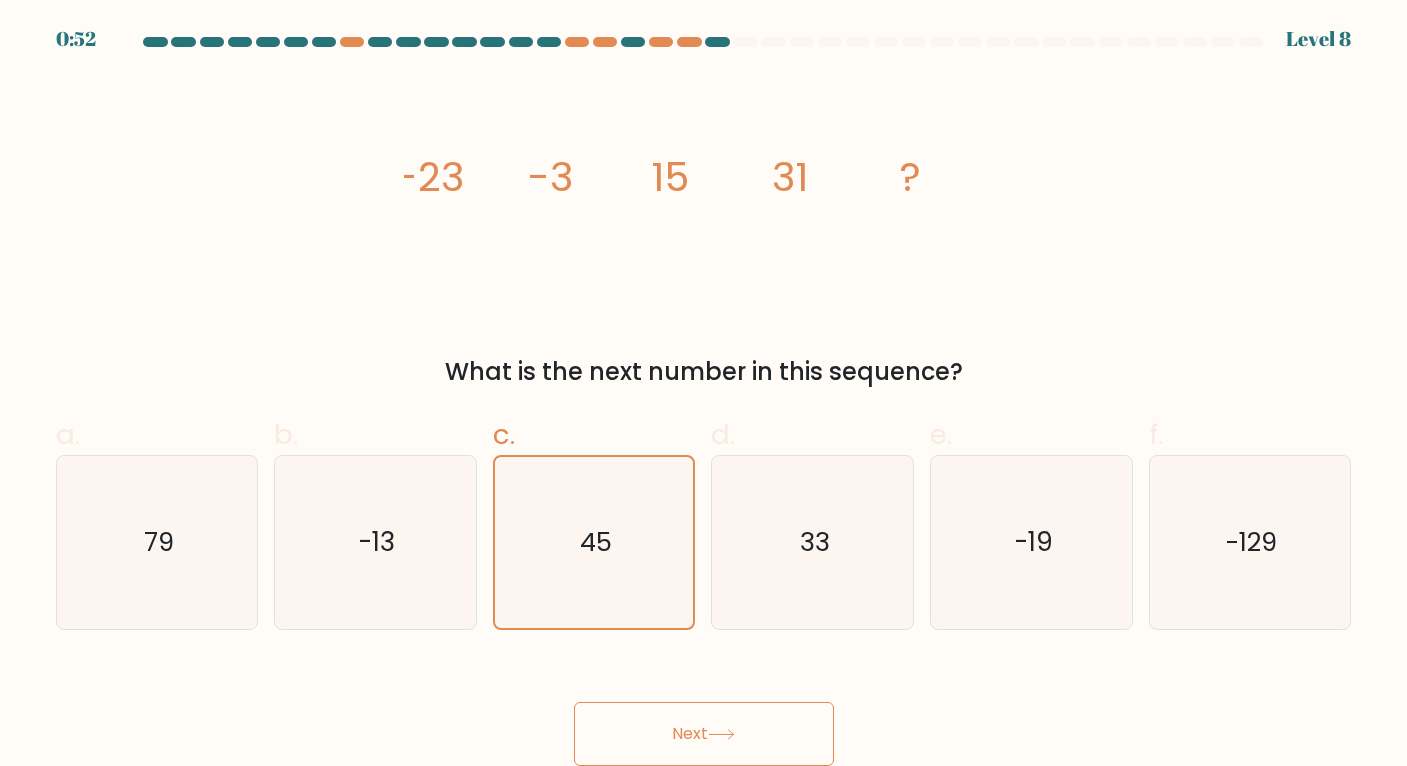 click on "Next" at bounding box center [704, 734] 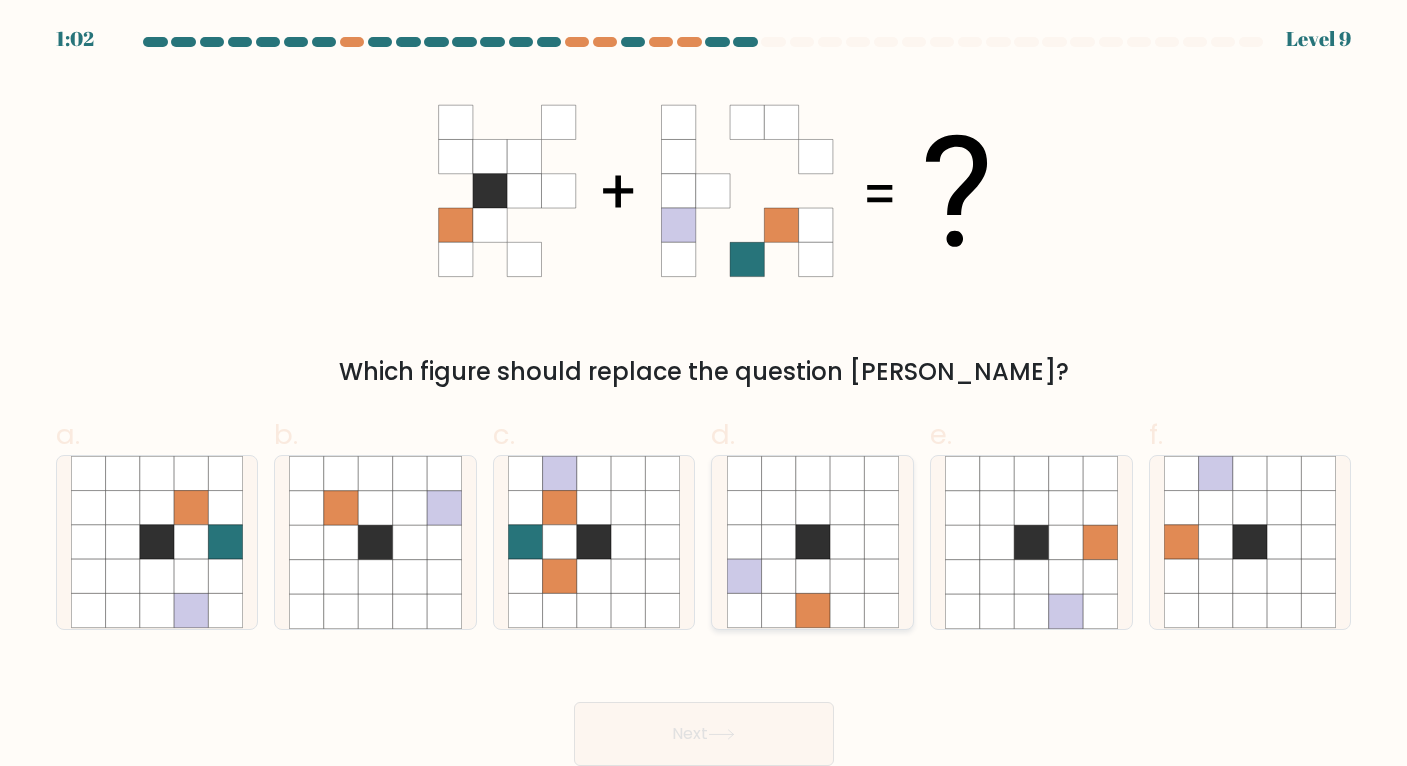 click 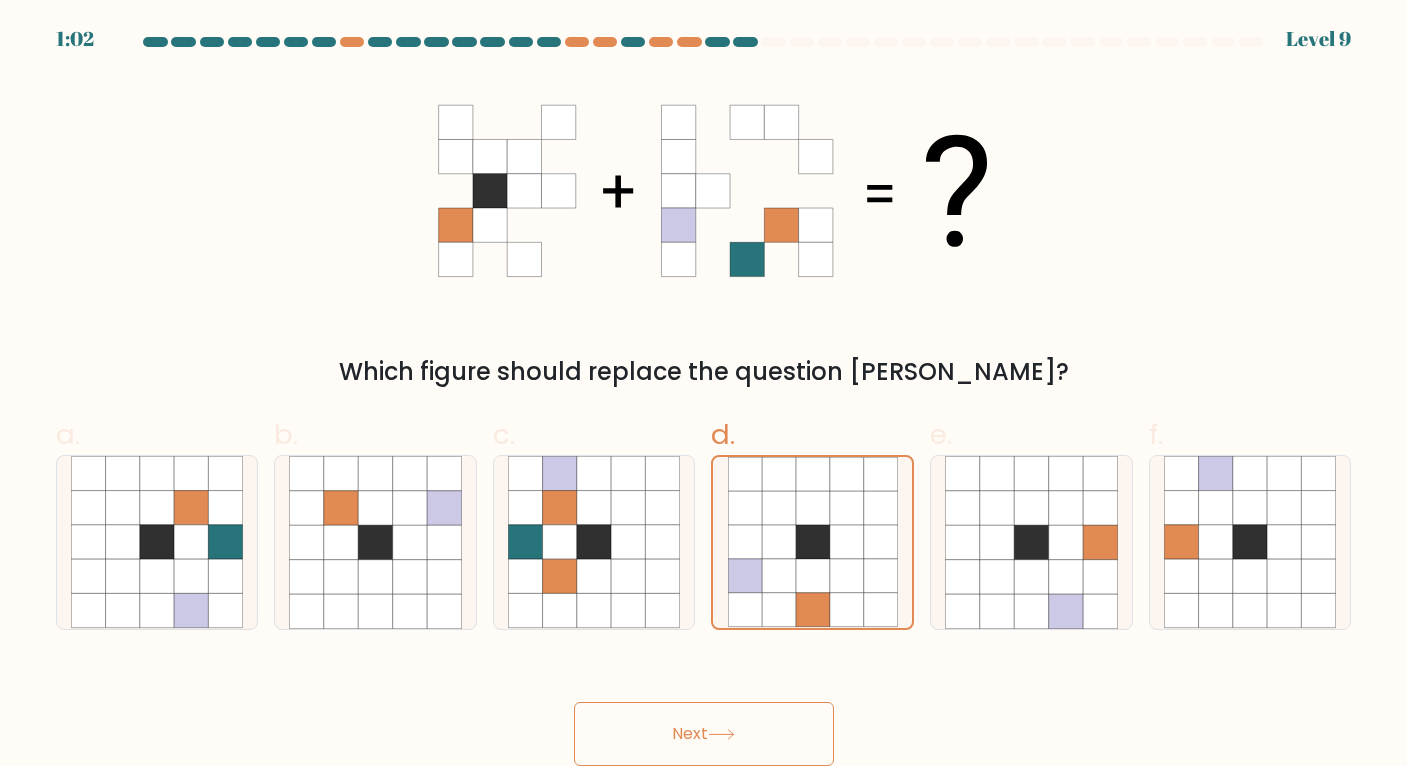 click on "Next" at bounding box center [704, 734] 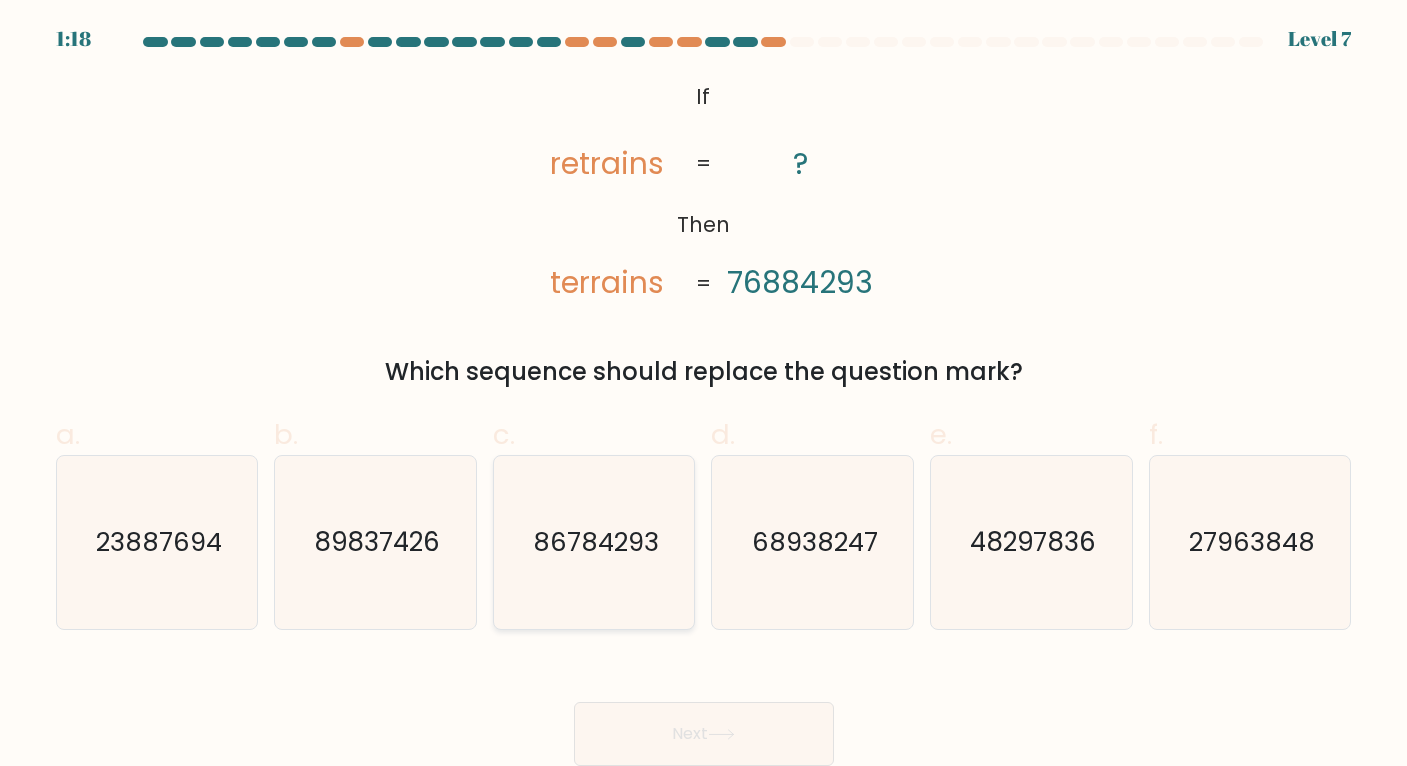 click on "86784293" 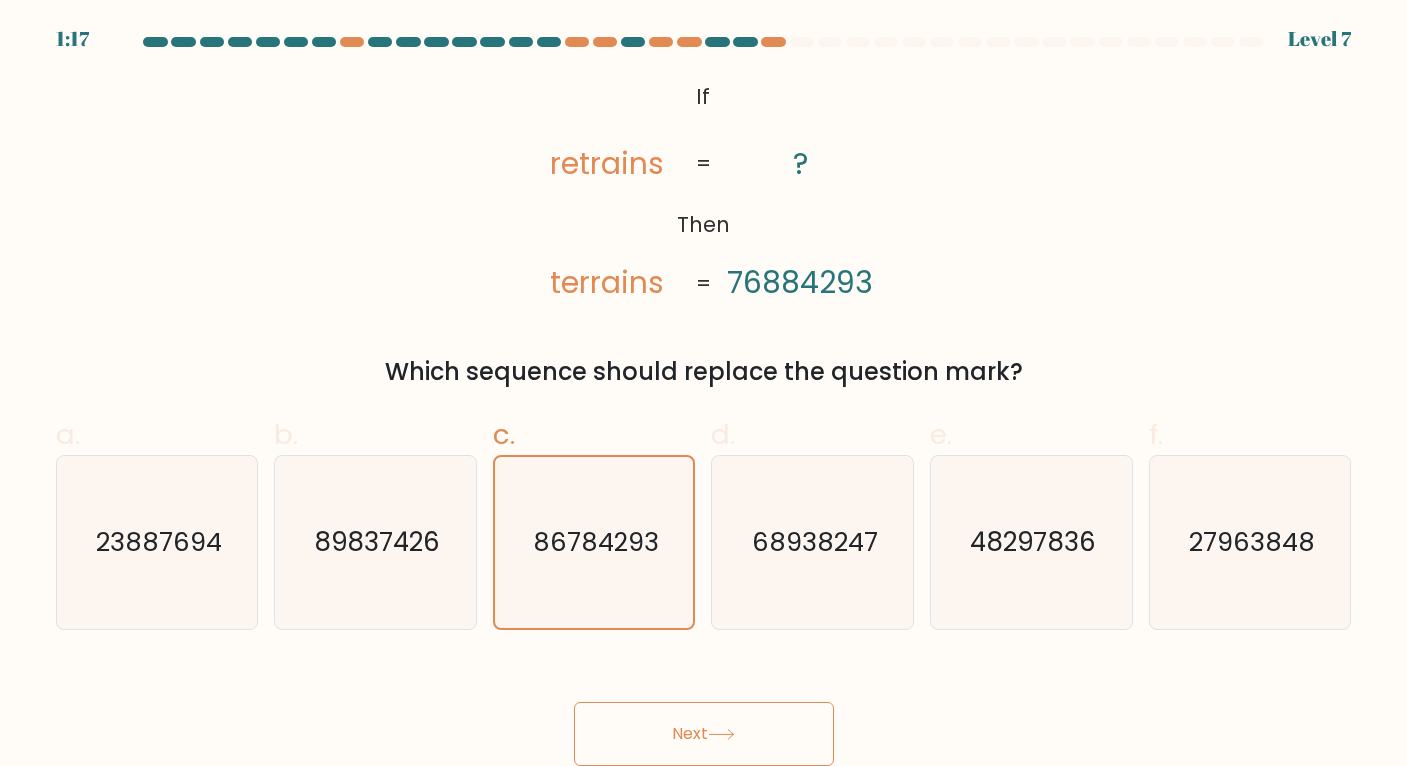 click on "Next" at bounding box center [704, 734] 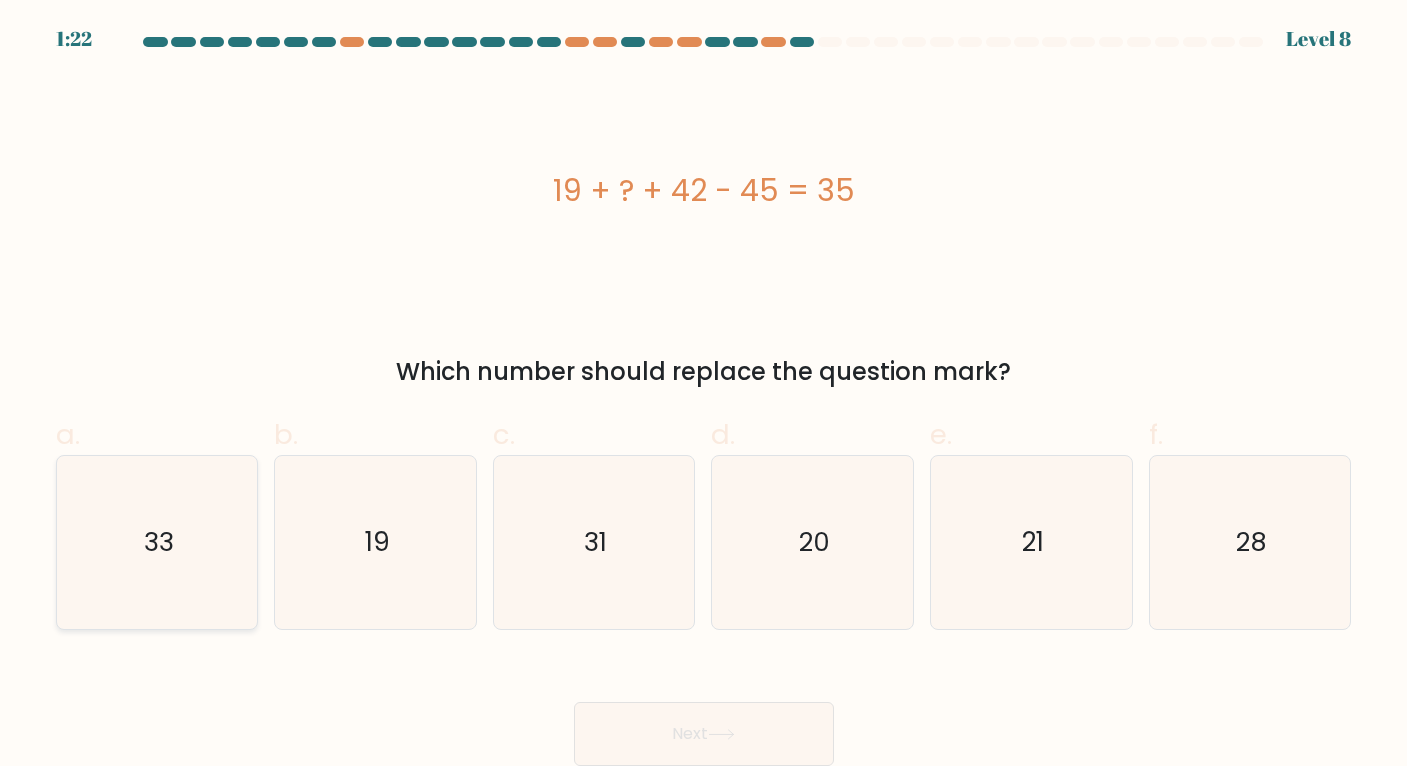 click on "33" 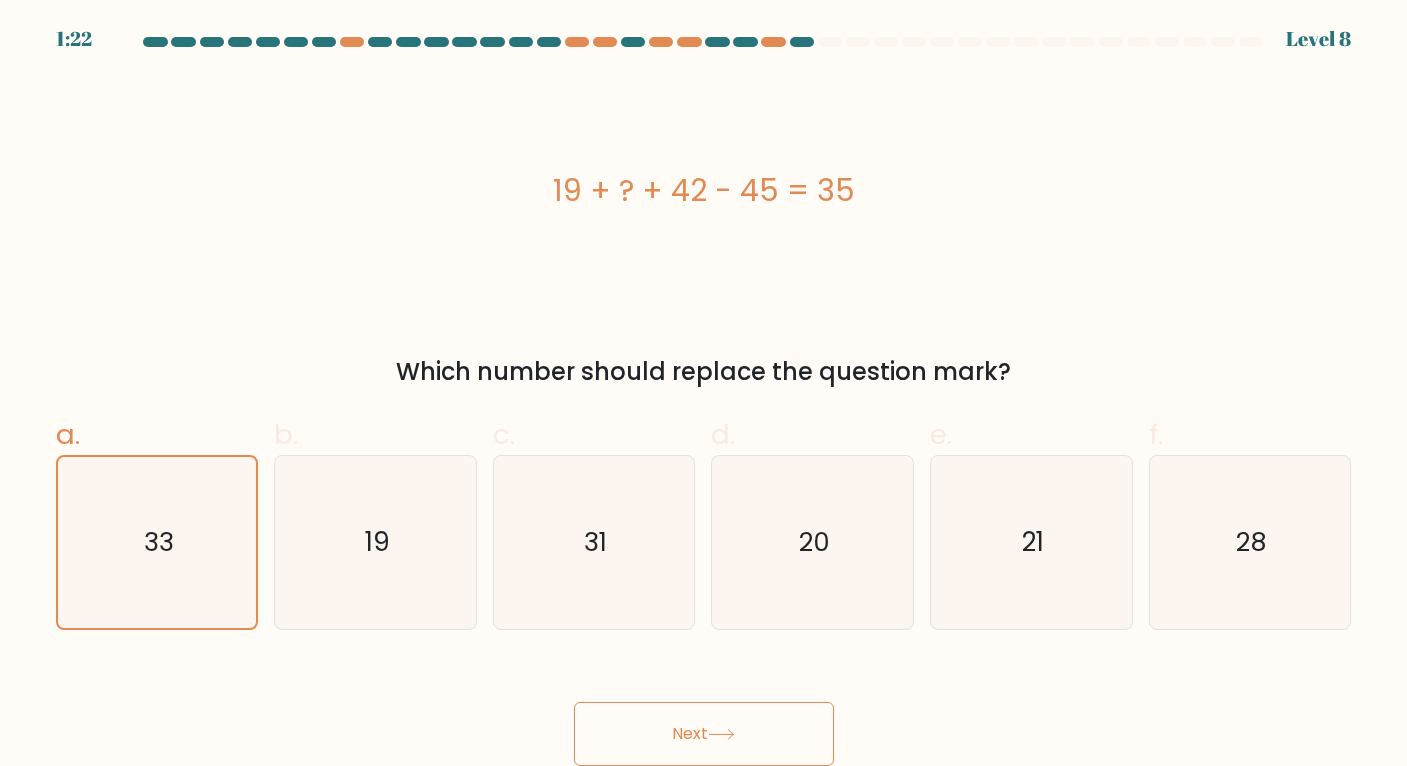 click on "Next" at bounding box center (704, 734) 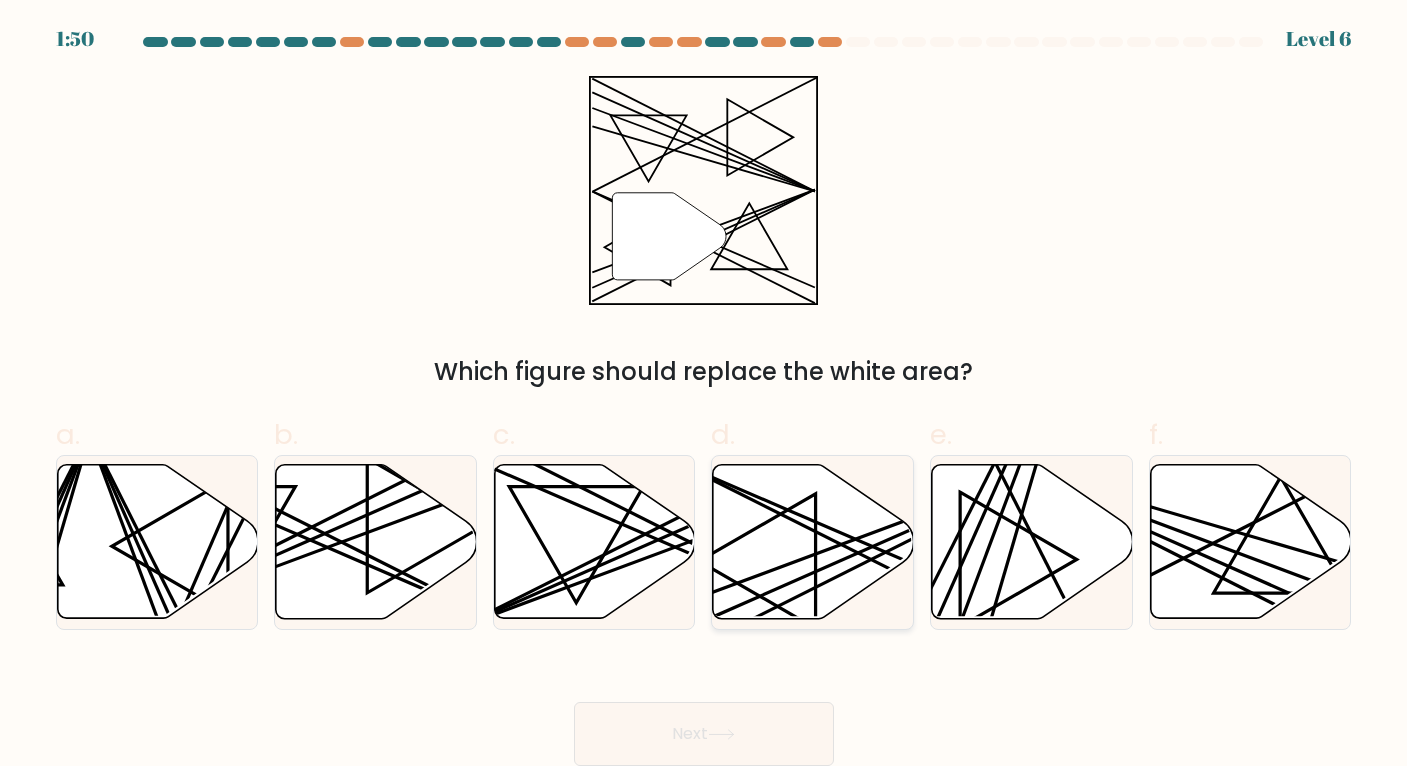 click 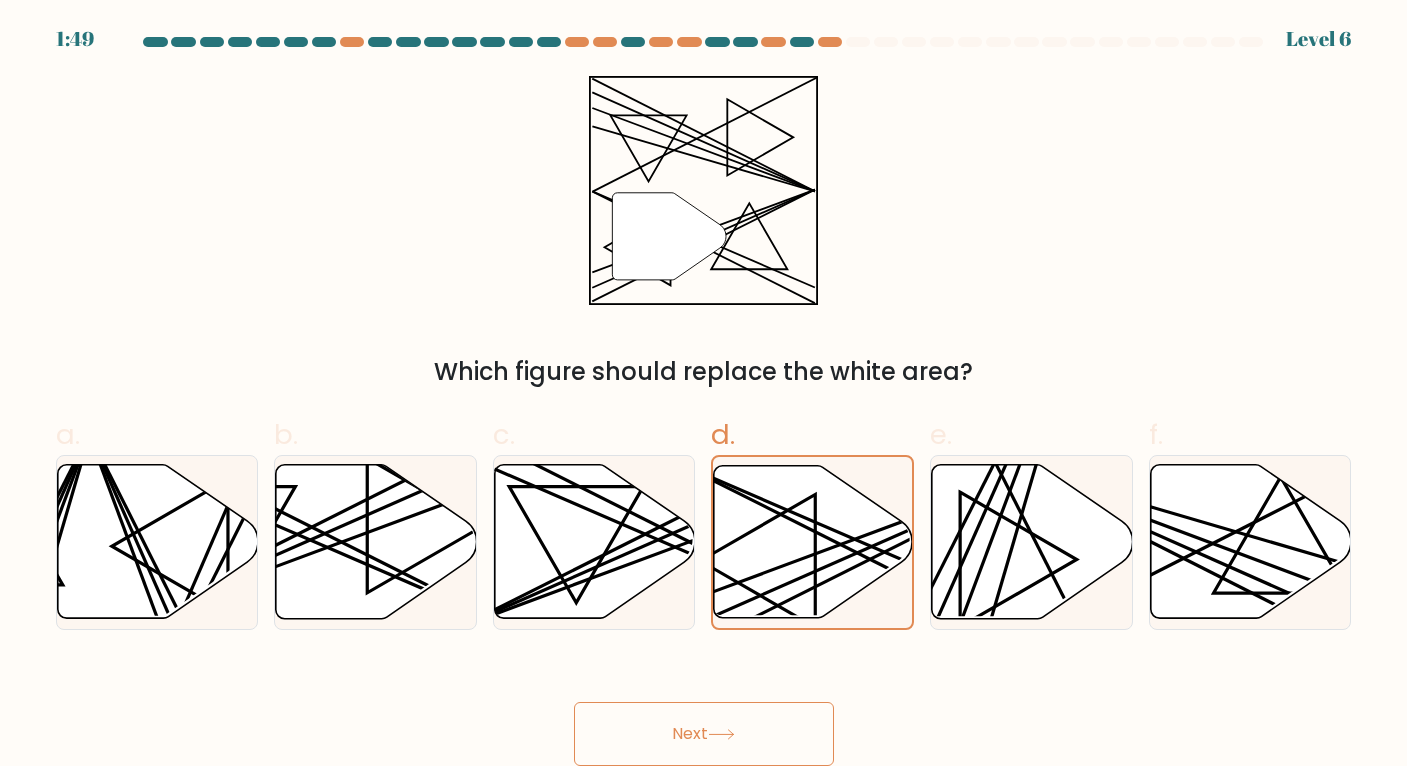 click on "Next" at bounding box center [704, 734] 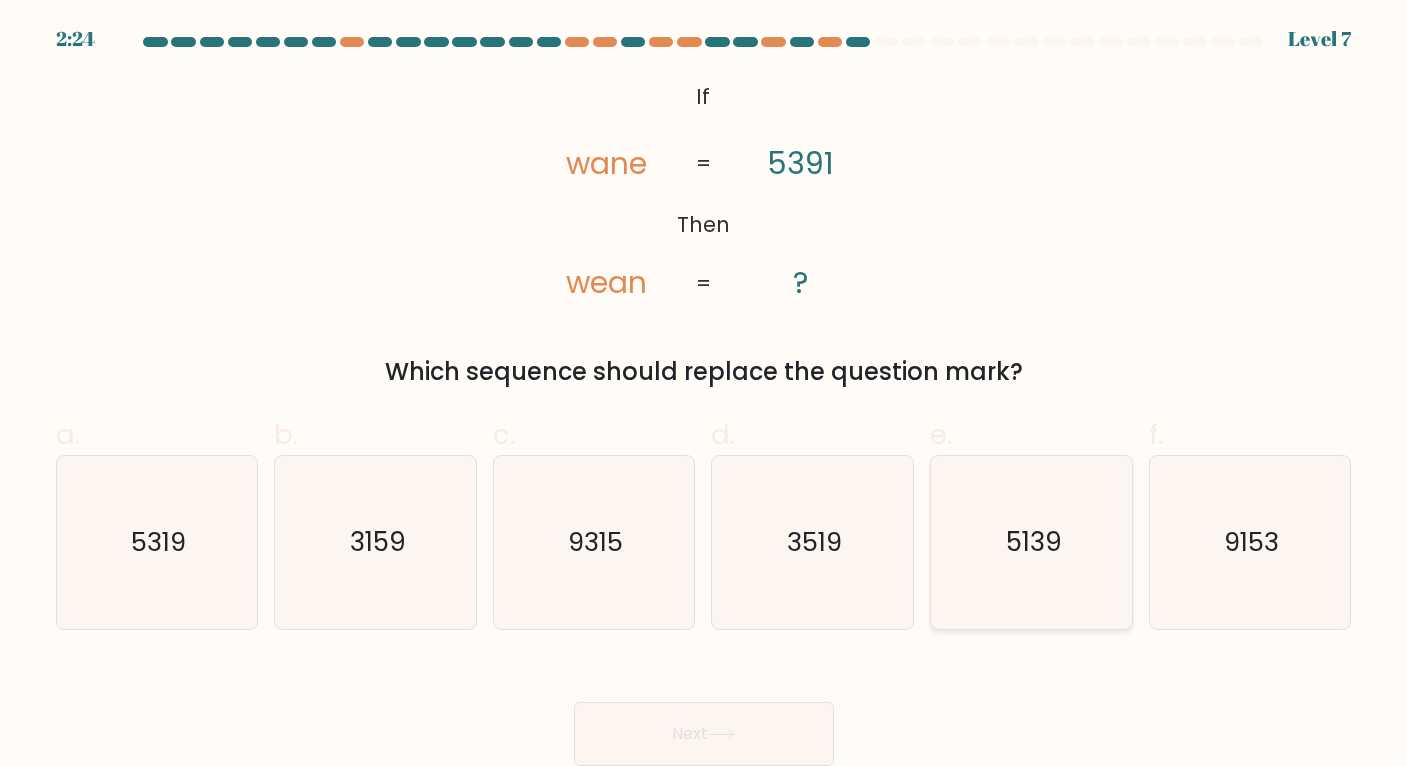 click on "5139" 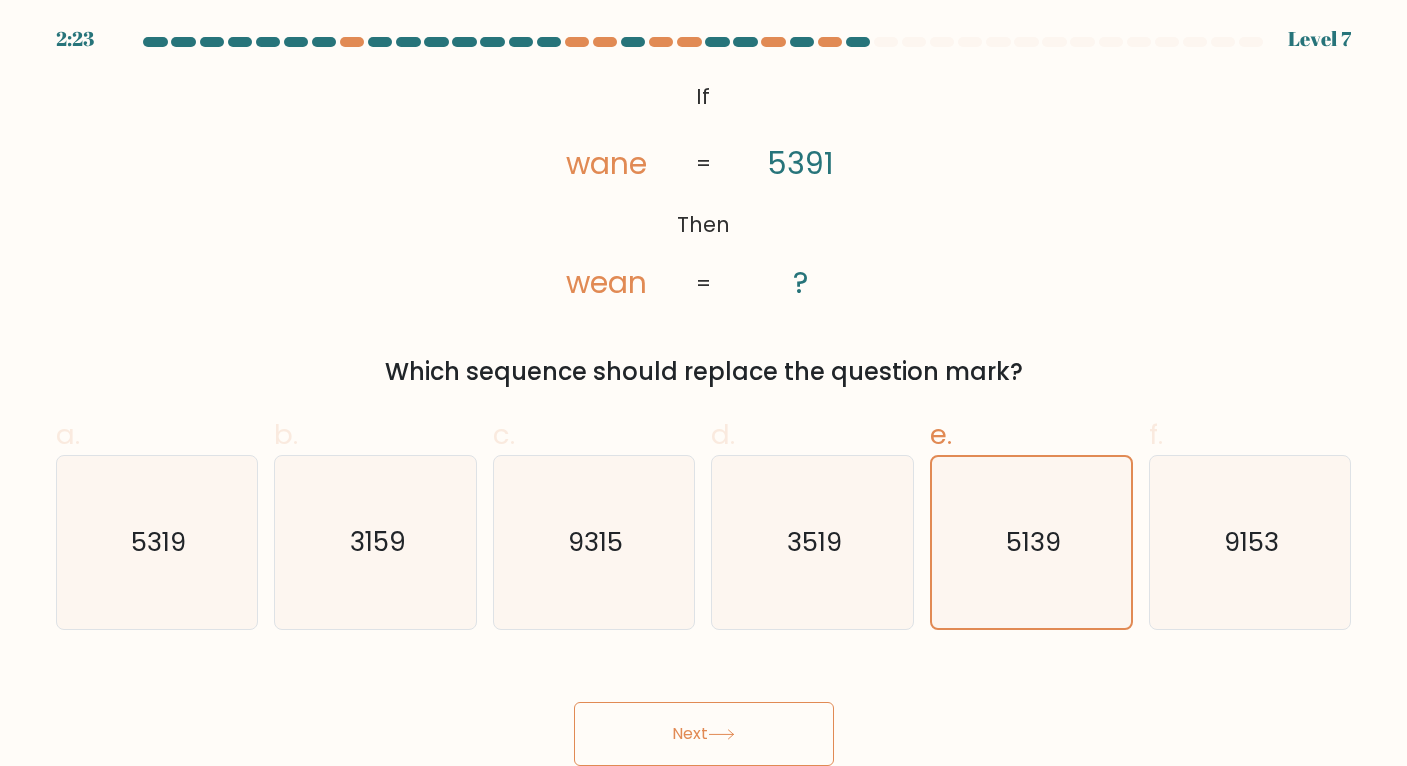 click on "Next" at bounding box center (704, 734) 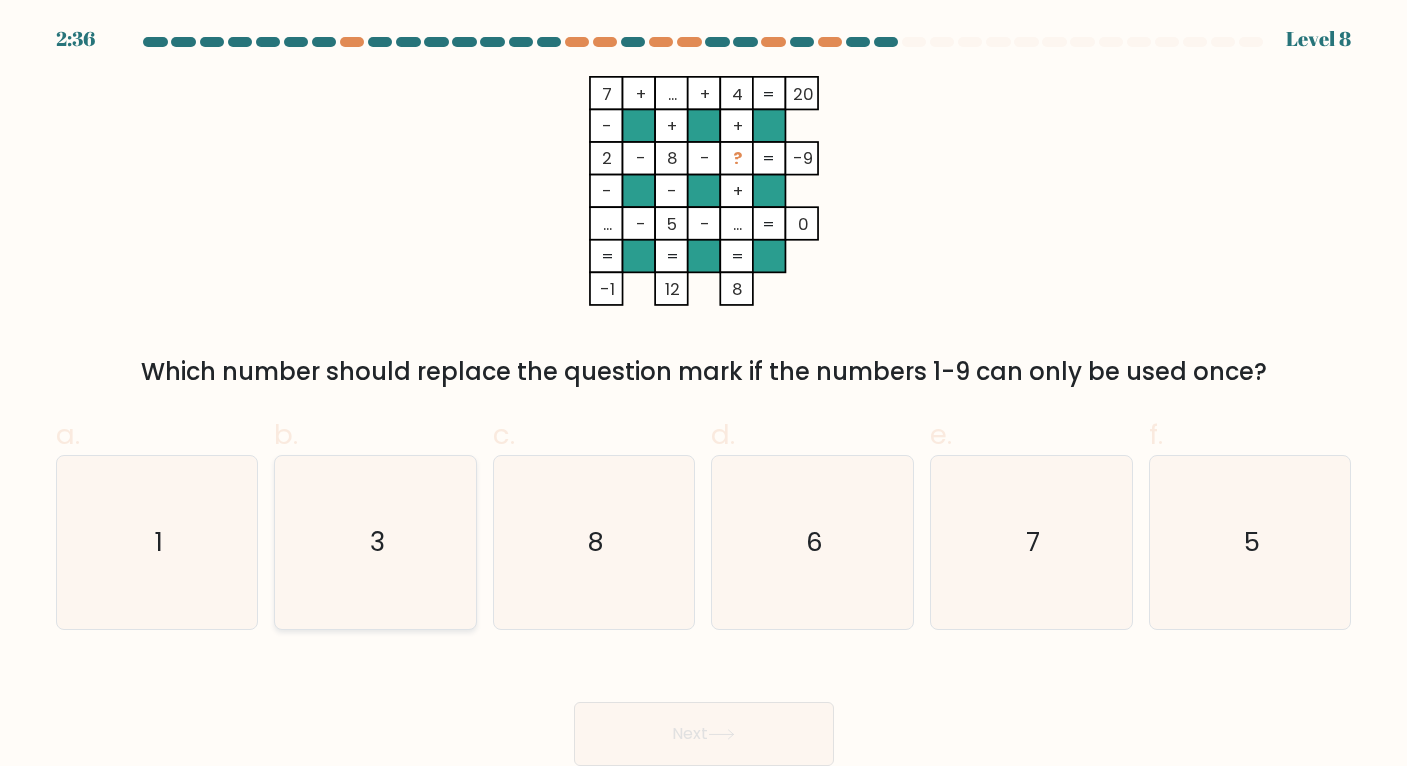 click on "3" 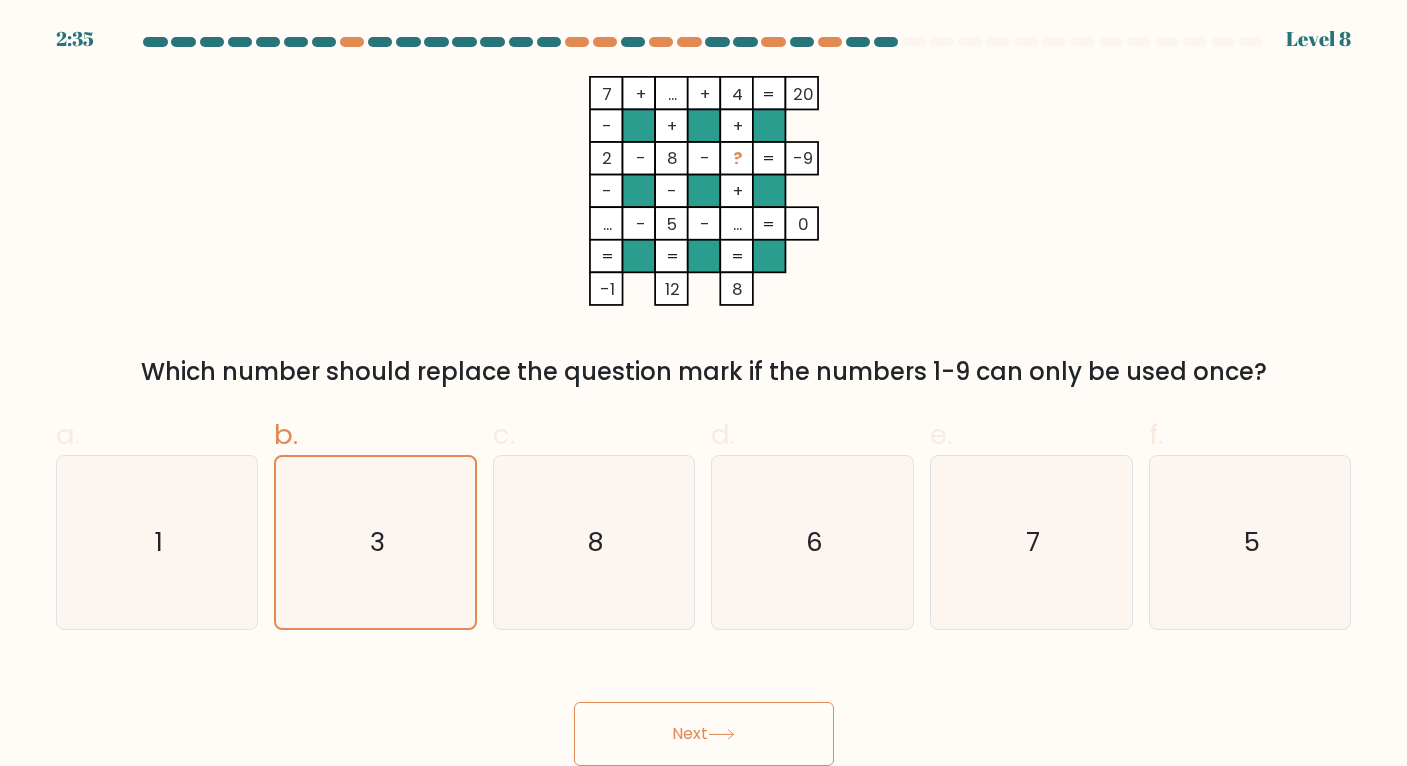 click on "Next" at bounding box center [704, 734] 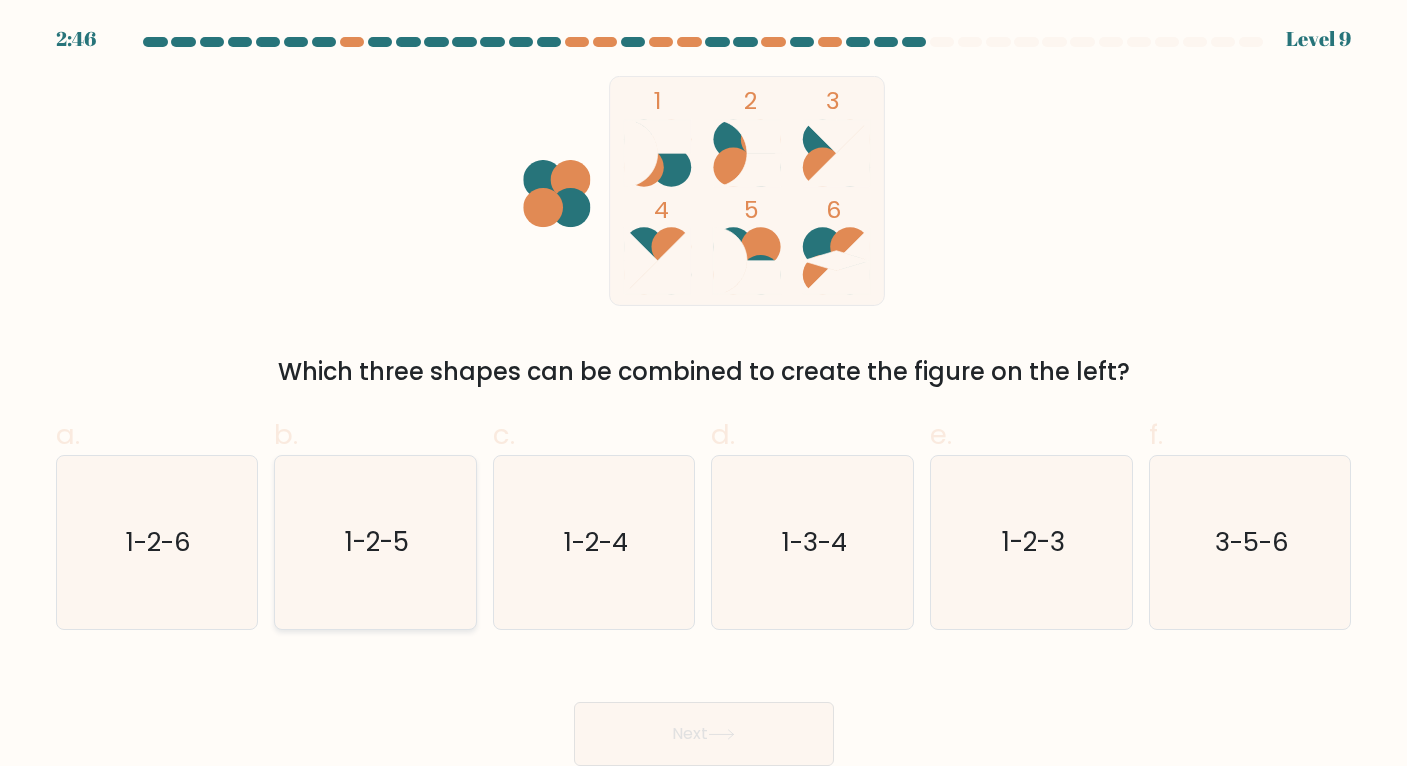 click on "1-2-5" 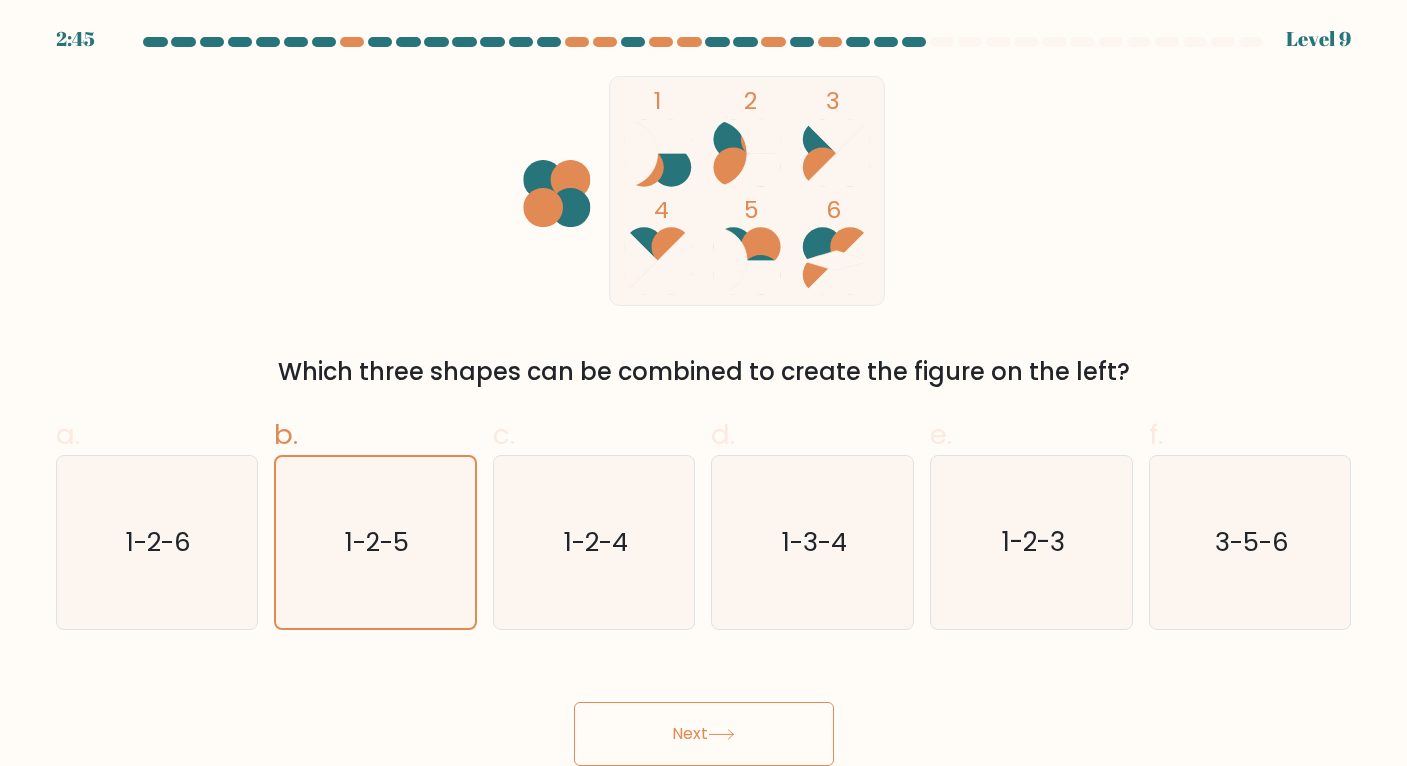 click on "Next" at bounding box center (704, 734) 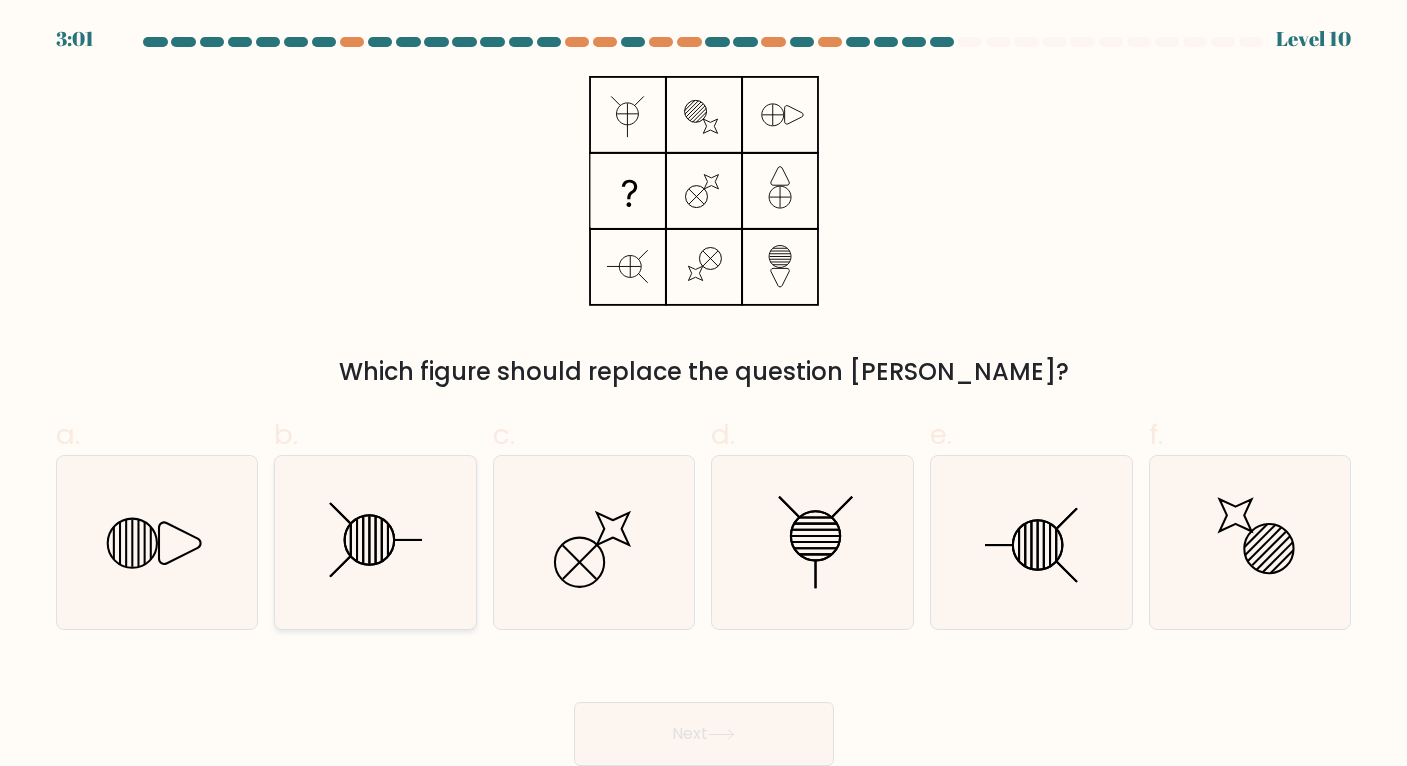 click 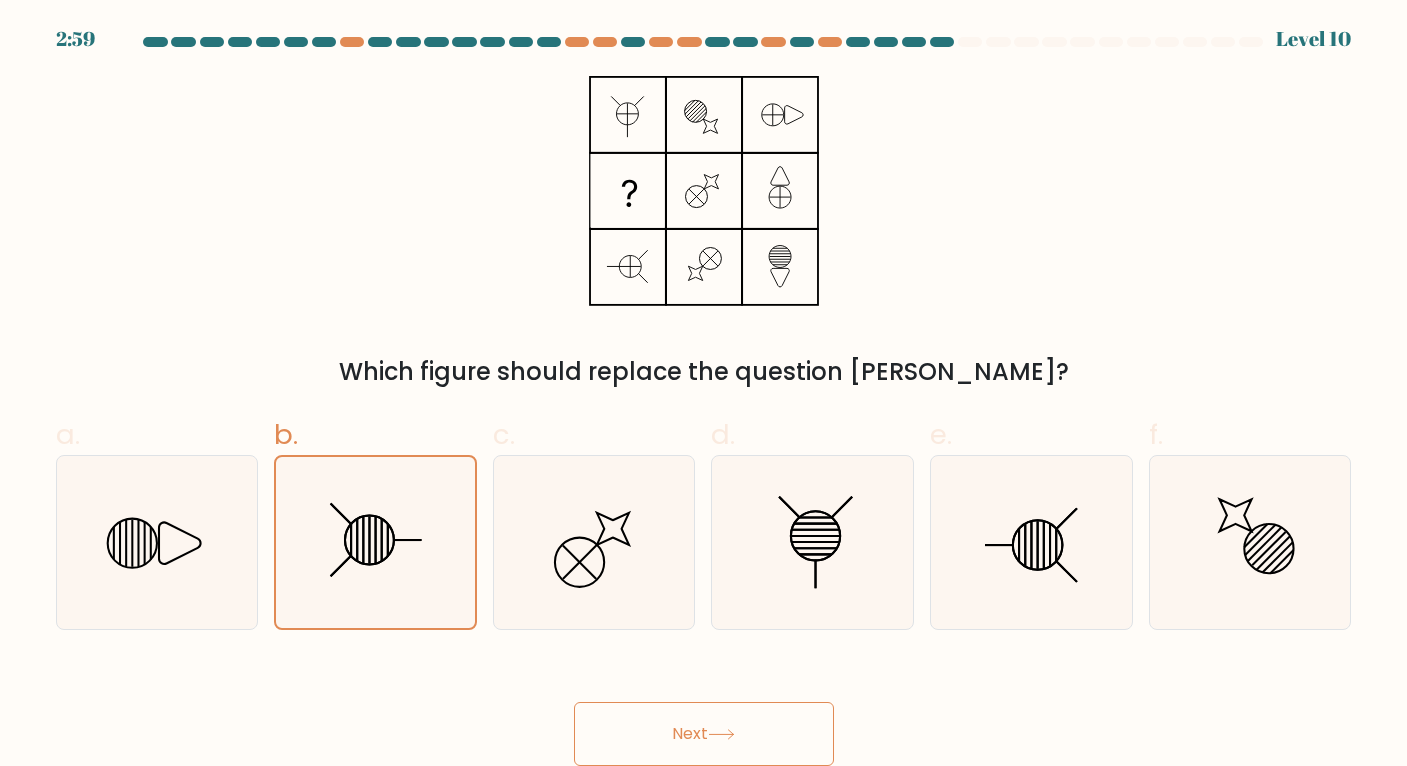 click on "Next" at bounding box center (704, 734) 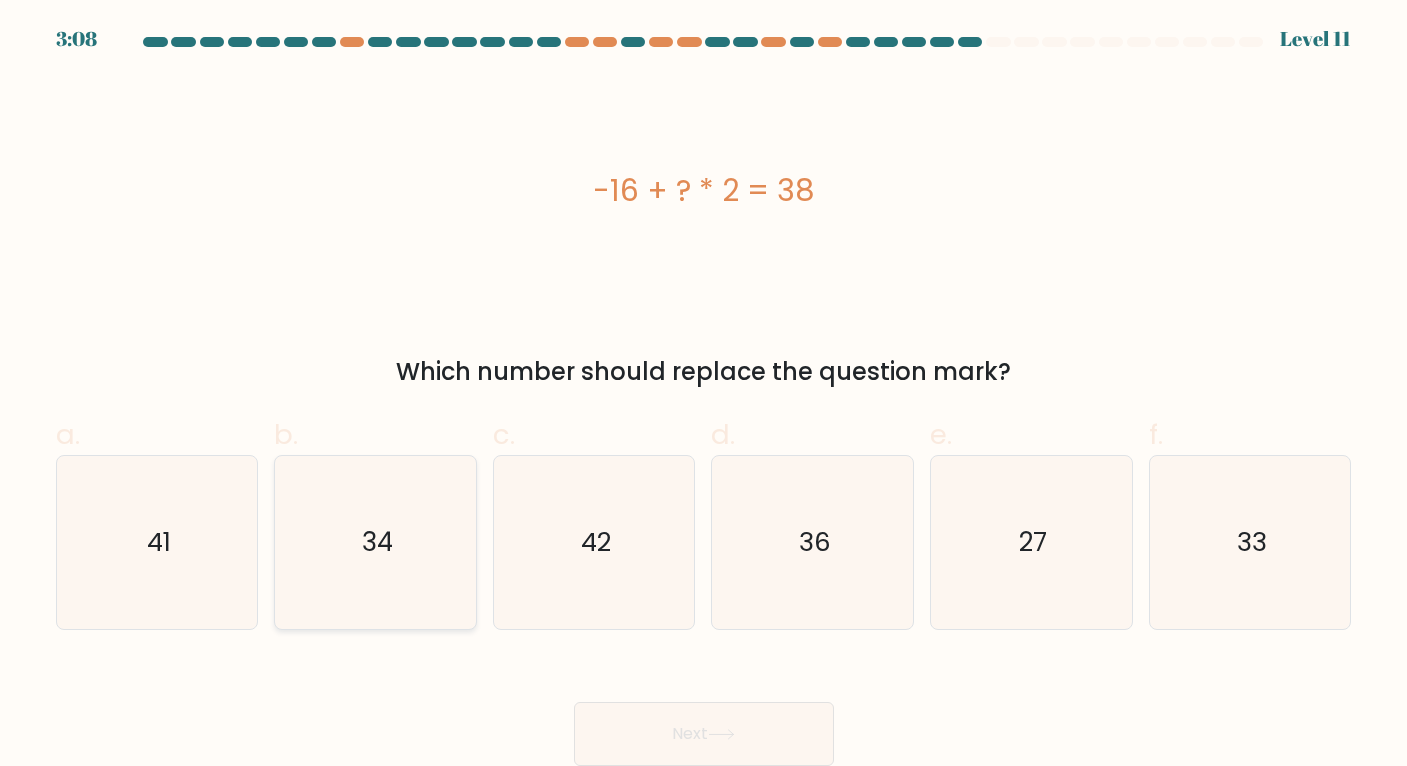 click on "34" 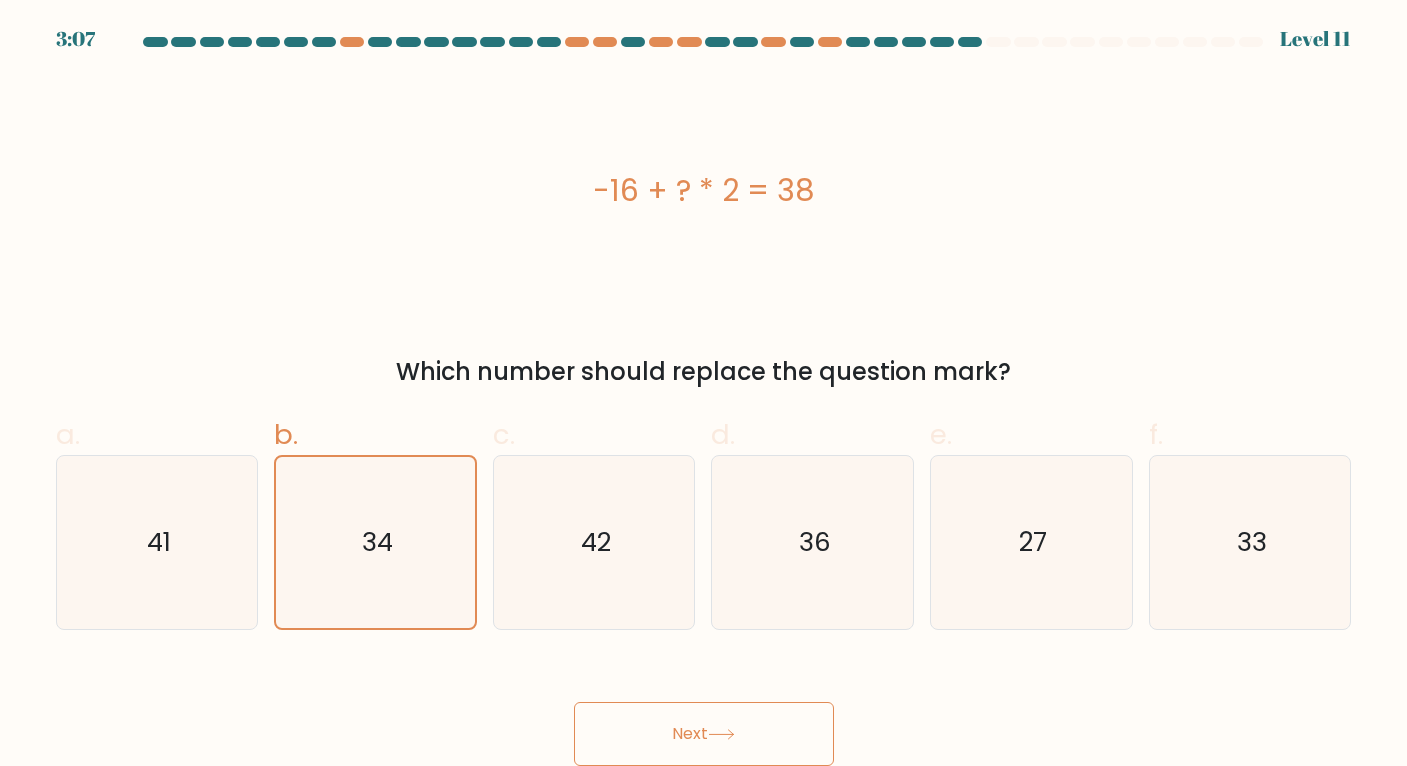 click on "Next" at bounding box center (704, 734) 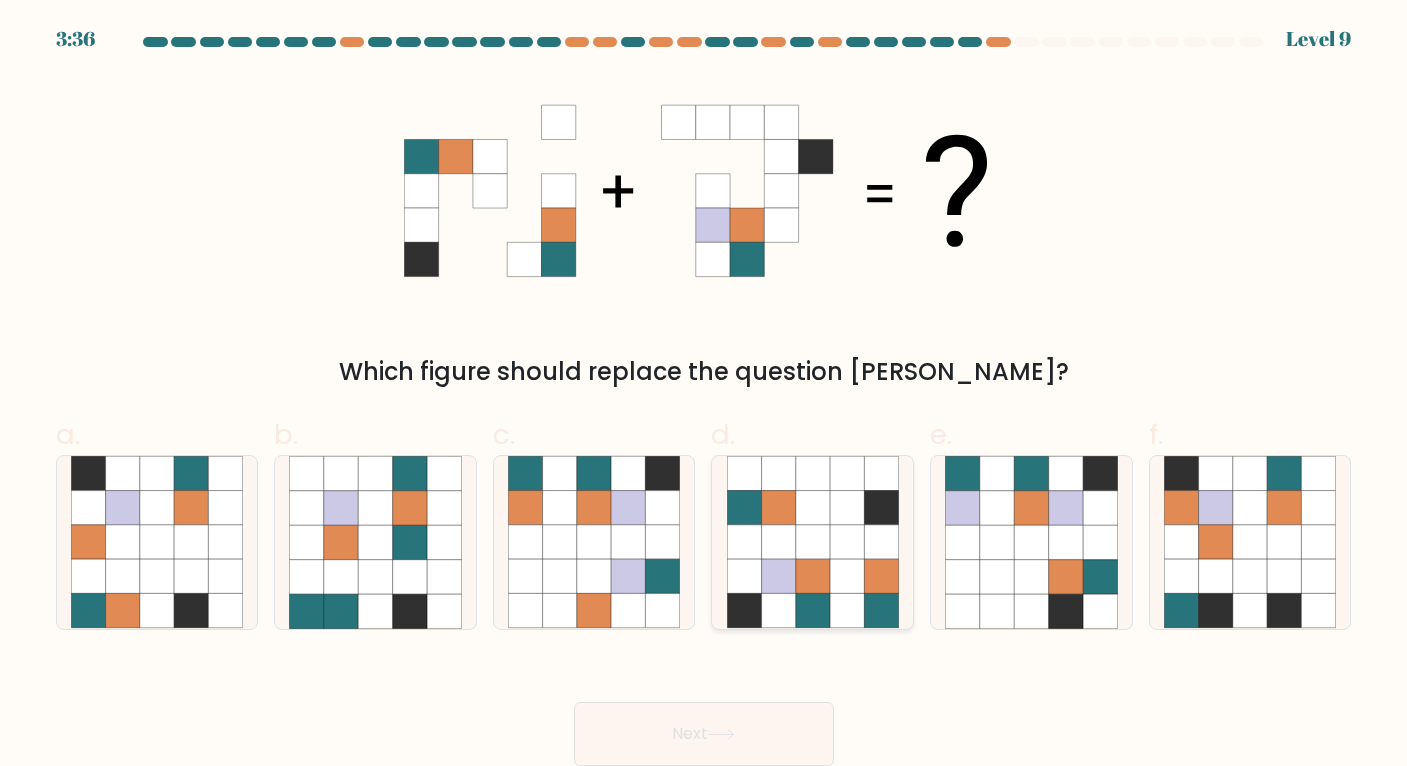 click 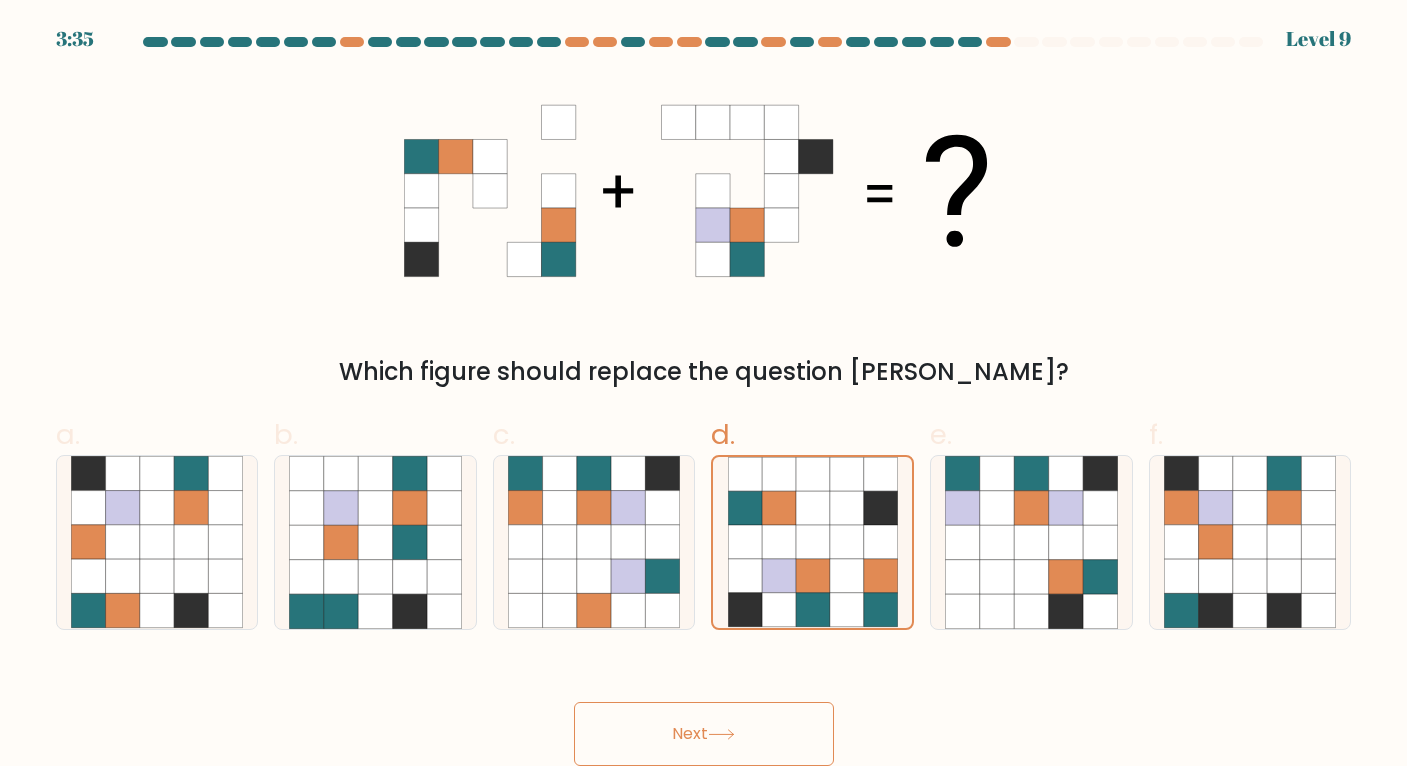 click 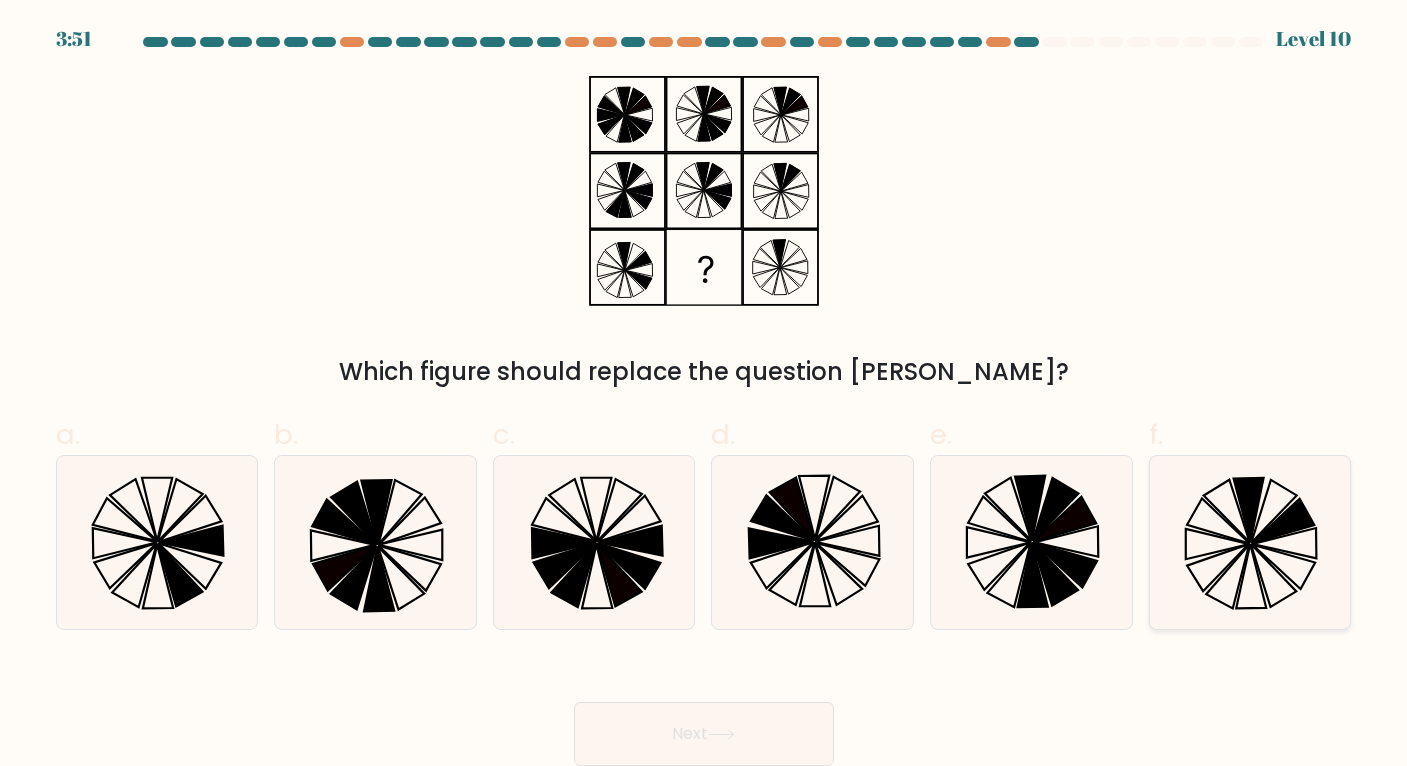 click 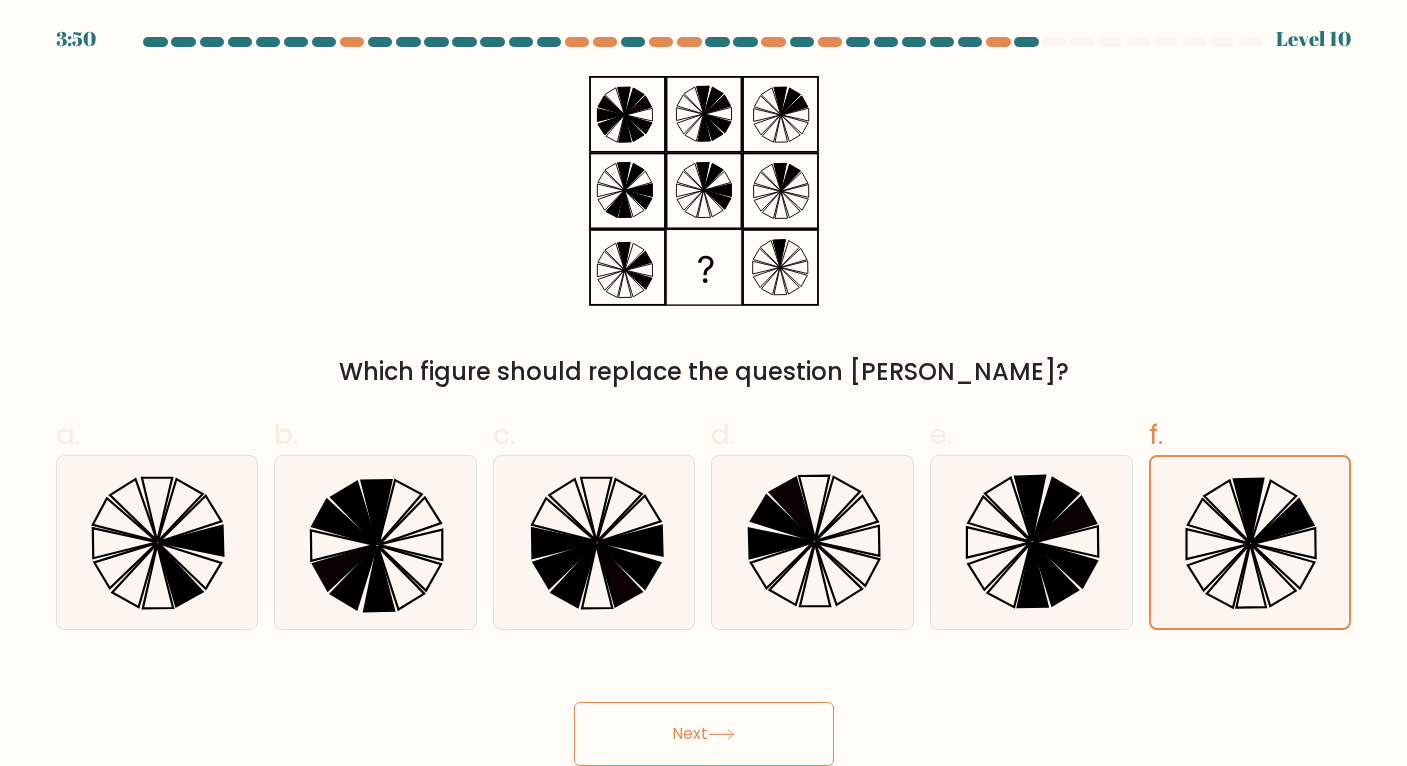 click on "Next" at bounding box center (704, 734) 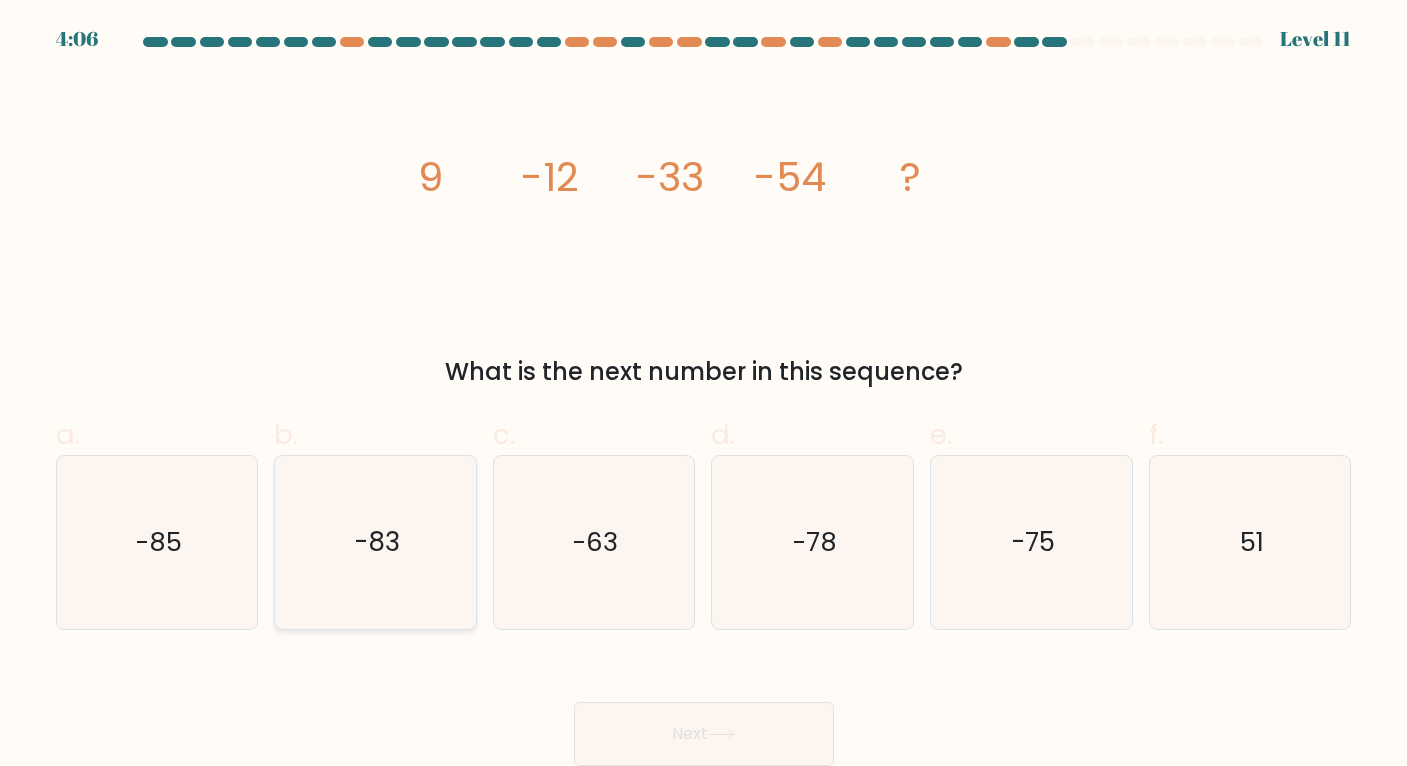 click on "-83" 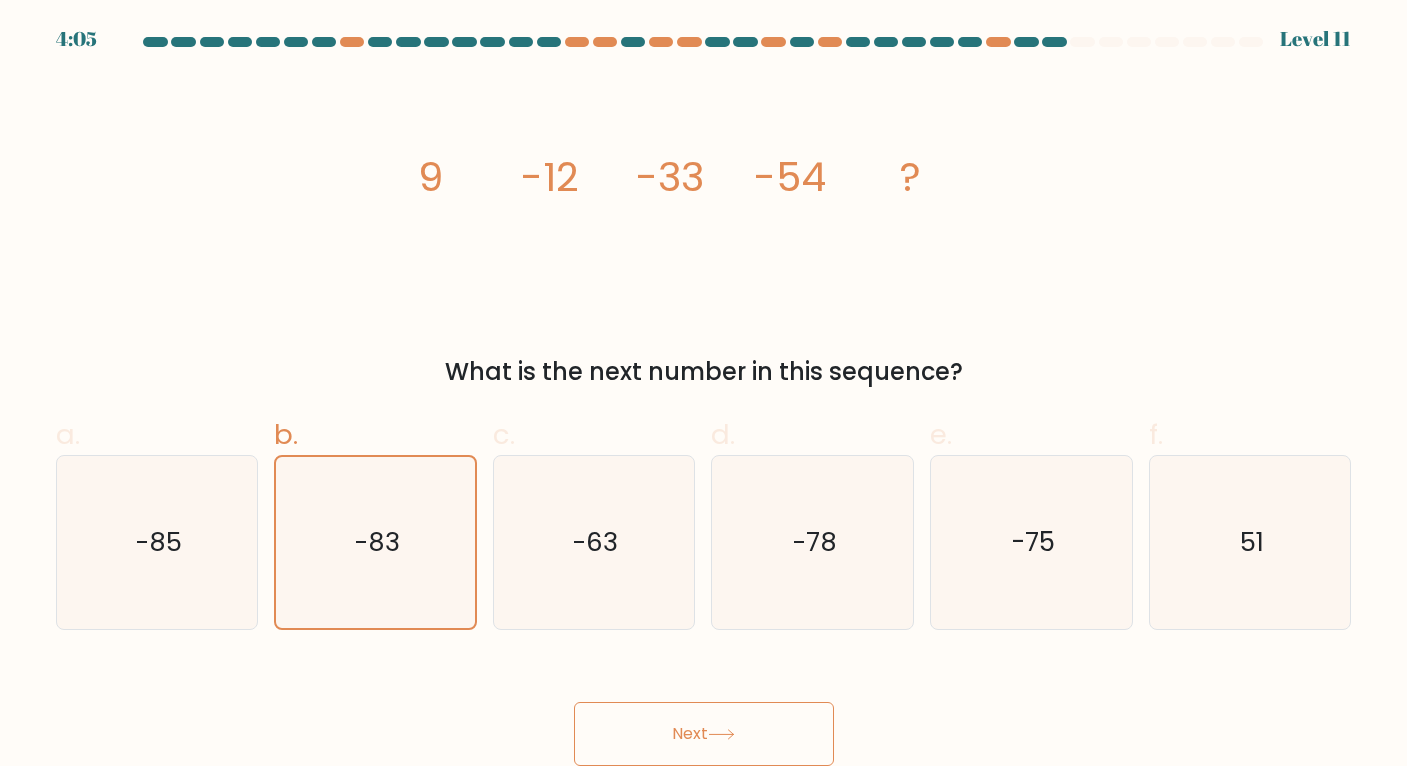 click on "Next" at bounding box center (704, 734) 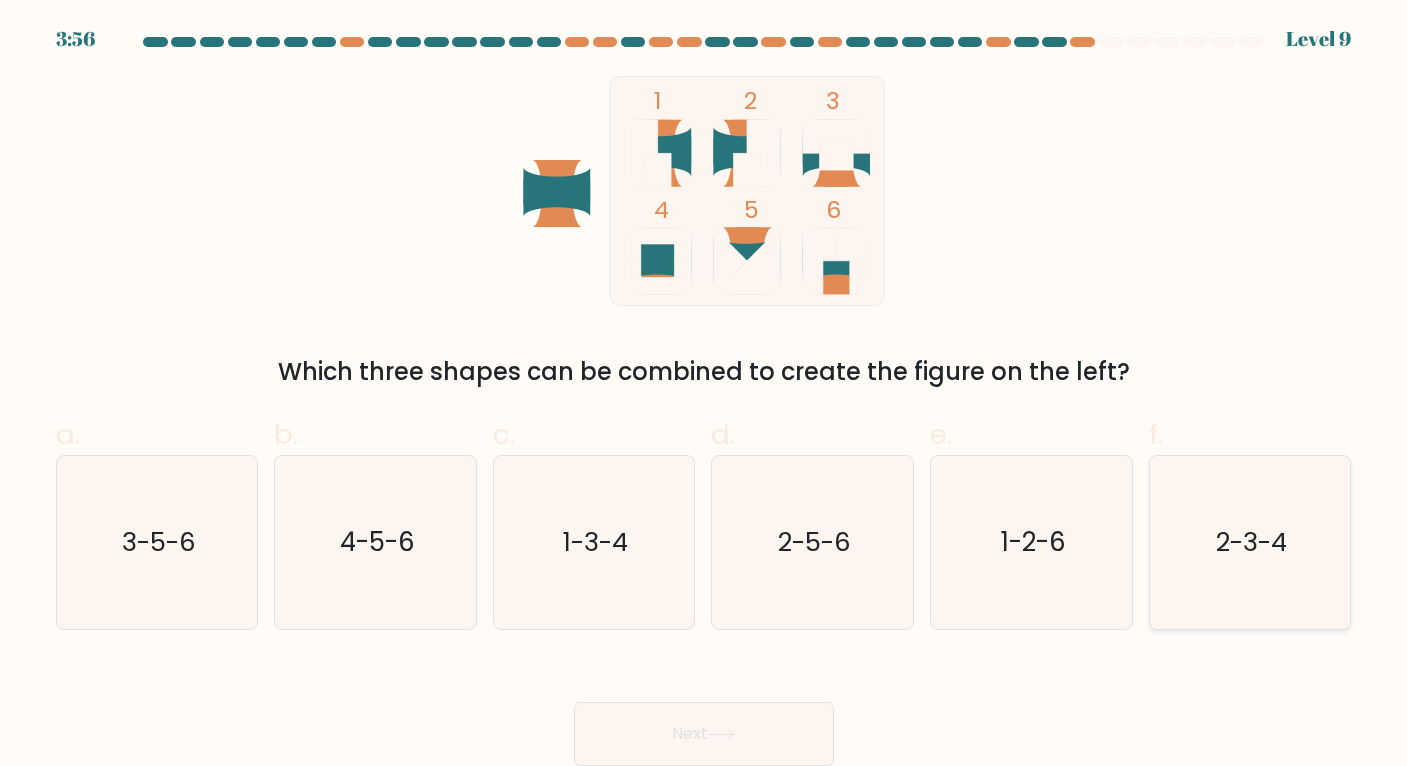 click on "2-3-4" 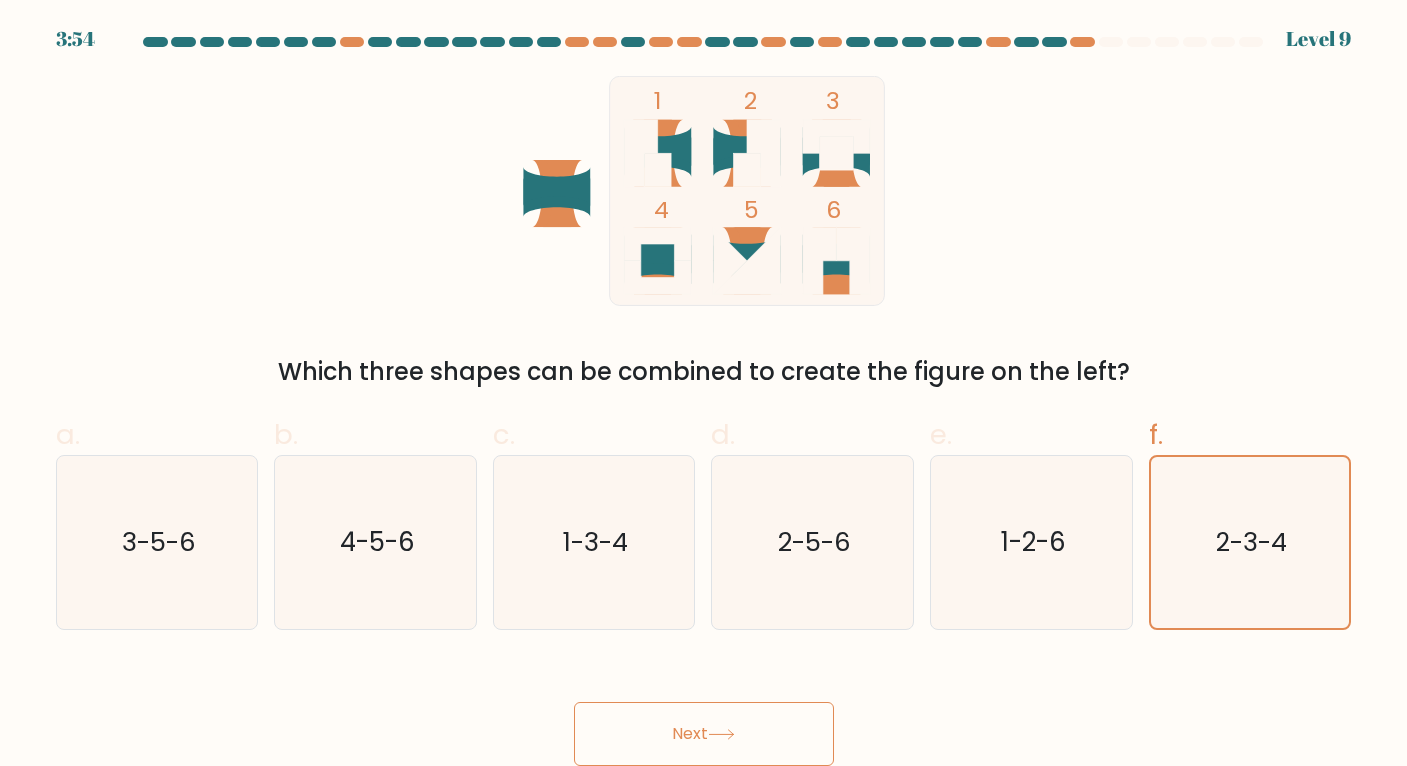 click on "Next" at bounding box center (704, 734) 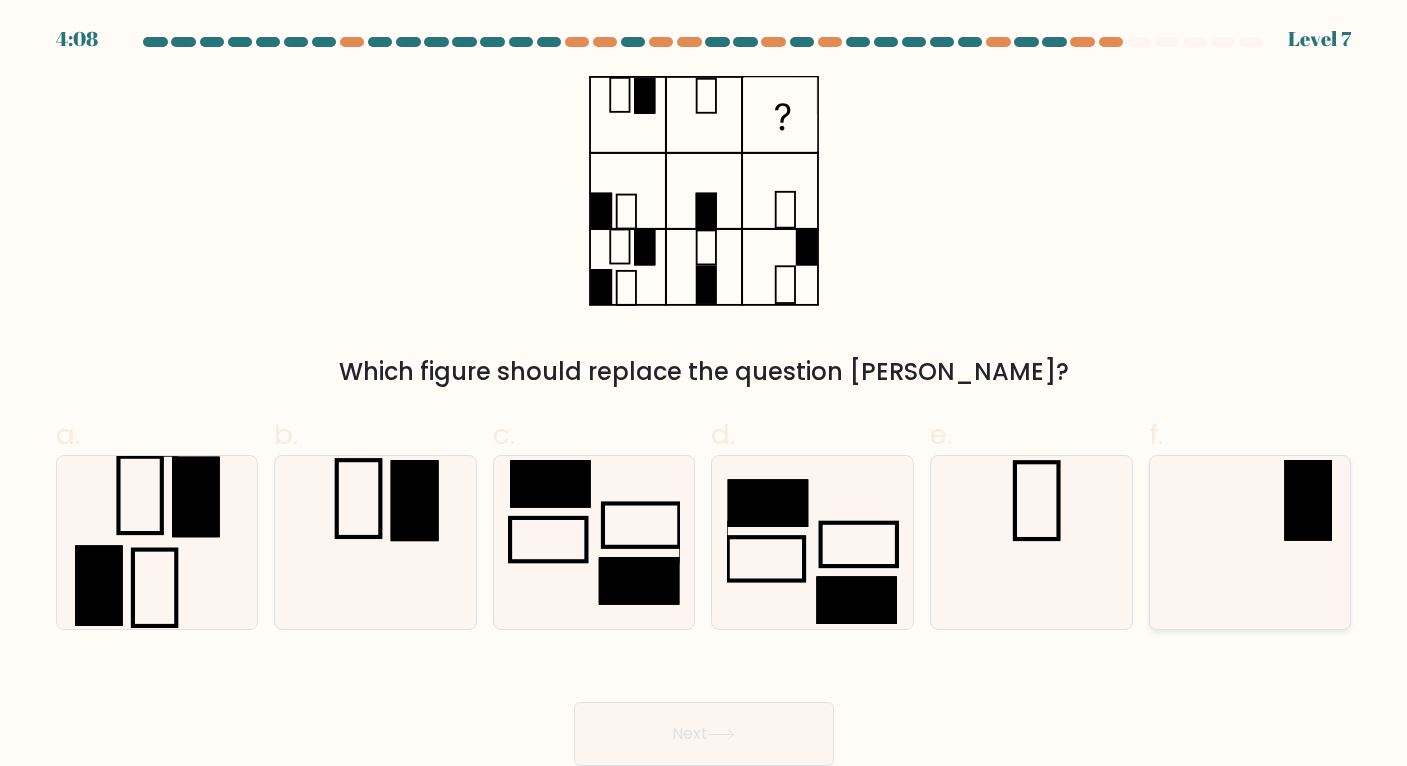 click 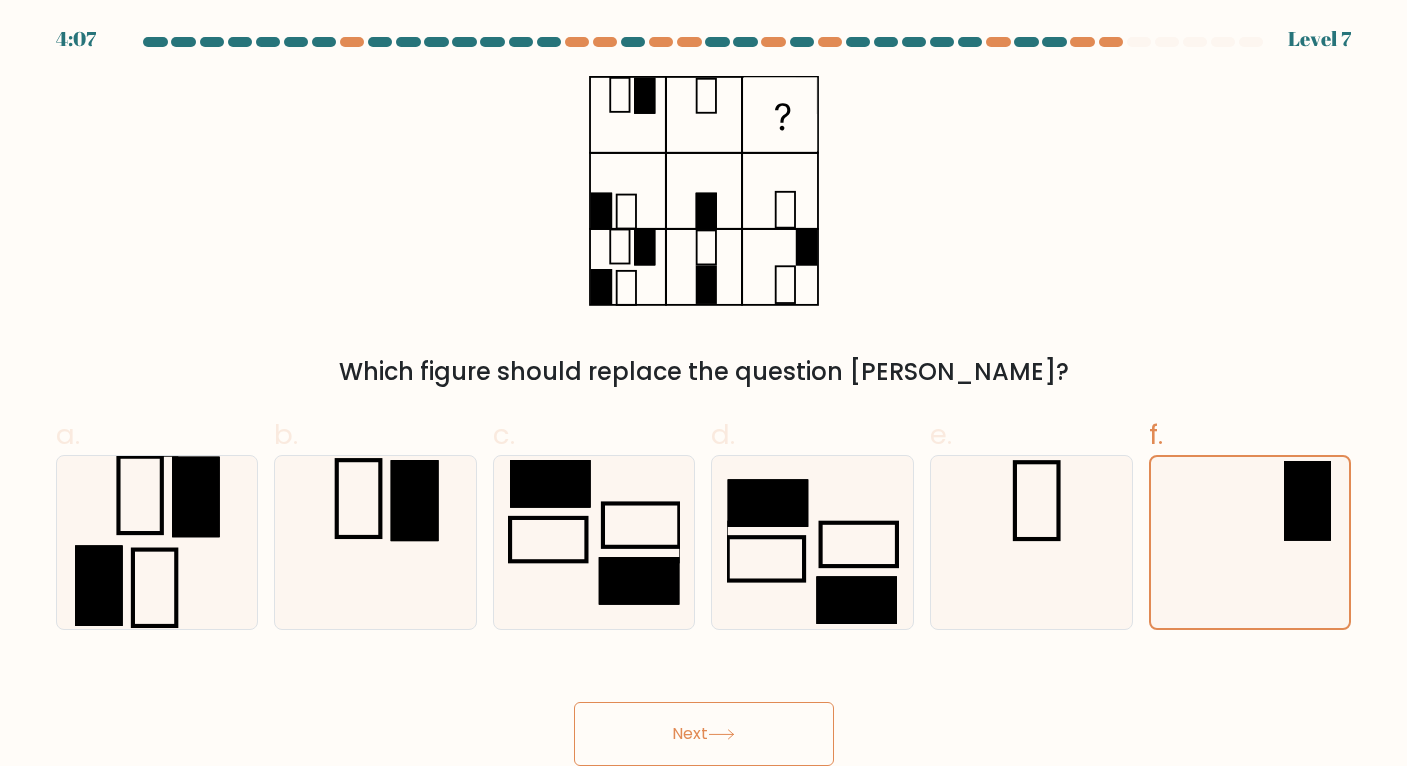click 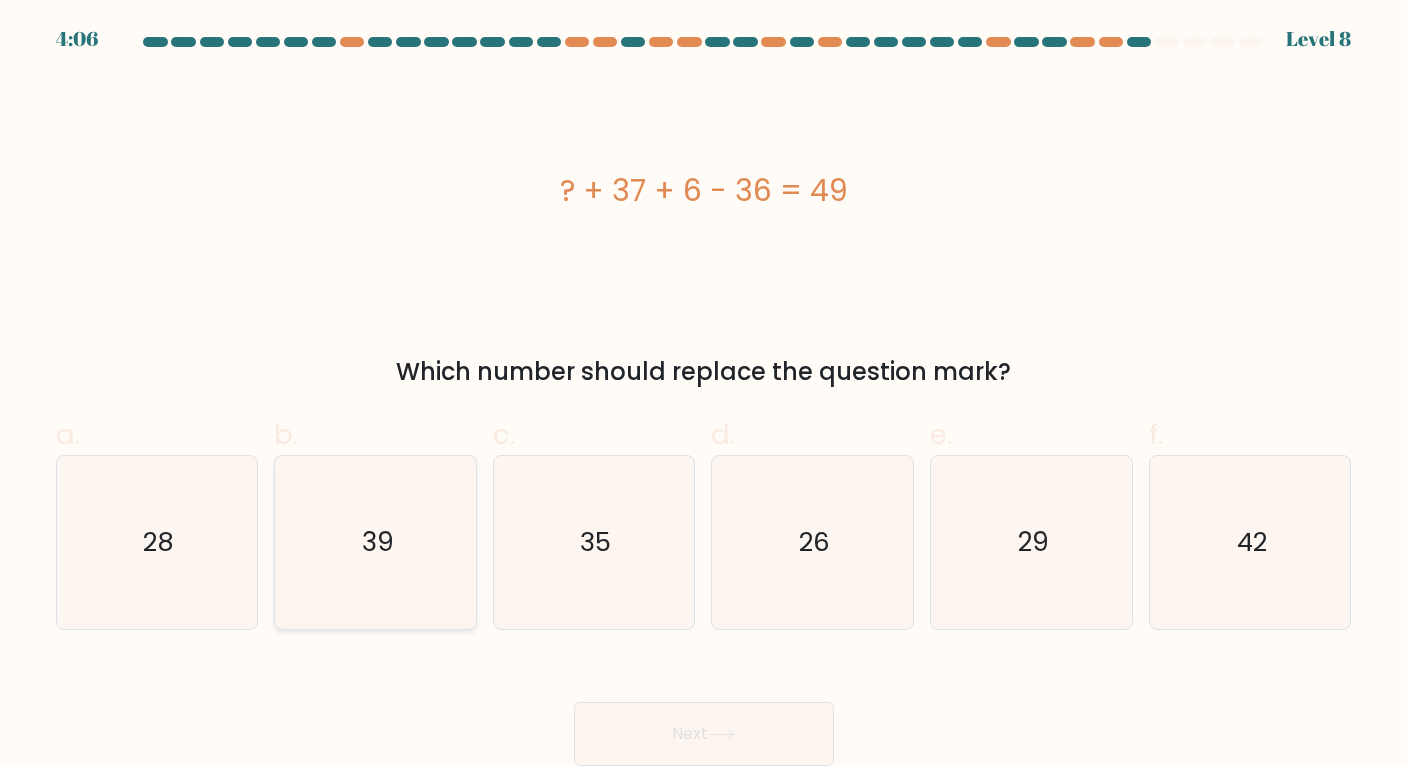 click on "39" 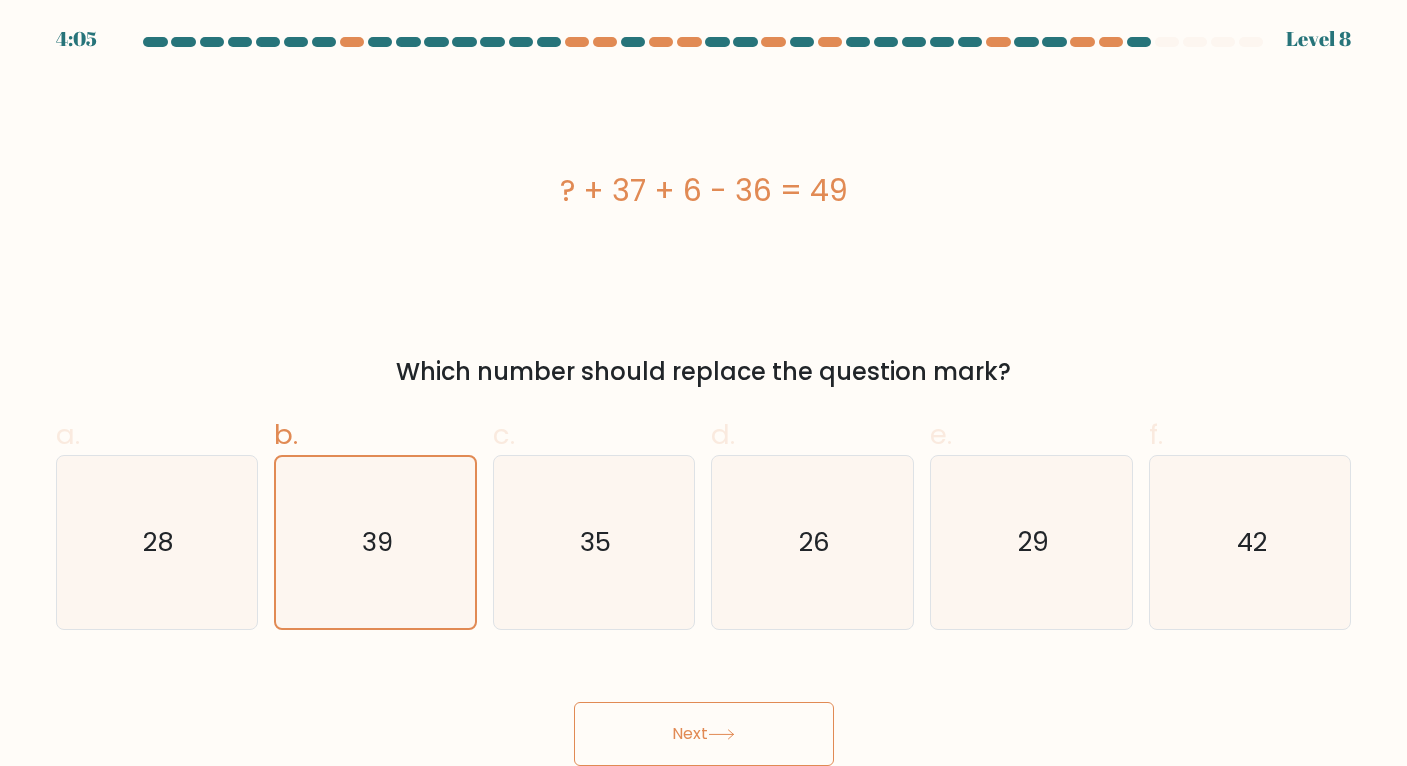 click on "Next" at bounding box center [704, 734] 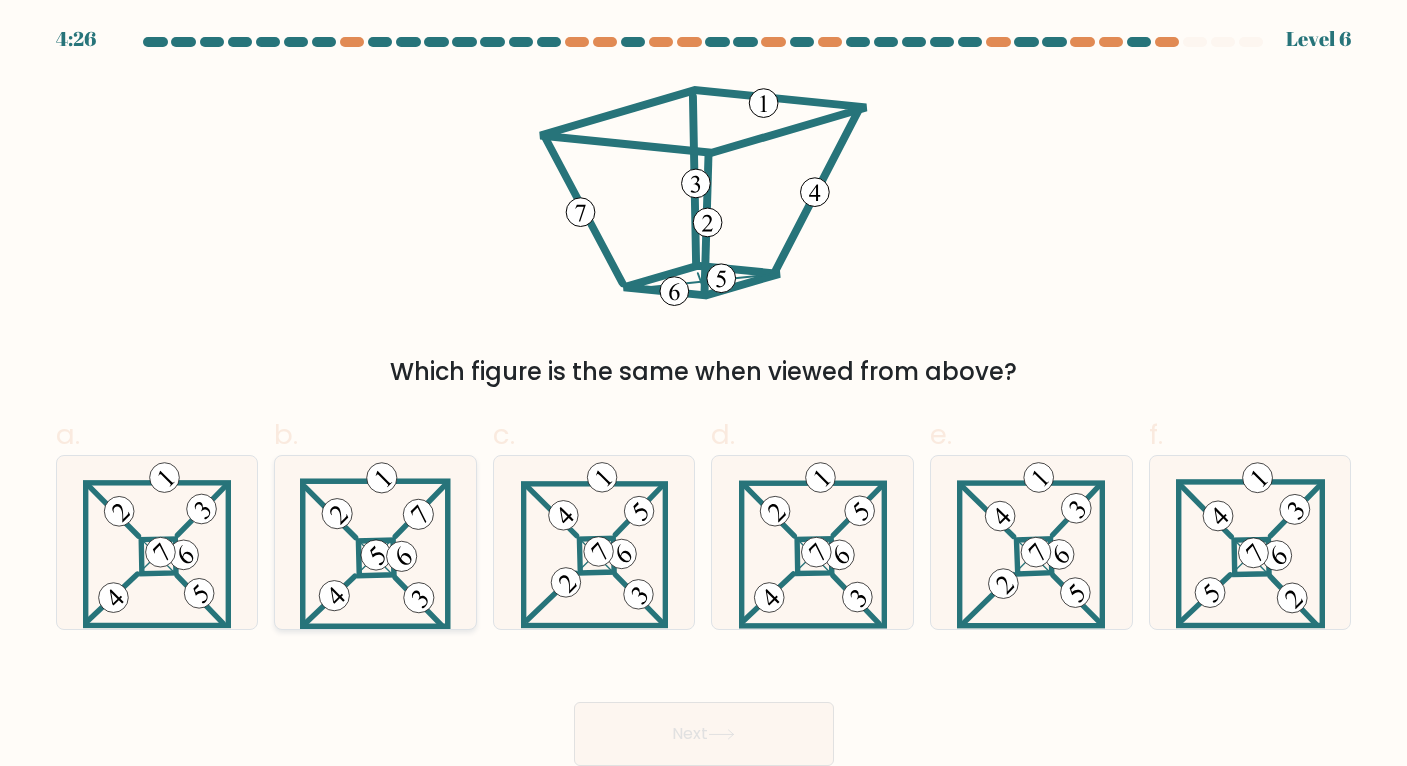 click 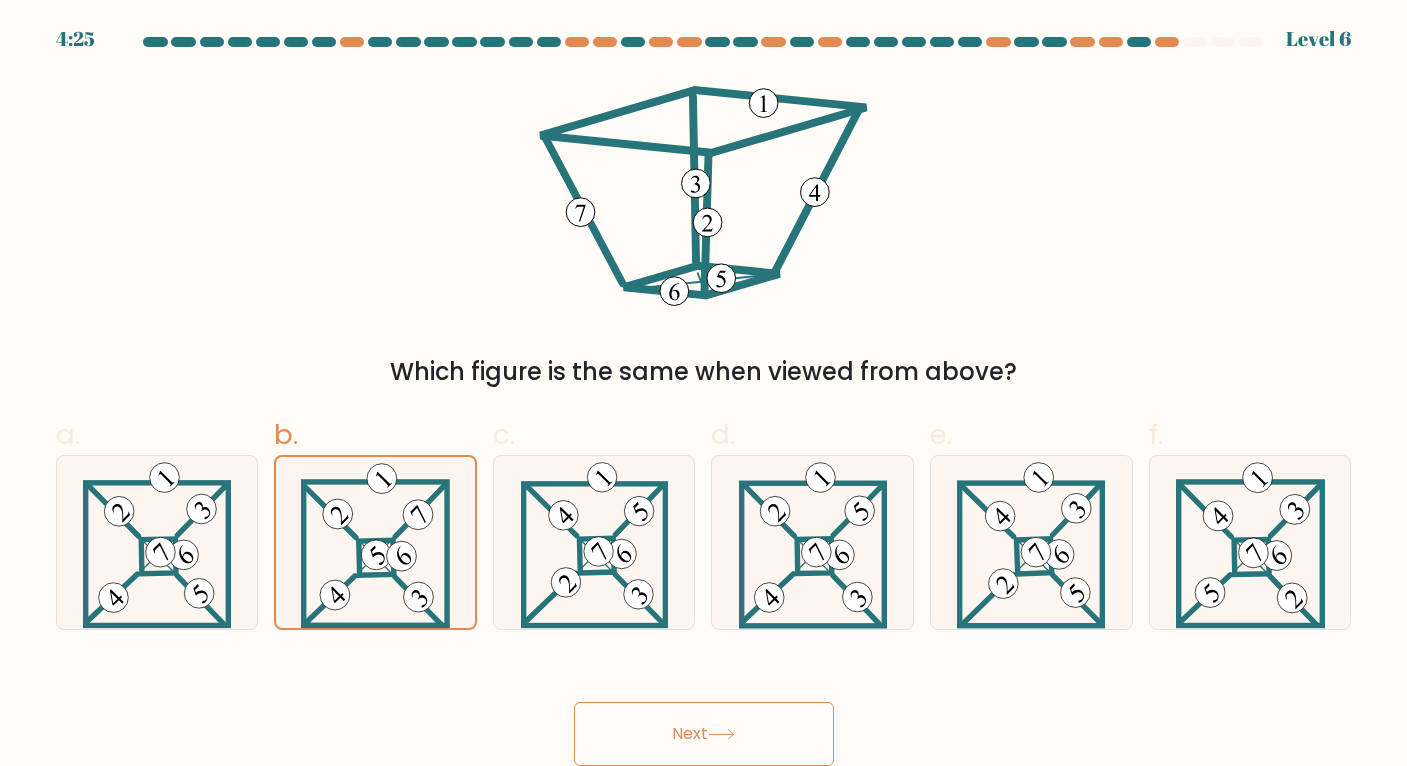 click on "Next" at bounding box center [704, 734] 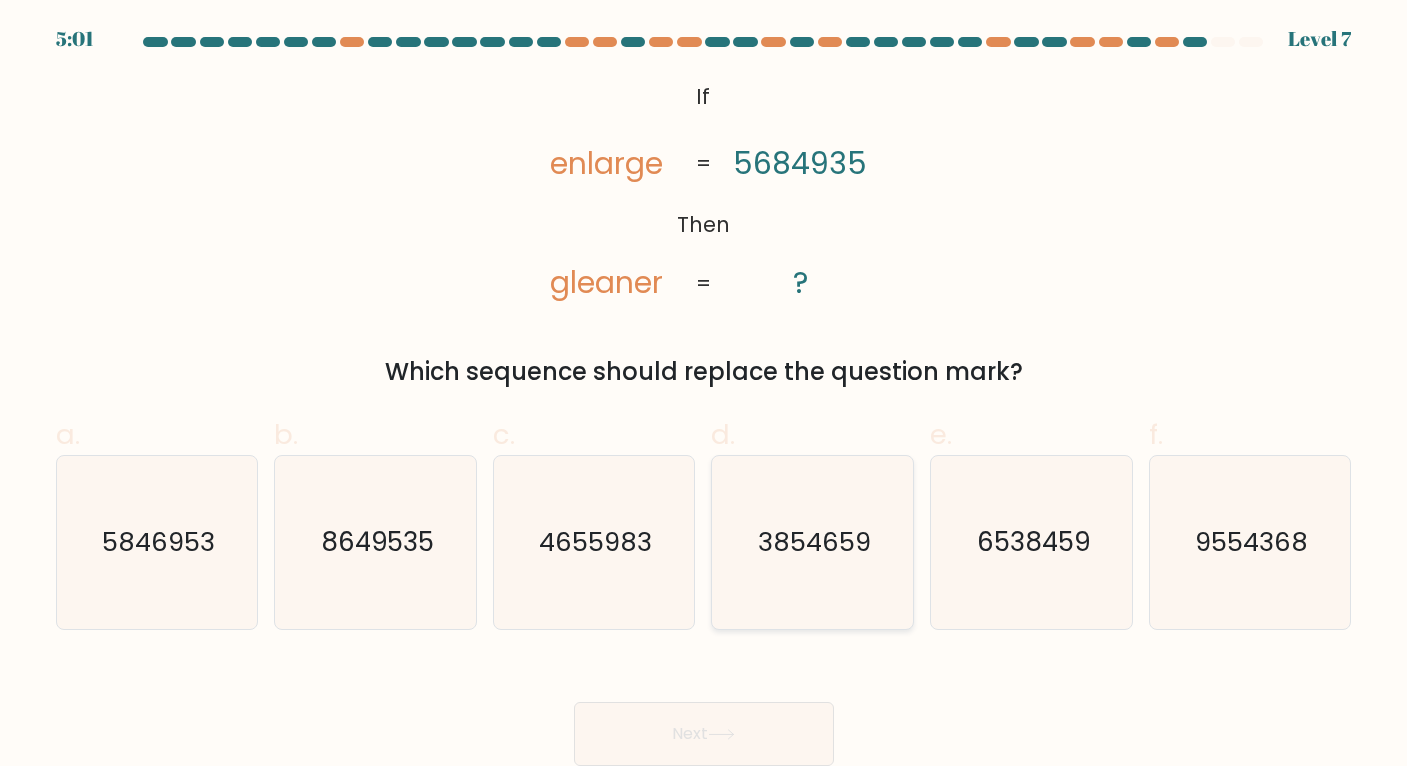 click on "3854659" 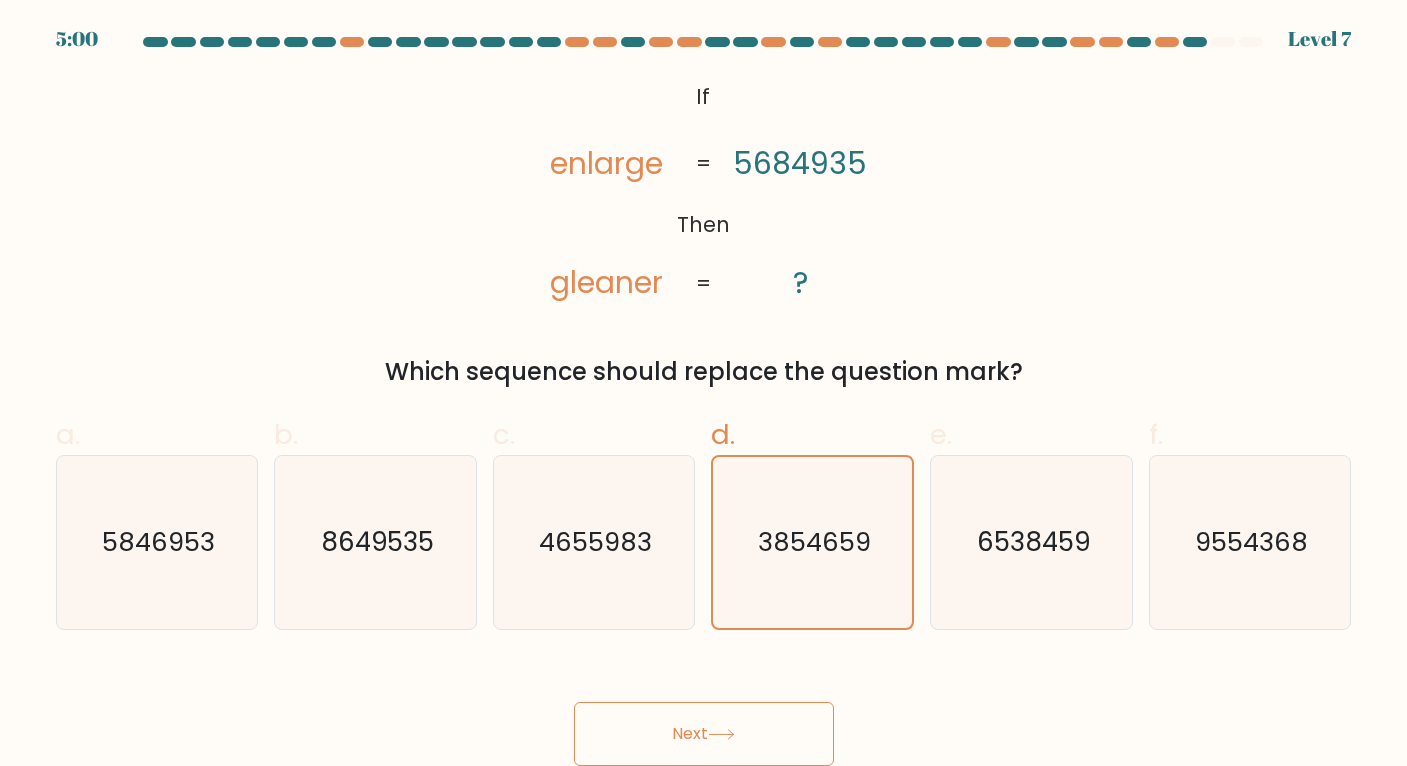click on "Next" at bounding box center (704, 734) 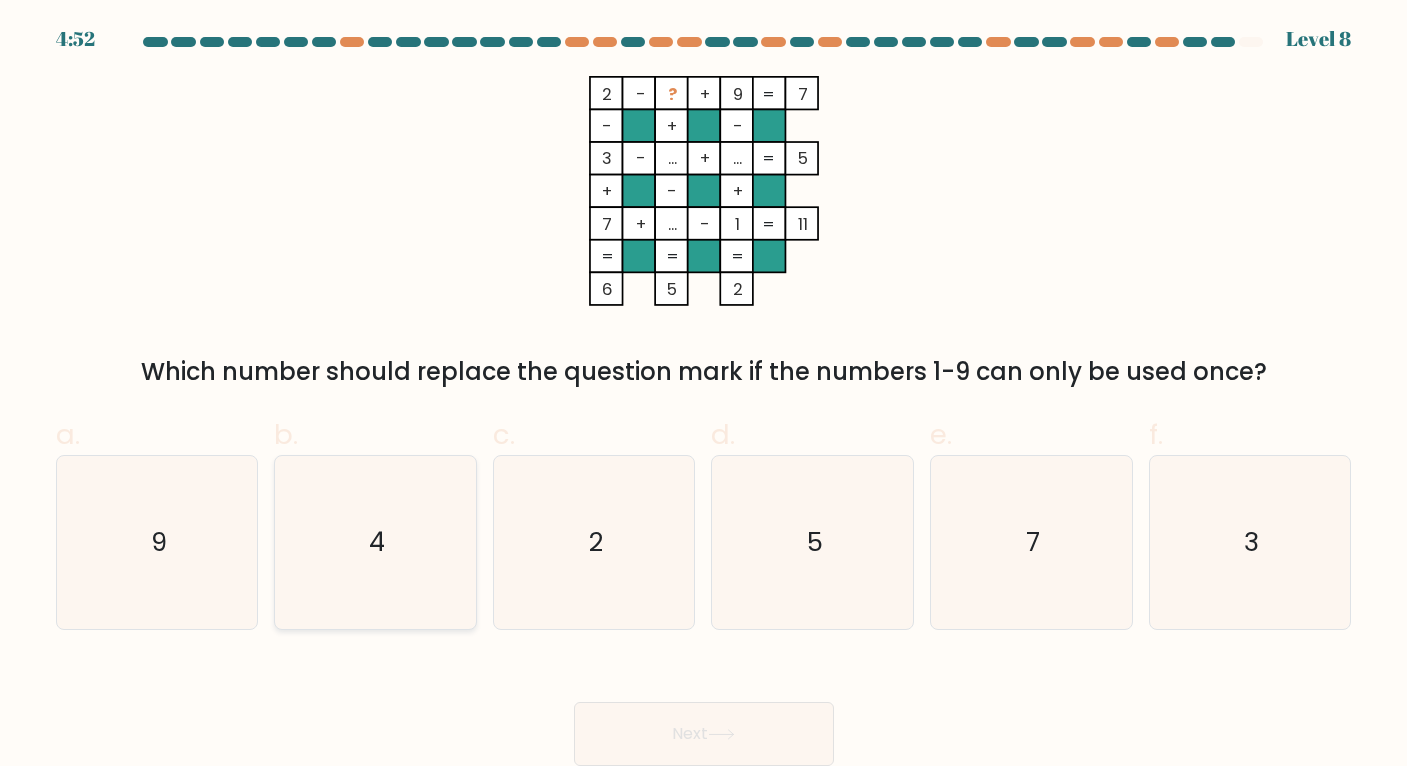 click on "4" 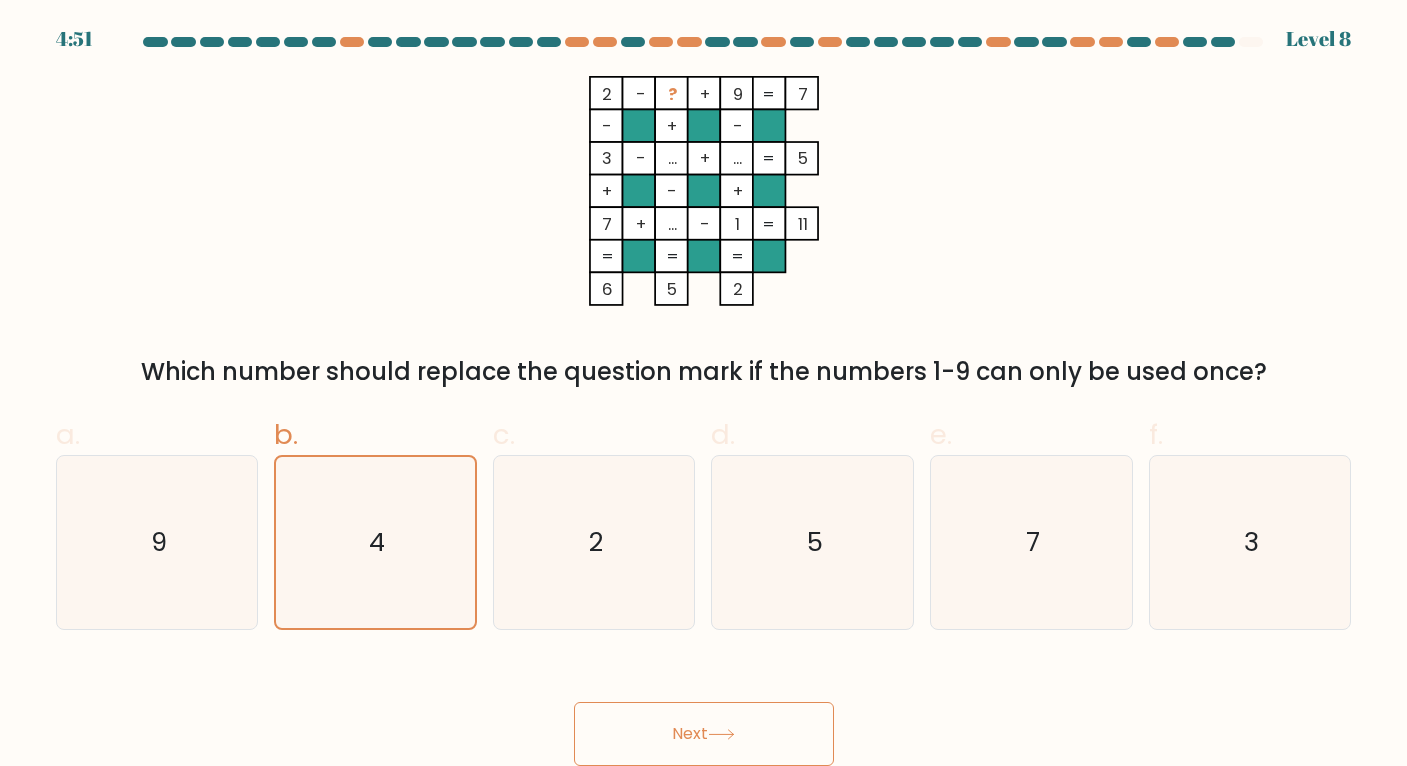 click on "Next" at bounding box center [704, 734] 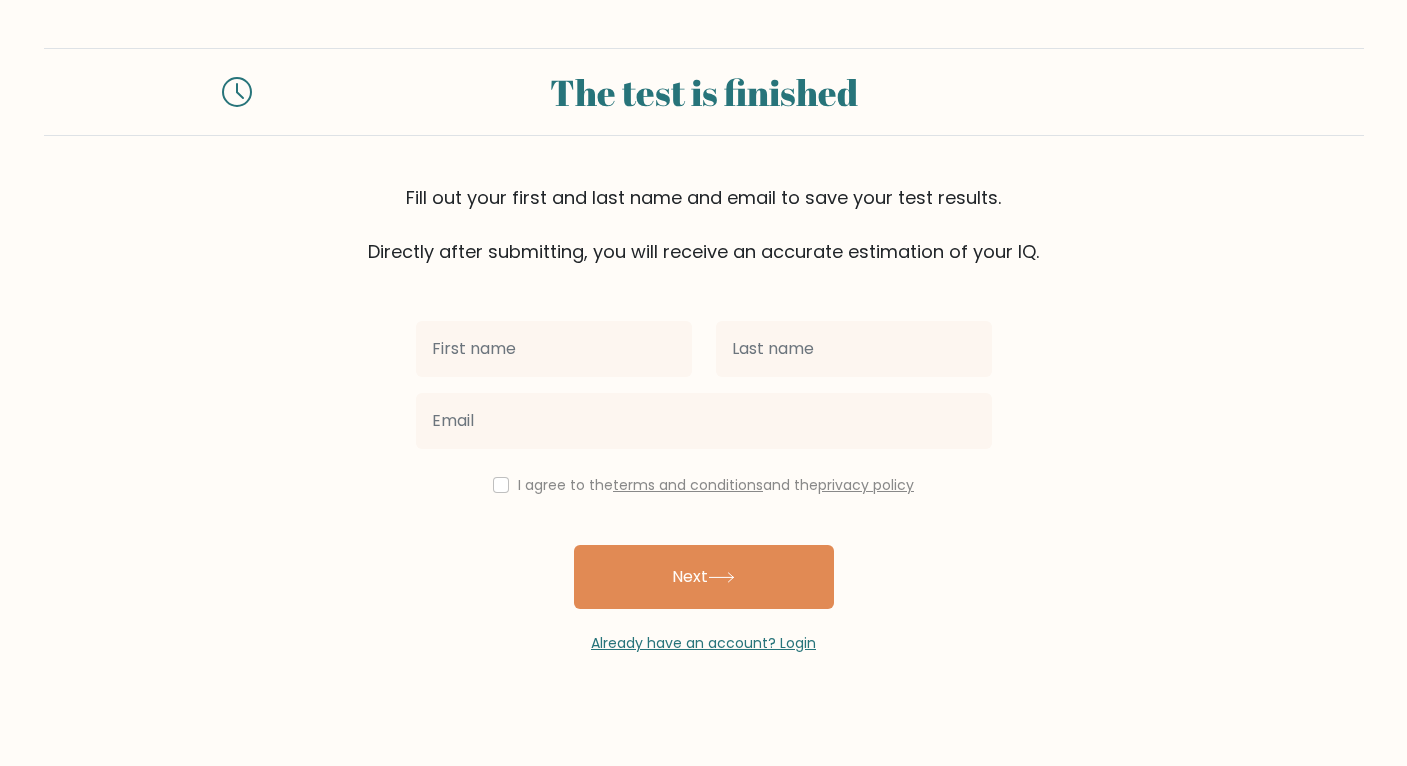 scroll, scrollTop: 0, scrollLeft: 0, axis: both 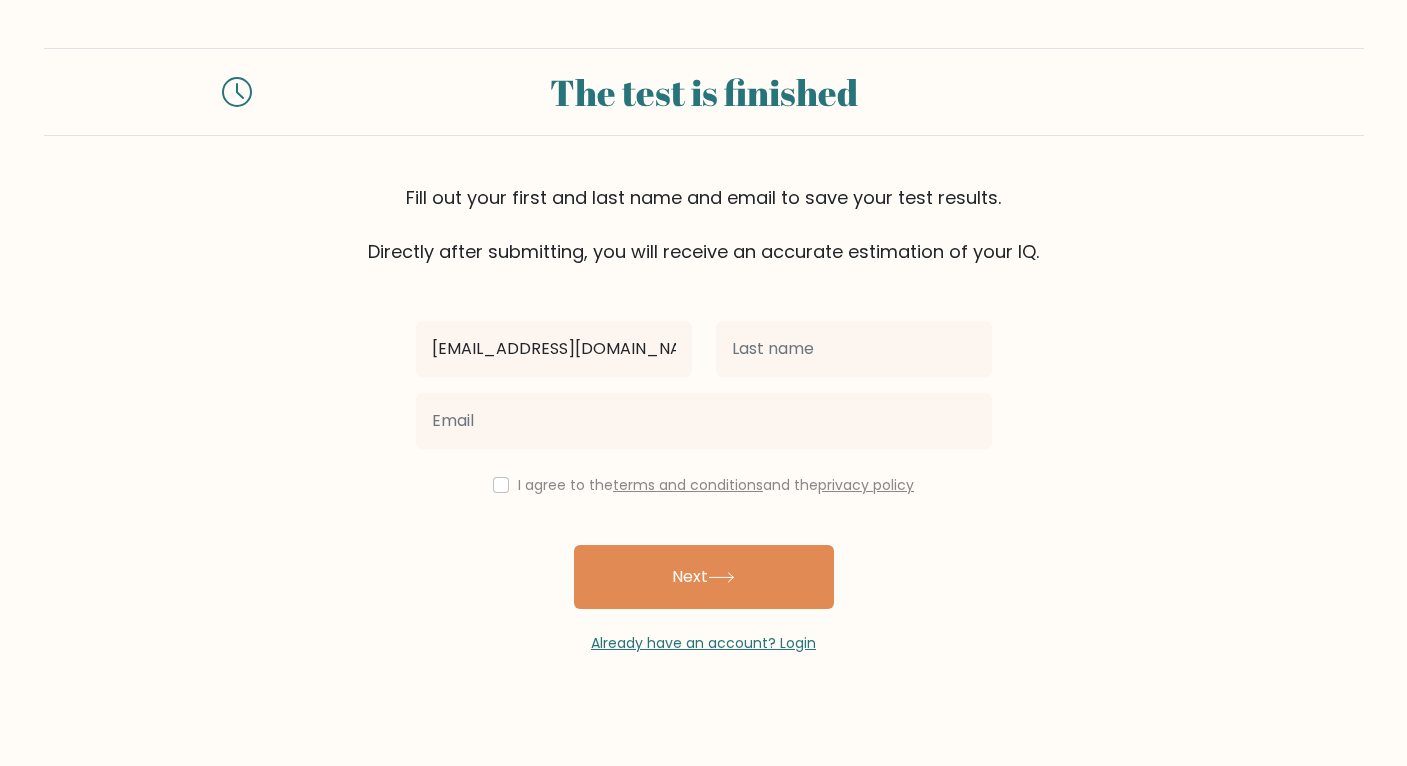type on "[EMAIL_ADDRESS][DOMAIN_NAME]" 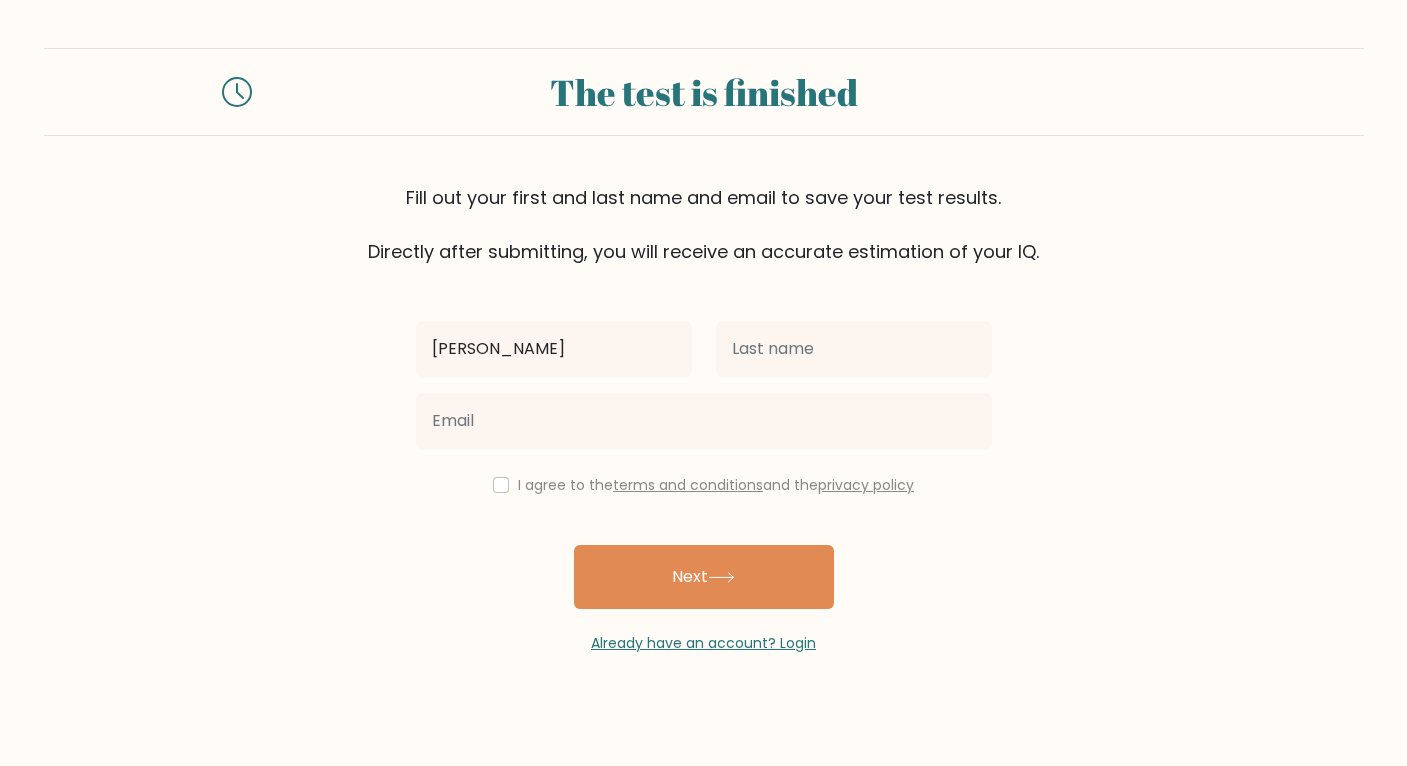 type on "[PERSON_NAME]" 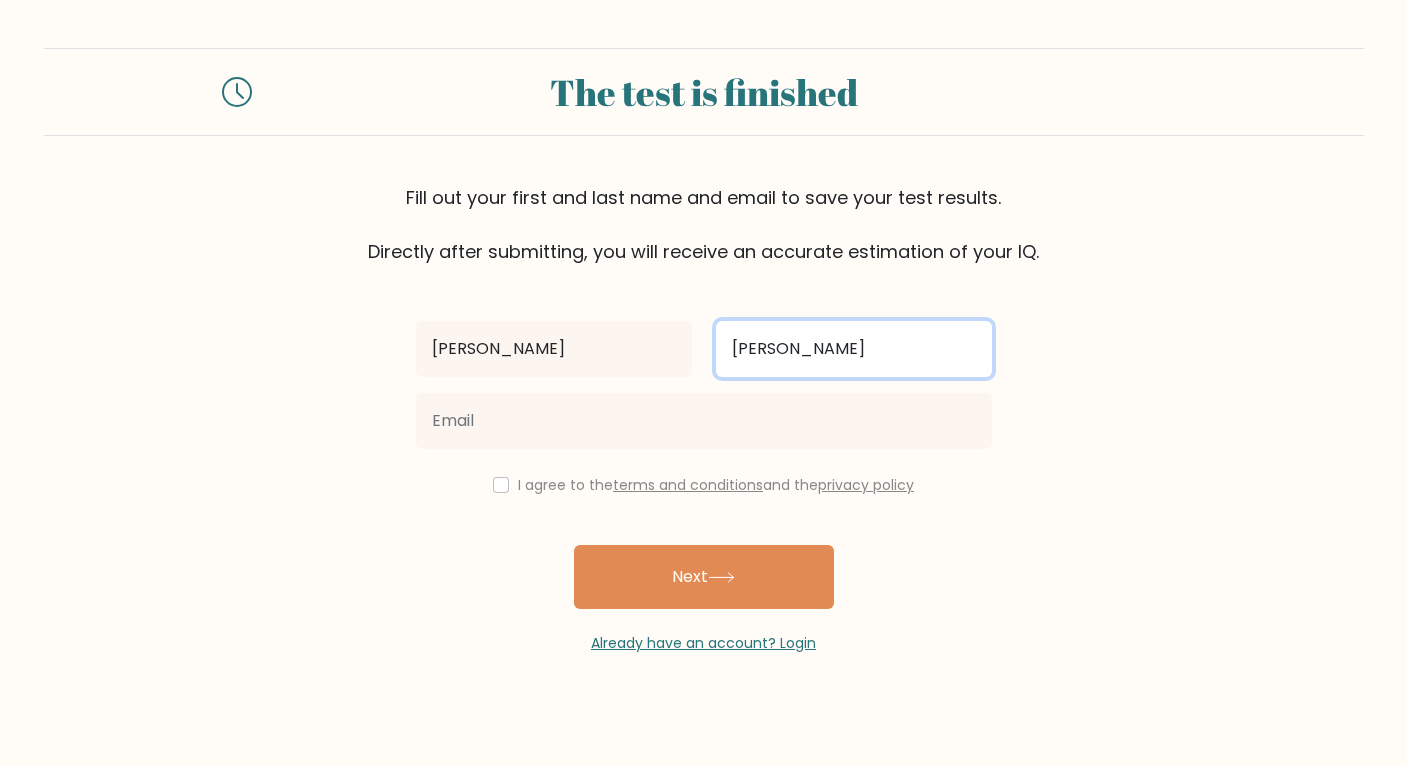 type on "[PERSON_NAME]" 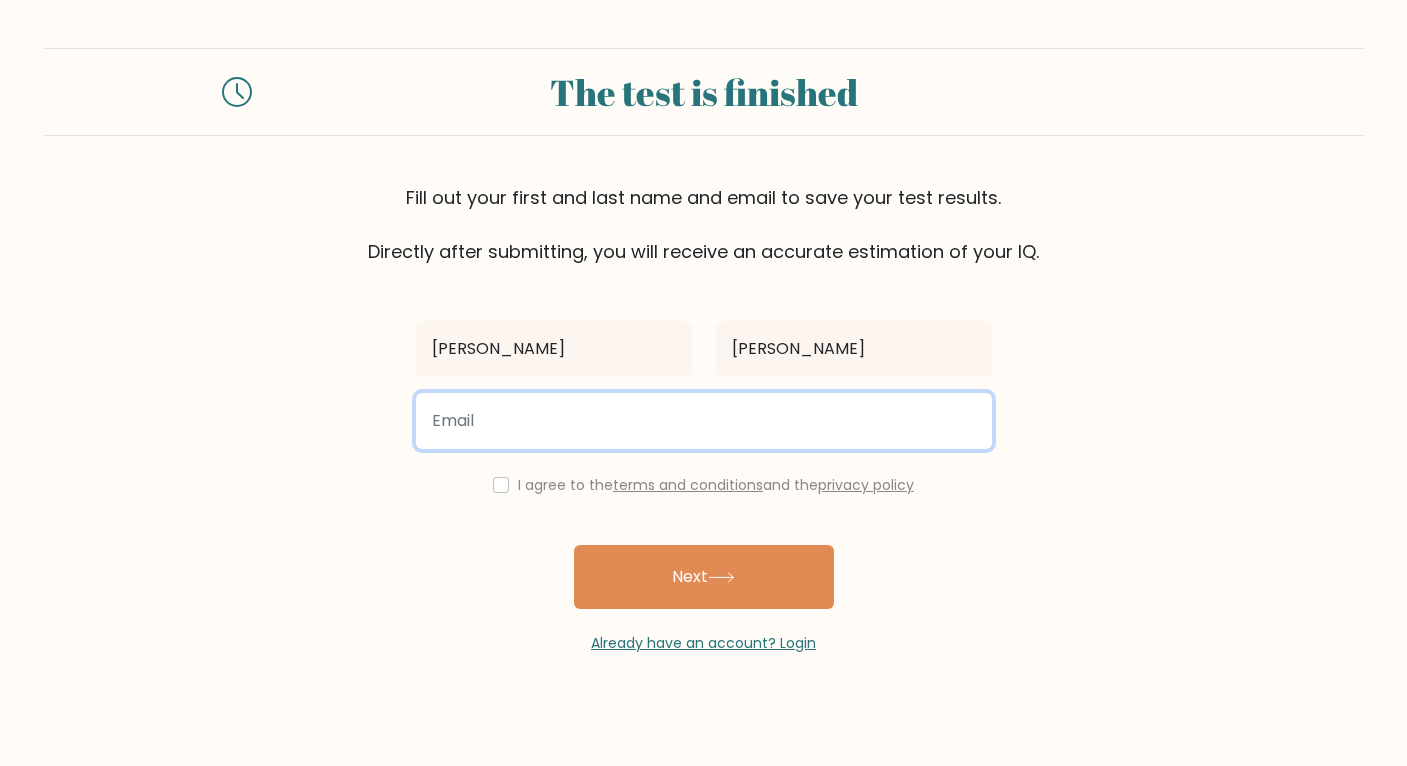 paste on "[EMAIL_ADDRESS][DOMAIN_NAME]" 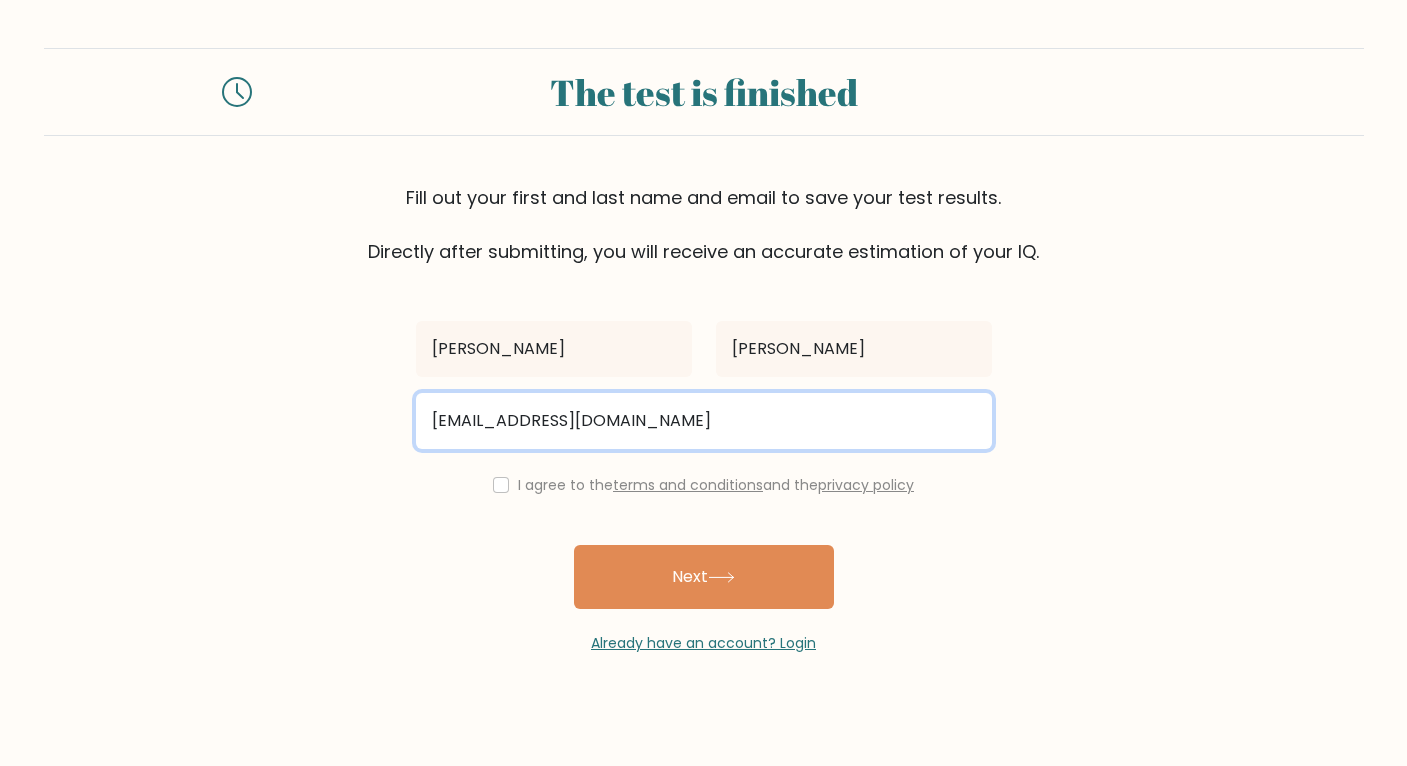 type on "[EMAIL_ADDRESS][DOMAIN_NAME]" 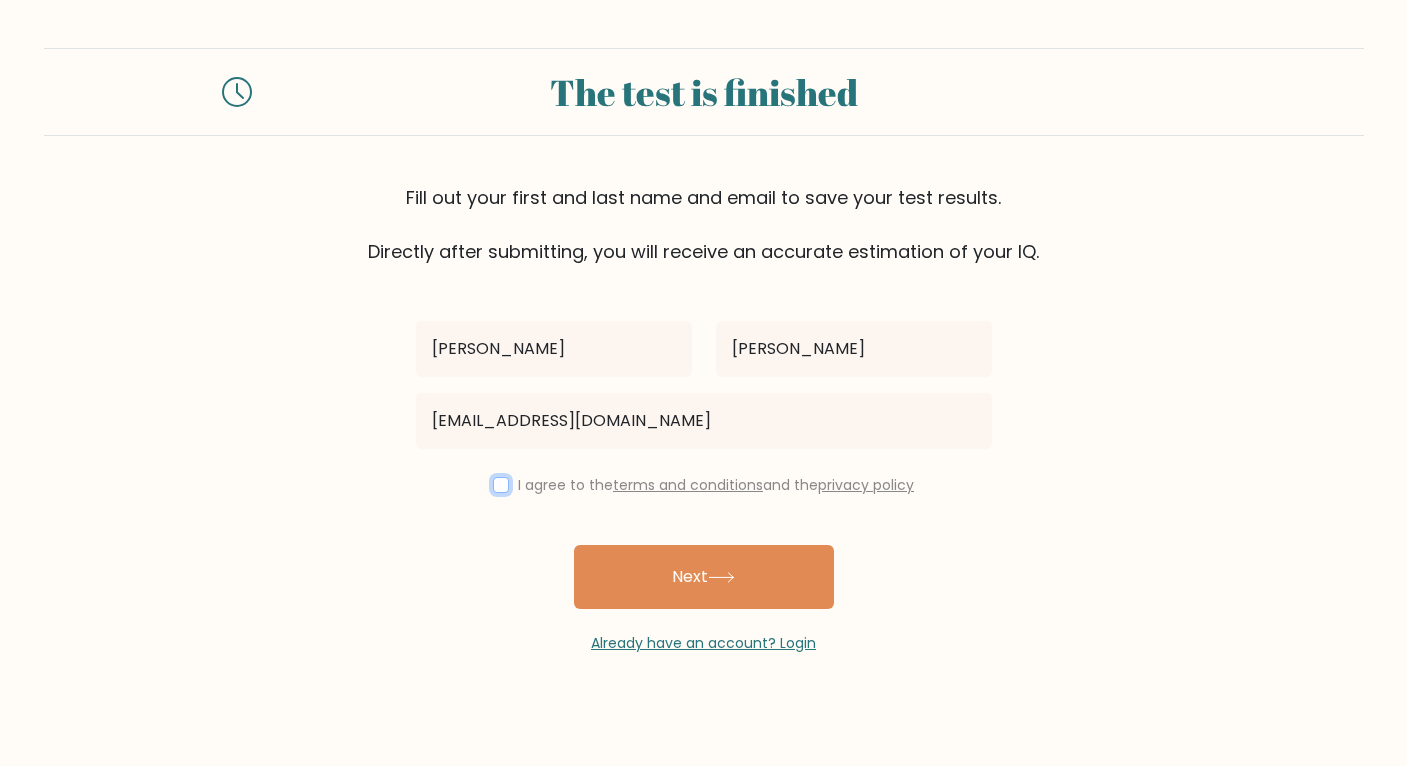 click at bounding box center (501, 485) 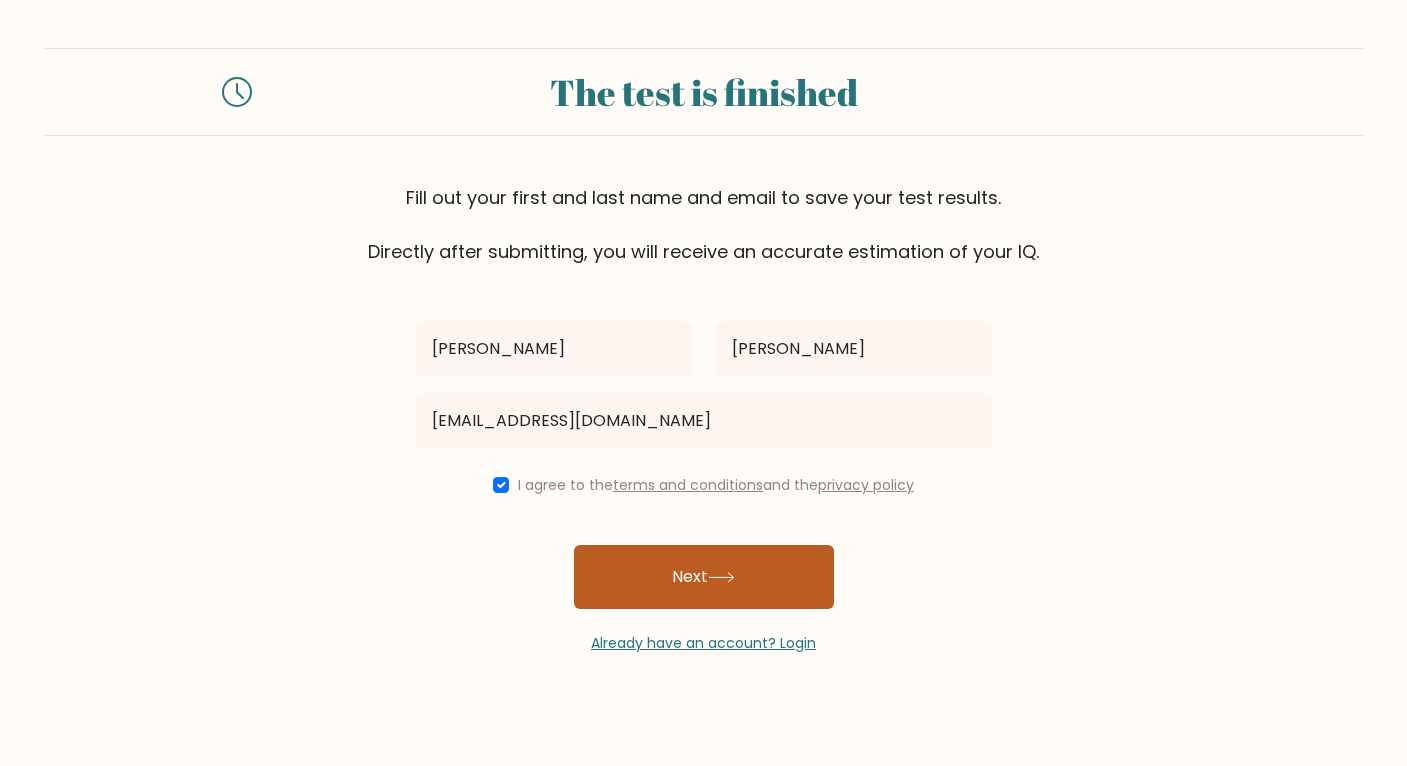 click on "Next" at bounding box center [704, 577] 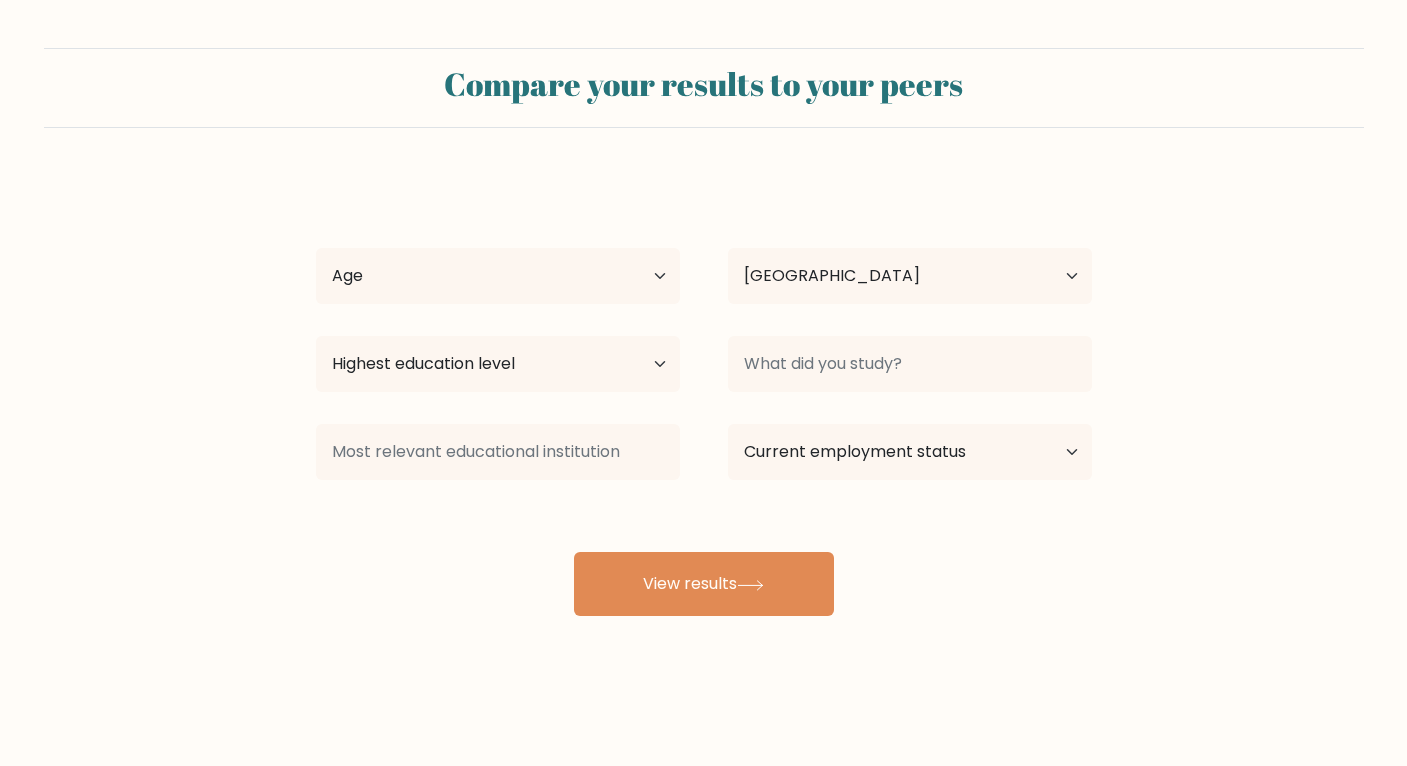 select on "US" 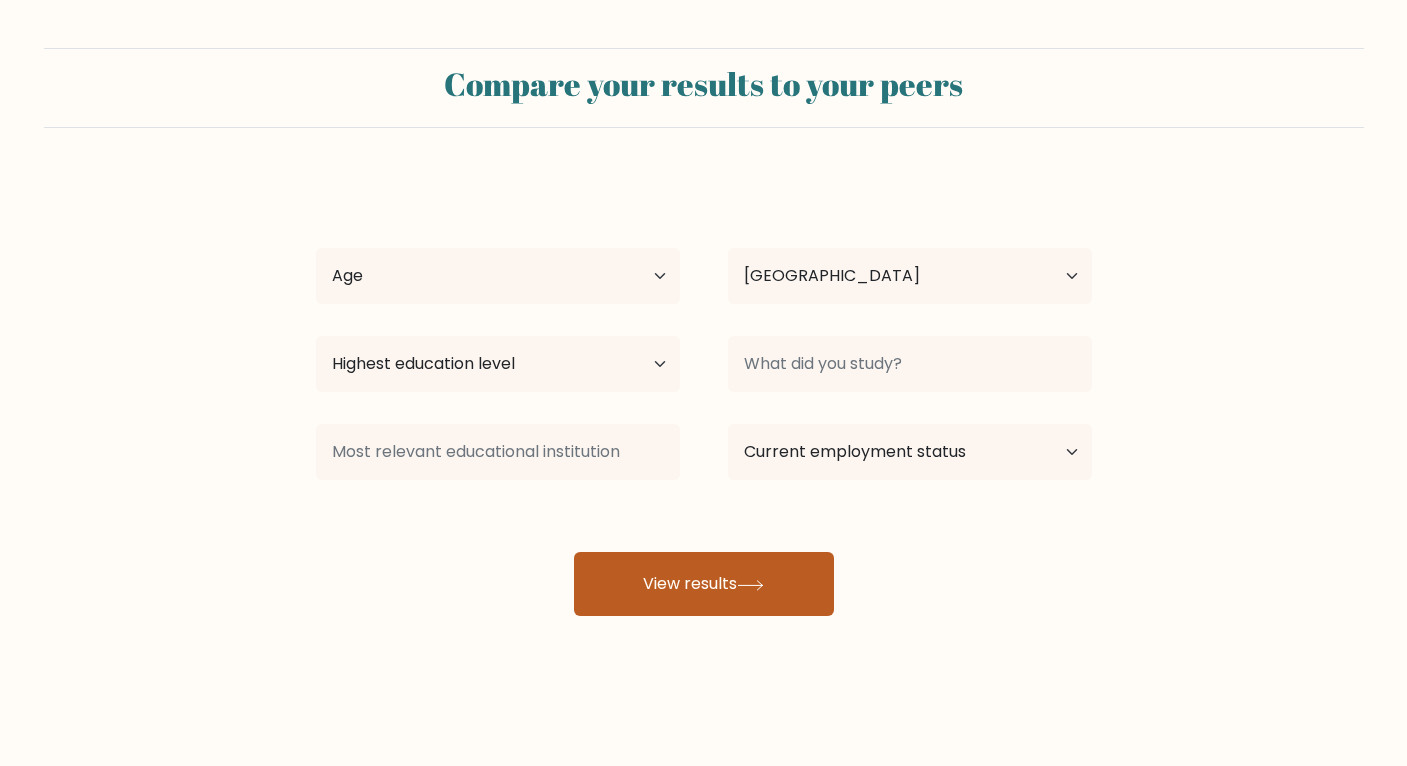 click on "View results" at bounding box center [704, 584] 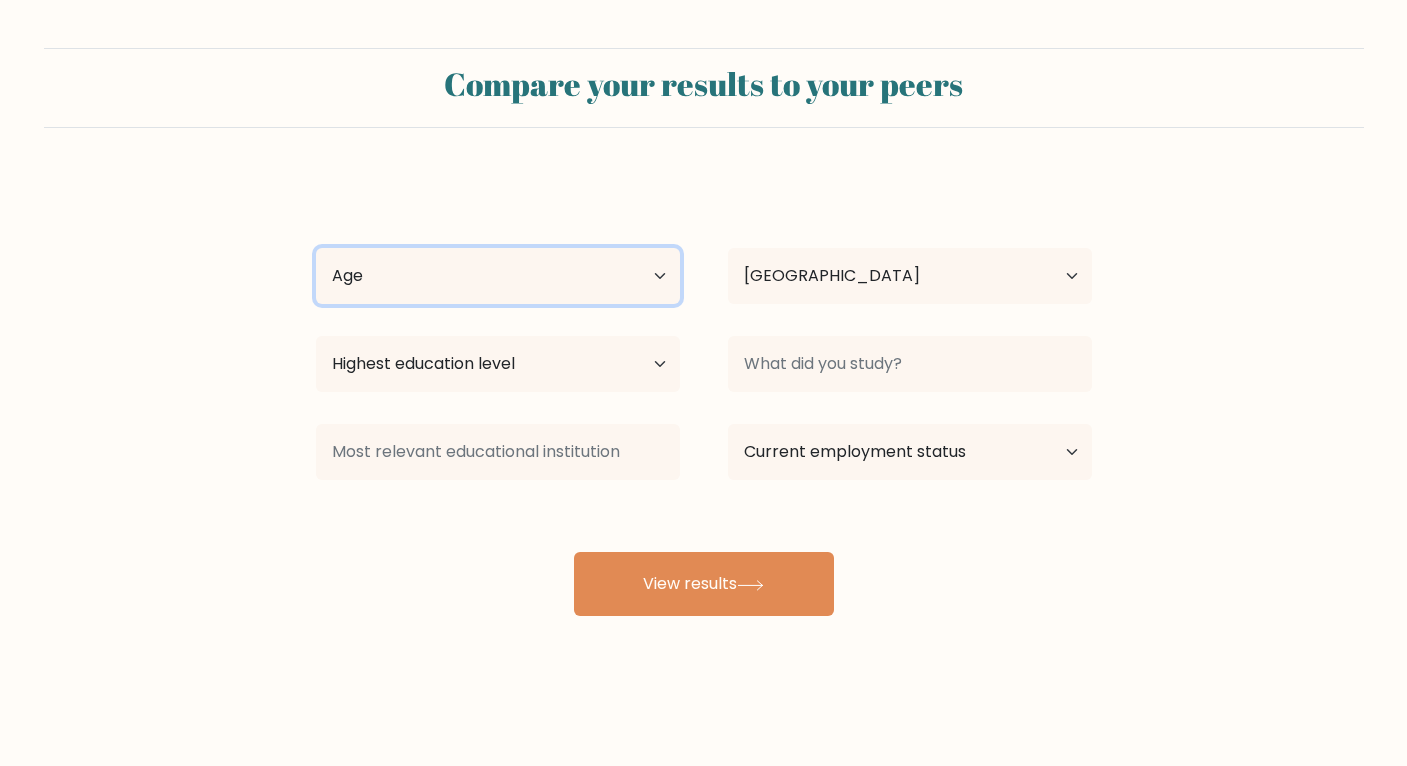 click on "Age
Under [DEMOGRAPHIC_DATA]
[DEMOGRAPHIC_DATA]
[DEMOGRAPHIC_DATA]
[DEMOGRAPHIC_DATA]
[DEMOGRAPHIC_DATA]
[DEMOGRAPHIC_DATA]
[DEMOGRAPHIC_DATA] and above" at bounding box center [498, 276] 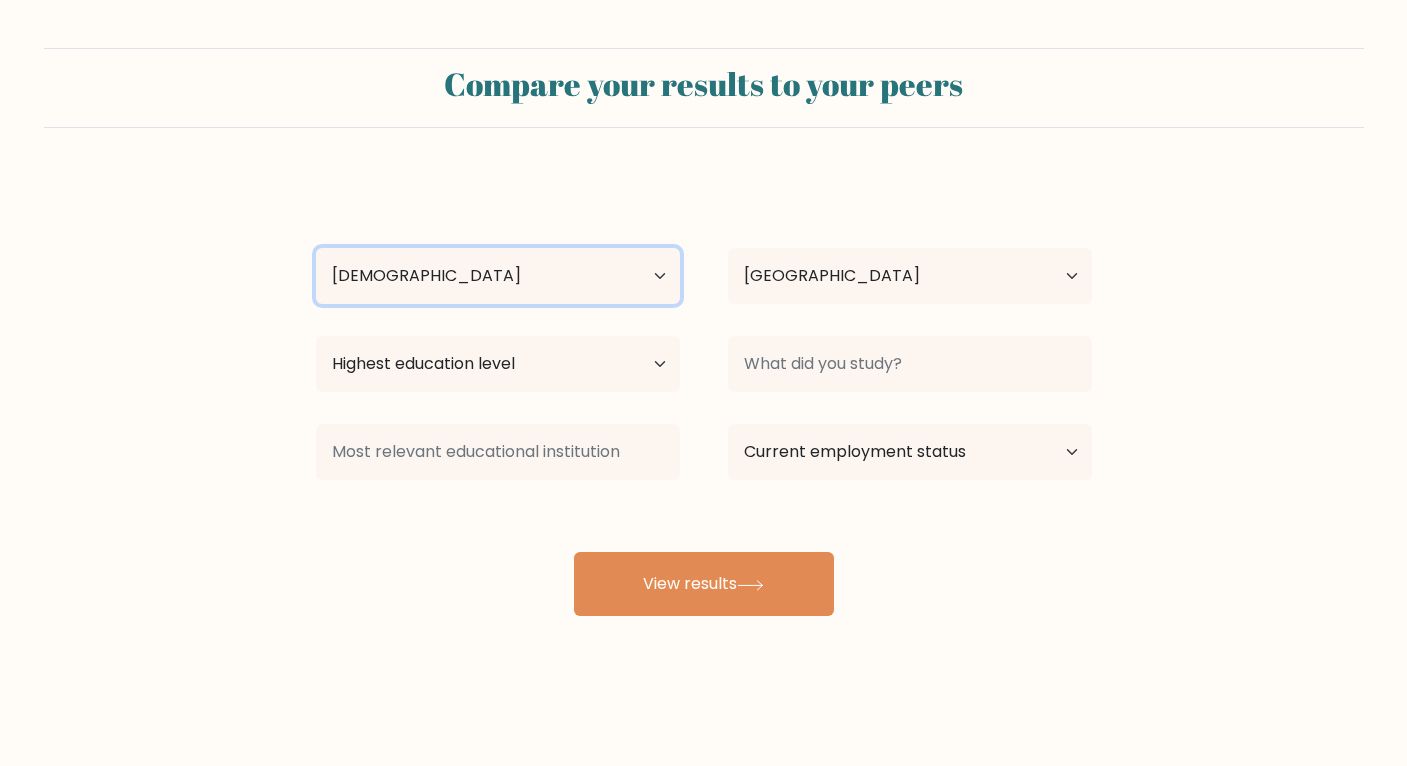 click on "[DEMOGRAPHIC_DATA]" at bounding box center [0, 0] 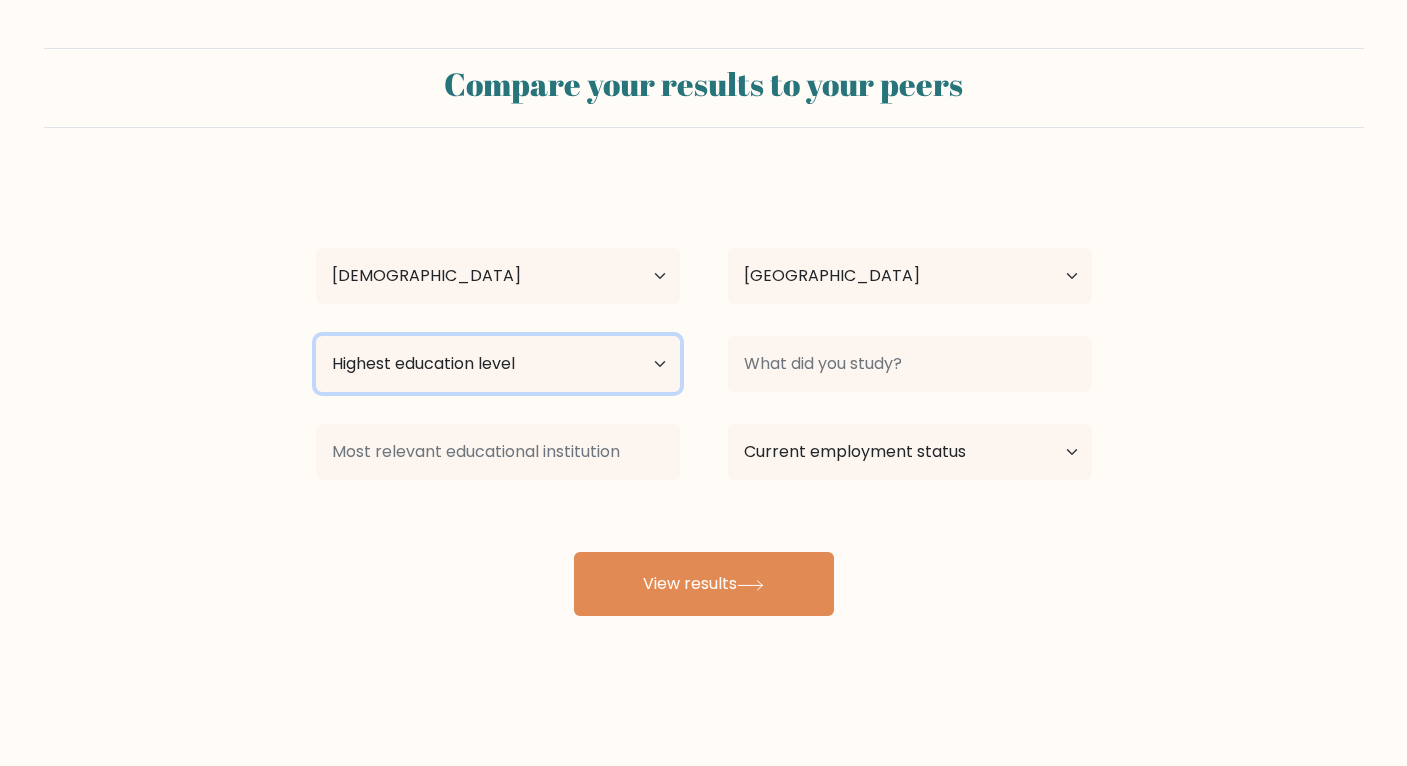 click on "Highest education level
No schooling
Primary
Lower Secondary
Upper Secondary
Occupation Specific
Bachelor's degree
Master's degree
Doctoral degree" at bounding box center (498, 364) 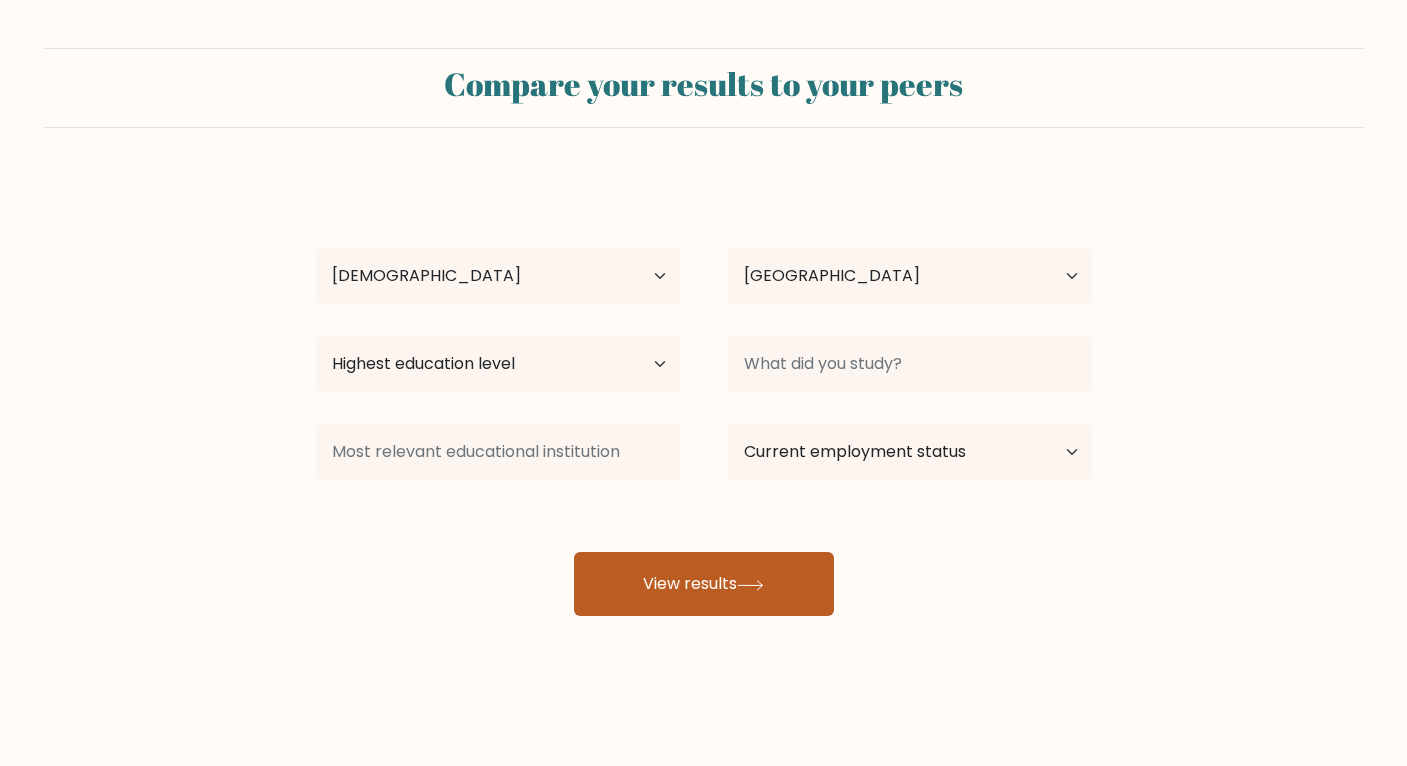 click on "View results" at bounding box center (704, 584) 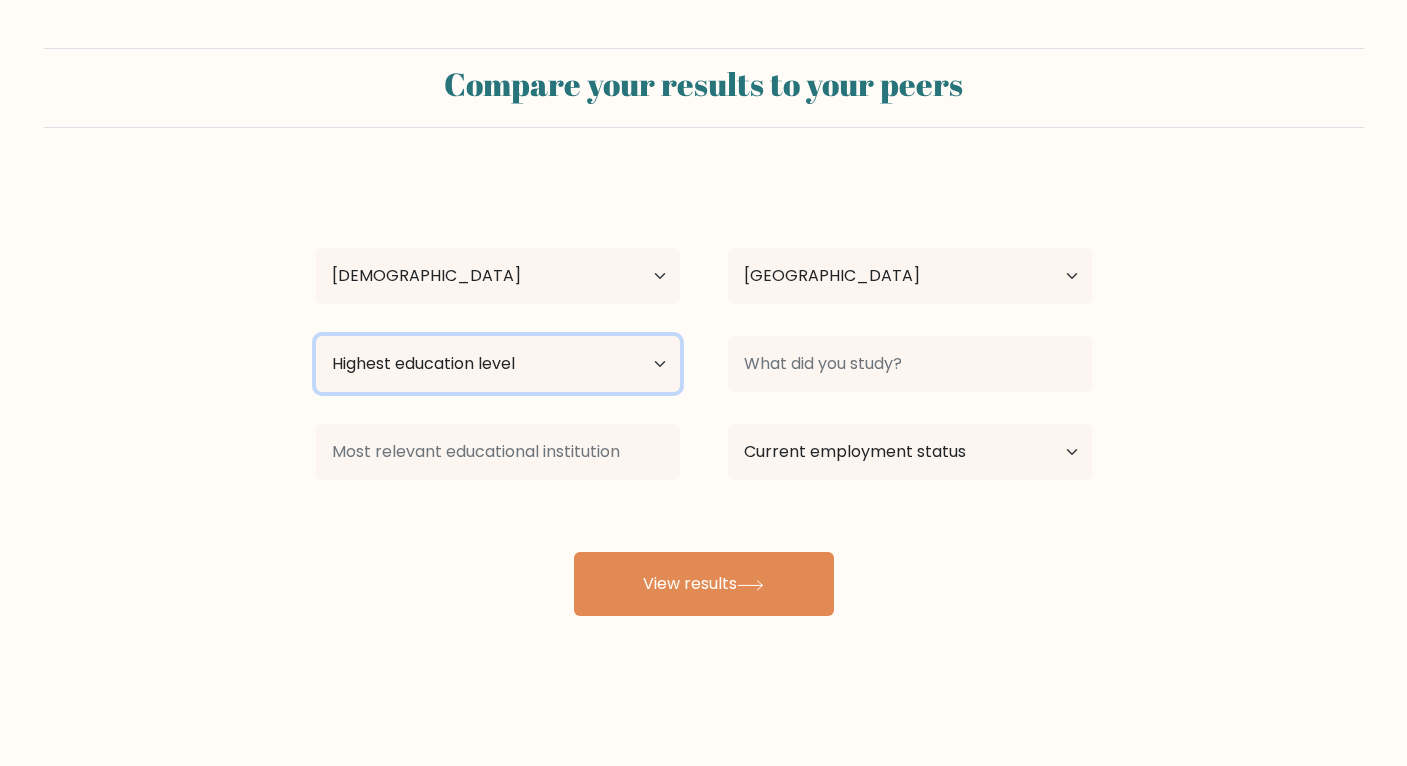 click on "Highest education level
No schooling
Primary
Lower Secondary
Upper Secondary
Occupation Specific
Bachelor's degree
Master's degree
Doctoral degree" at bounding box center [498, 364] 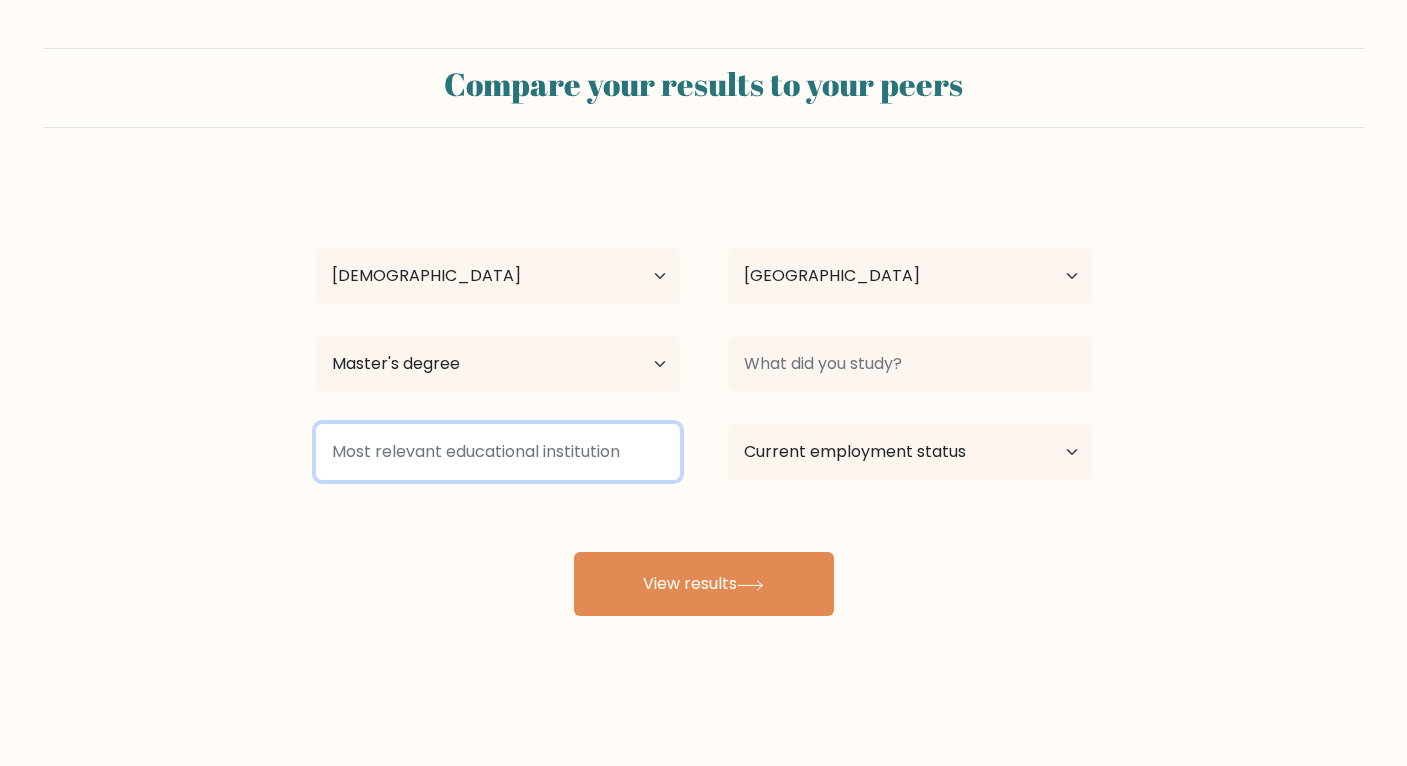 click at bounding box center (498, 452) 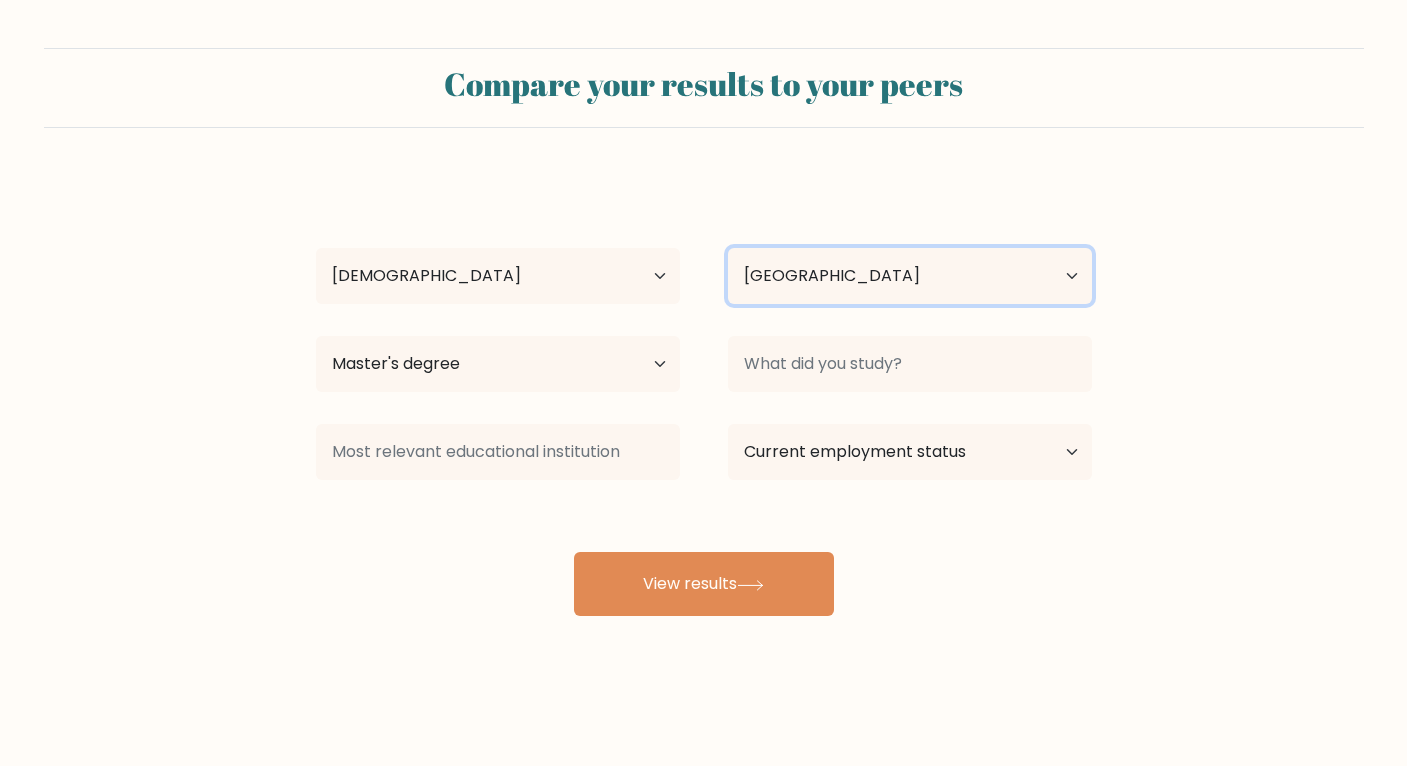 click on "Country
[GEOGRAPHIC_DATA]
[GEOGRAPHIC_DATA]
[GEOGRAPHIC_DATA]
[US_STATE]
[GEOGRAPHIC_DATA]
[GEOGRAPHIC_DATA]
[GEOGRAPHIC_DATA]
[GEOGRAPHIC_DATA]
[GEOGRAPHIC_DATA]
[GEOGRAPHIC_DATA]
[GEOGRAPHIC_DATA]
[GEOGRAPHIC_DATA]
[GEOGRAPHIC_DATA]
[GEOGRAPHIC_DATA]
[GEOGRAPHIC_DATA]
[GEOGRAPHIC_DATA]
[GEOGRAPHIC_DATA]
[GEOGRAPHIC_DATA]
[GEOGRAPHIC_DATA]
[GEOGRAPHIC_DATA]
[GEOGRAPHIC_DATA]
[GEOGRAPHIC_DATA]
[GEOGRAPHIC_DATA]
[GEOGRAPHIC_DATA]
[GEOGRAPHIC_DATA]
[GEOGRAPHIC_DATA]
[GEOGRAPHIC_DATA]
[GEOGRAPHIC_DATA]
[GEOGRAPHIC_DATA]
[GEOGRAPHIC_DATA]
[GEOGRAPHIC_DATA]
[GEOGRAPHIC_DATA]
[GEOGRAPHIC_DATA]
[GEOGRAPHIC_DATA]
[GEOGRAPHIC_DATA]
[GEOGRAPHIC_DATA]
[GEOGRAPHIC_DATA]
[GEOGRAPHIC_DATA]
[GEOGRAPHIC_DATA]
[GEOGRAPHIC_DATA]
[GEOGRAPHIC_DATA]
[GEOGRAPHIC_DATA]
[GEOGRAPHIC_DATA]
[GEOGRAPHIC_DATA]
[GEOGRAPHIC_DATA]
[GEOGRAPHIC_DATA]
[GEOGRAPHIC_DATA]
[GEOGRAPHIC_DATA]
[GEOGRAPHIC_DATA]
[GEOGRAPHIC_DATA]
[GEOGRAPHIC_DATA] ([GEOGRAPHIC_DATA])
[GEOGRAPHIC_DATA]
[GEOGRAPHIC_DATA]
[GEOGRAPHIC_DATA]
[GEOGRAPHIC_DATA]
[GEOGRAPHIC_DATA]" at bounding box center (910, 276) 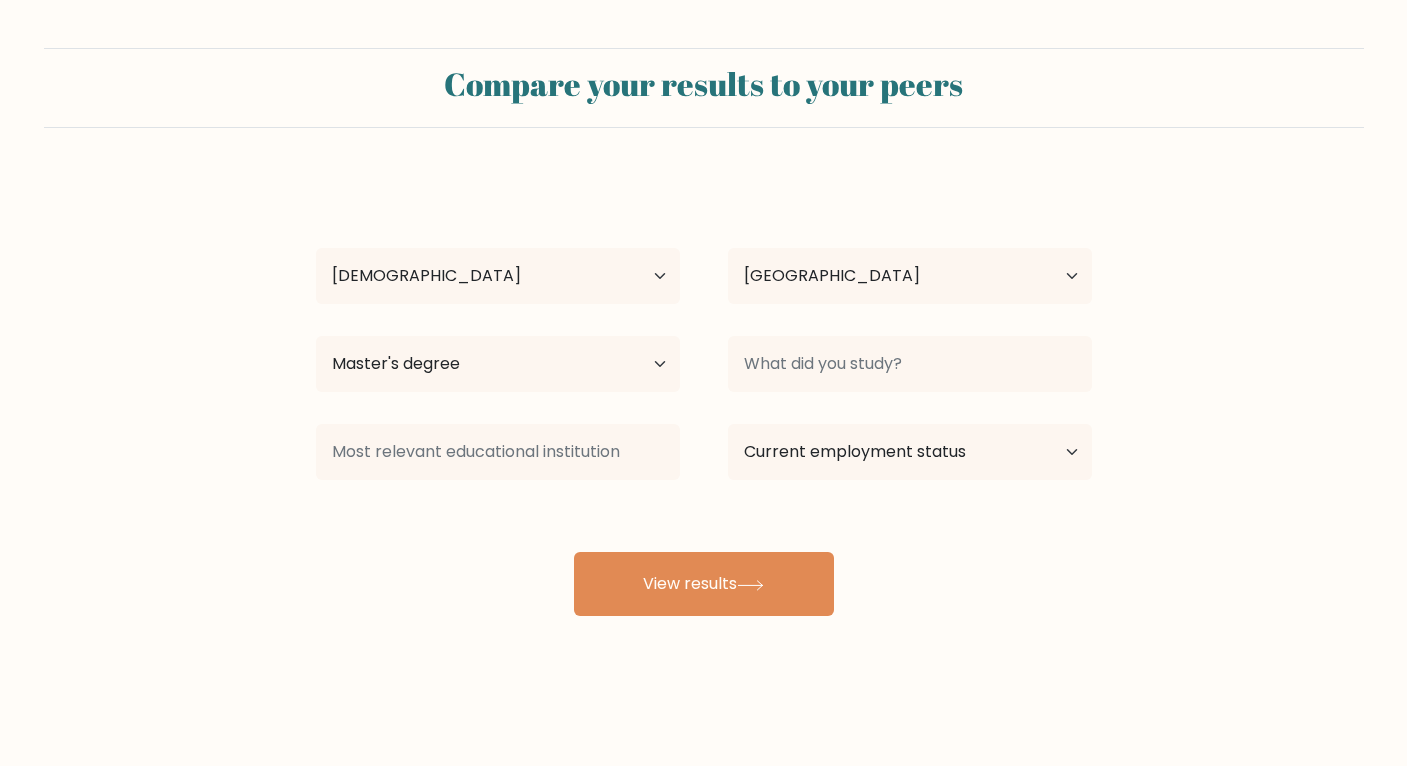 click on "Compare your results to your peers
[PERSON_NAME]
Age
Under [DEMOGRAPHIC_DATA]
[DEMOGRAPHIC_DATA]
[DEMOGRAPHIC_DATA]
[DEMOGRAPHIC_DATA]
[DEMOGRAPHIC_DATA]
[DEMOGRAPHIC_DATA]
[DEMOGRAPHIC_DATA] and above
Country
[GEOGRAPHIC_DATA]
[GEOGRAPHIC_DATA]
[GEOGRAPHIC_DATA]
[US_STATE]
[GEOGRAPHIC_DATA]
[GEOGRAPHIC_DATA]
[GEOGRAPHIC_DATA]
[GEOGRAPHIC_DATA]
[GEOGRAPHIC_DATA]
[GEOGRAPHIC_DATA]
[GEOGRAPHIC_DATA]
[GEOGRAPHIC_DATA]
[GEOGRAPHIC_DATA]" at bounding box center (703, 332) 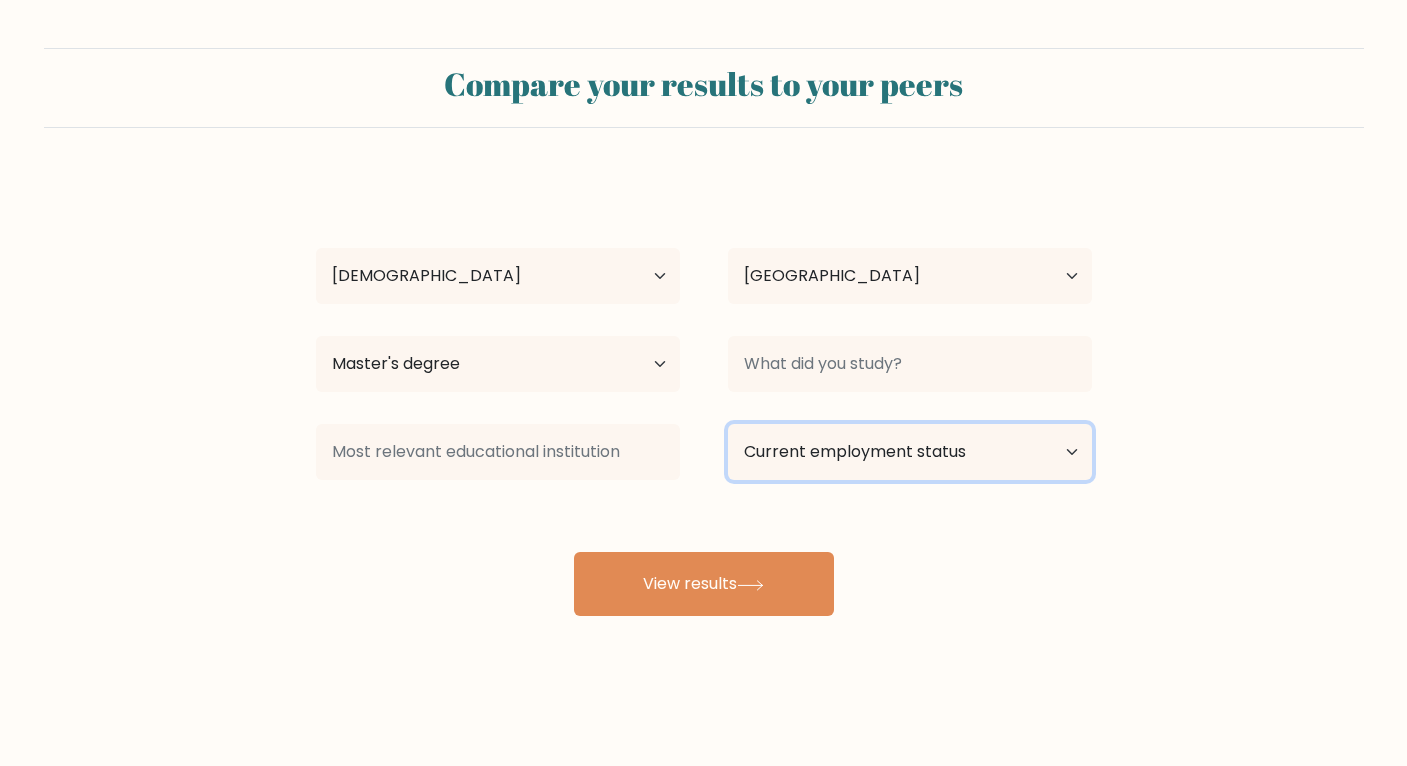 click on "Current employment status
Employed
Student
Retired
Other / prefer not to answer" at bounding box center (910, 452) 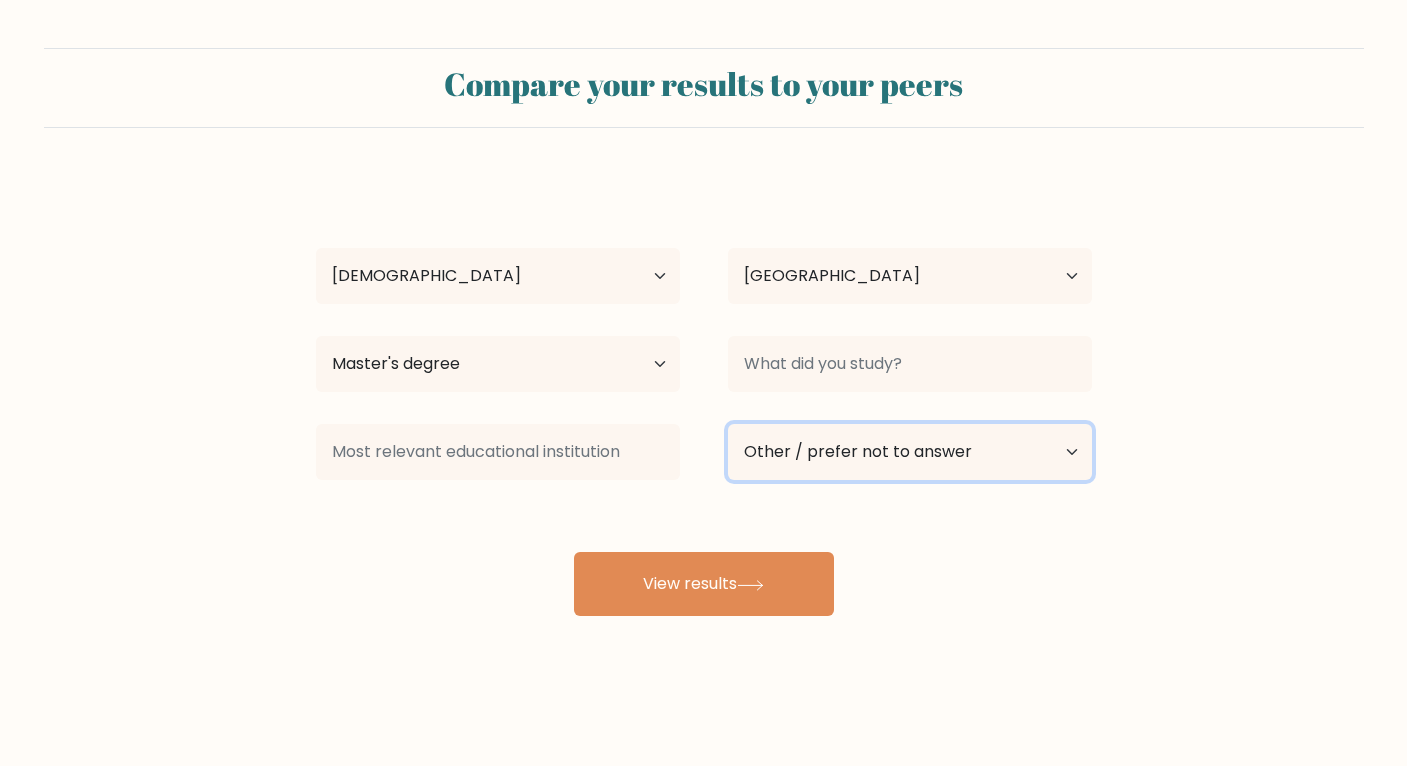 click on "Other / prefer not to answer" at bounding box center (0, 0) 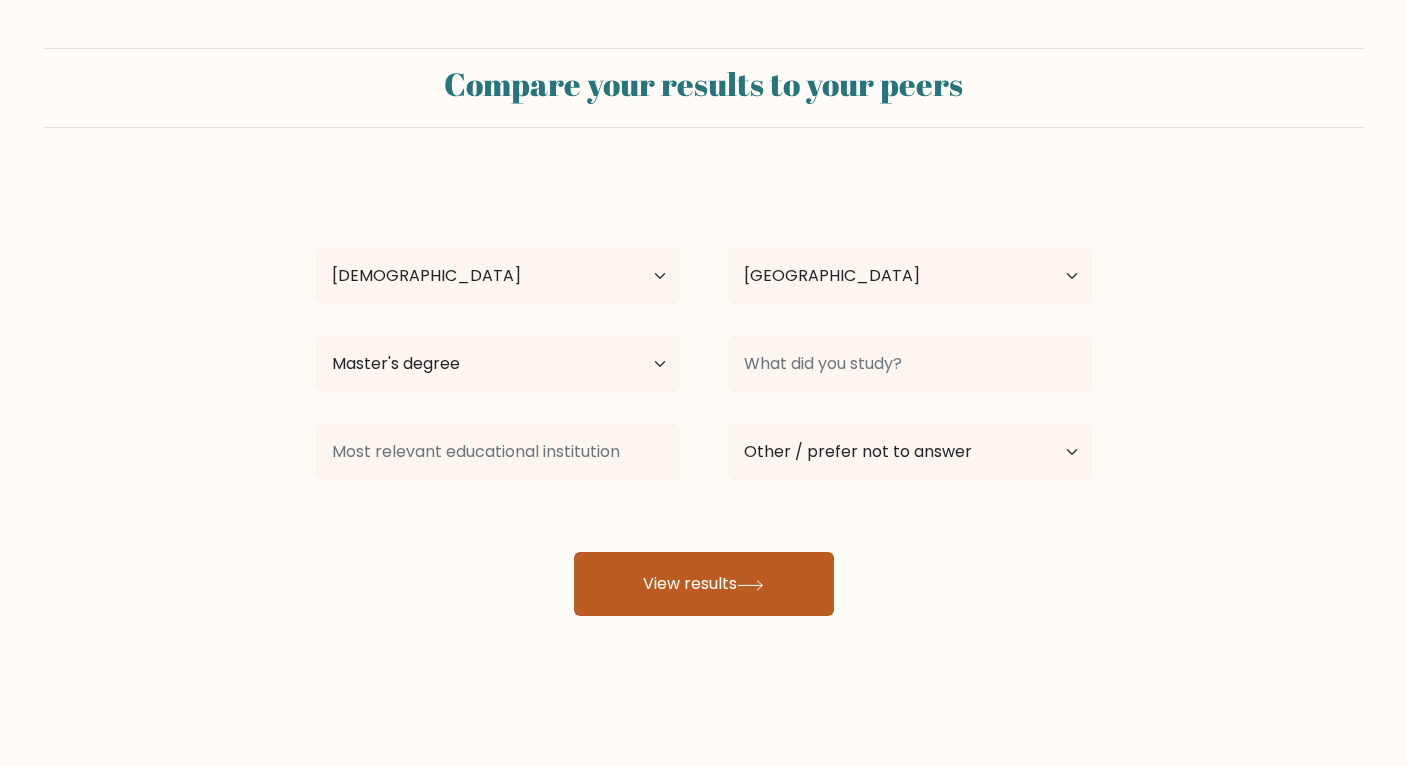 click on "View results" at bounding box center (704, 584) 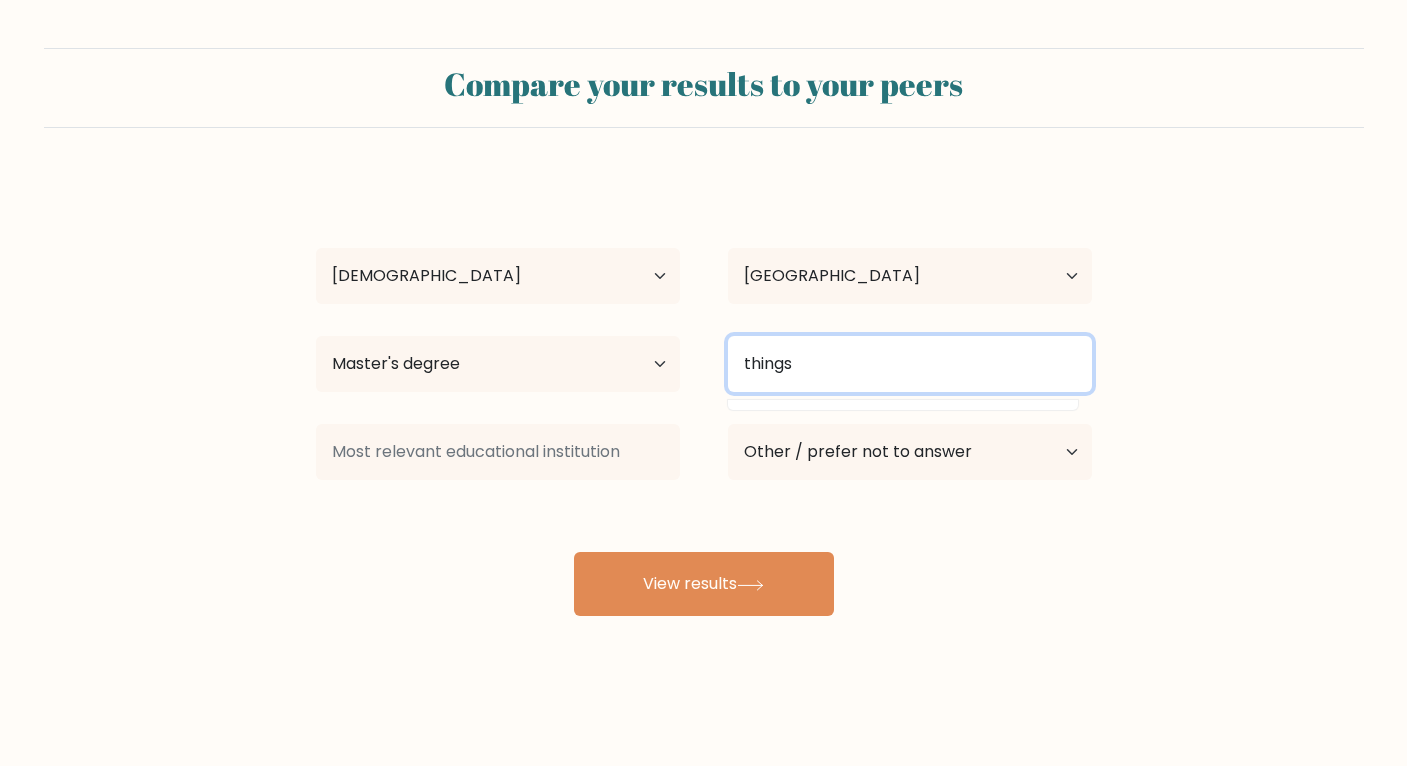 type on "things" 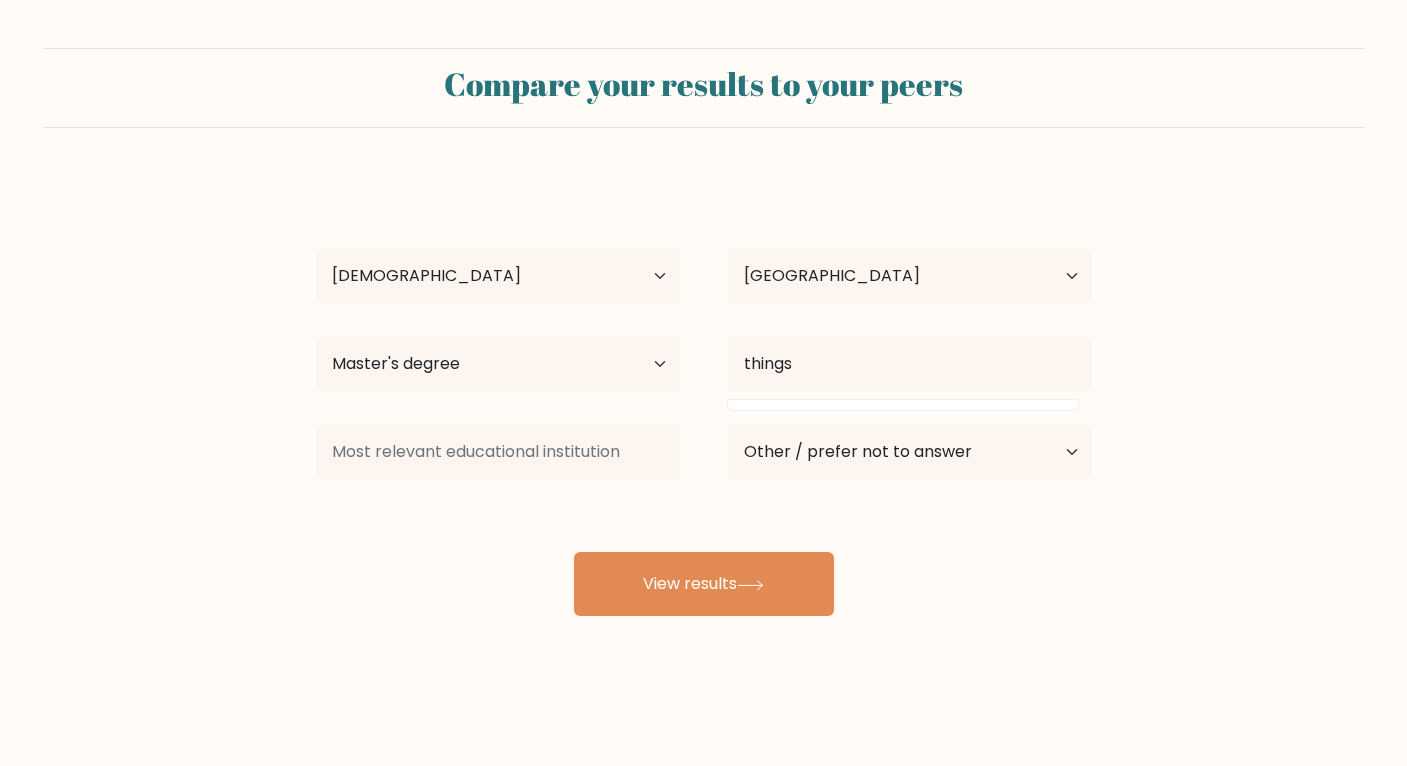 click on "Nancy
Sullivan
Age
Under 18 years old
18-24 years old
25-34 years old
35-44 years old
45-54 years old
55-64 years old
65 years old and above
Country
Afghanistan
Albania
Algeria
American Samoa
Andorra
Angola
Anguilla
Antarctica
Antigua and Barbuda
Argentina
Armenia
Aruba
Australia
Austria
Azerbaijan
Bahamas
Bahrain
Bangladesh
Barbados
Belarus
Belgium
Belize
Benin
Bermuda
Bhutan
Bolivia
Bonaire, Sint Eustatius and Saba
Bosnia and Herzegovina
Botswana
Bouvet Island
Brazil
Brunei" at bounding box center (704, 396) 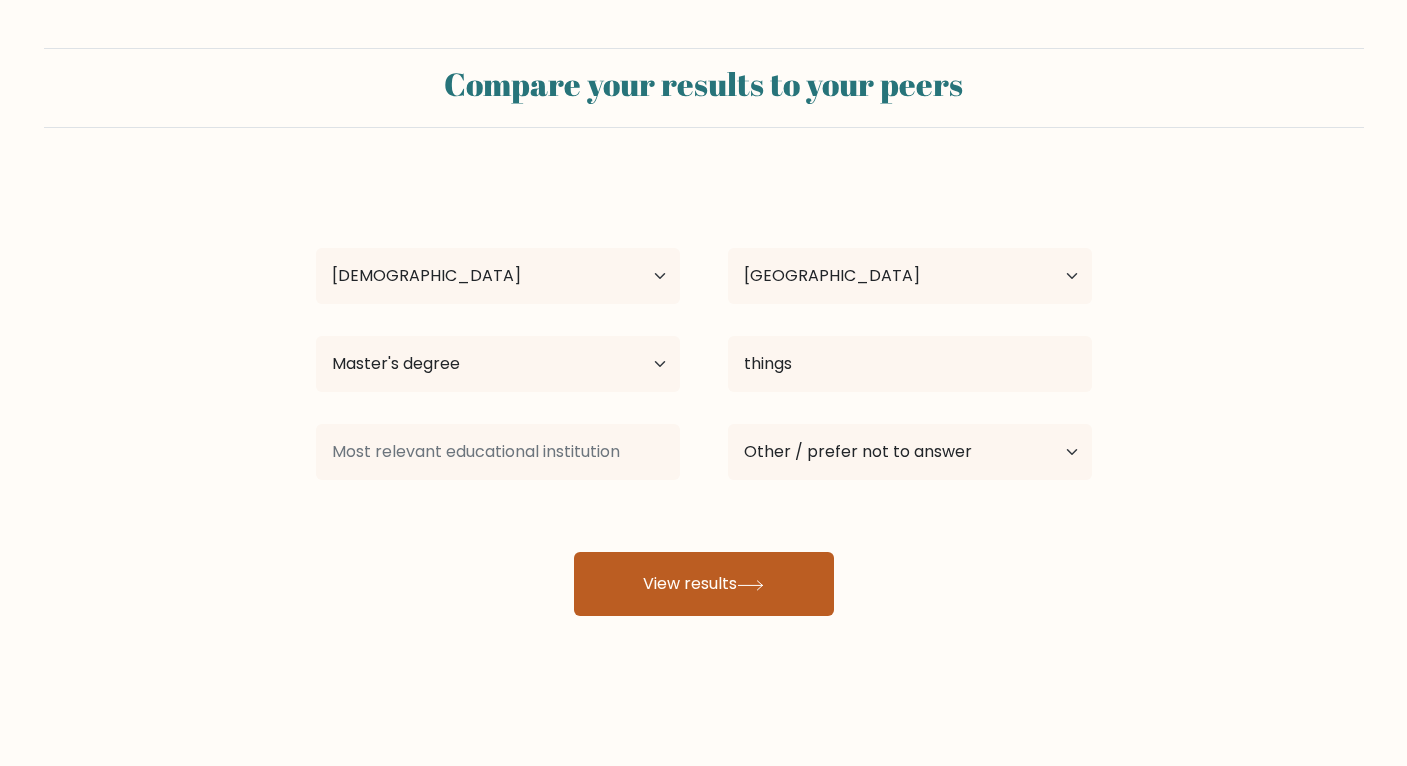 click on "View results" at bounding box center (704, 584) 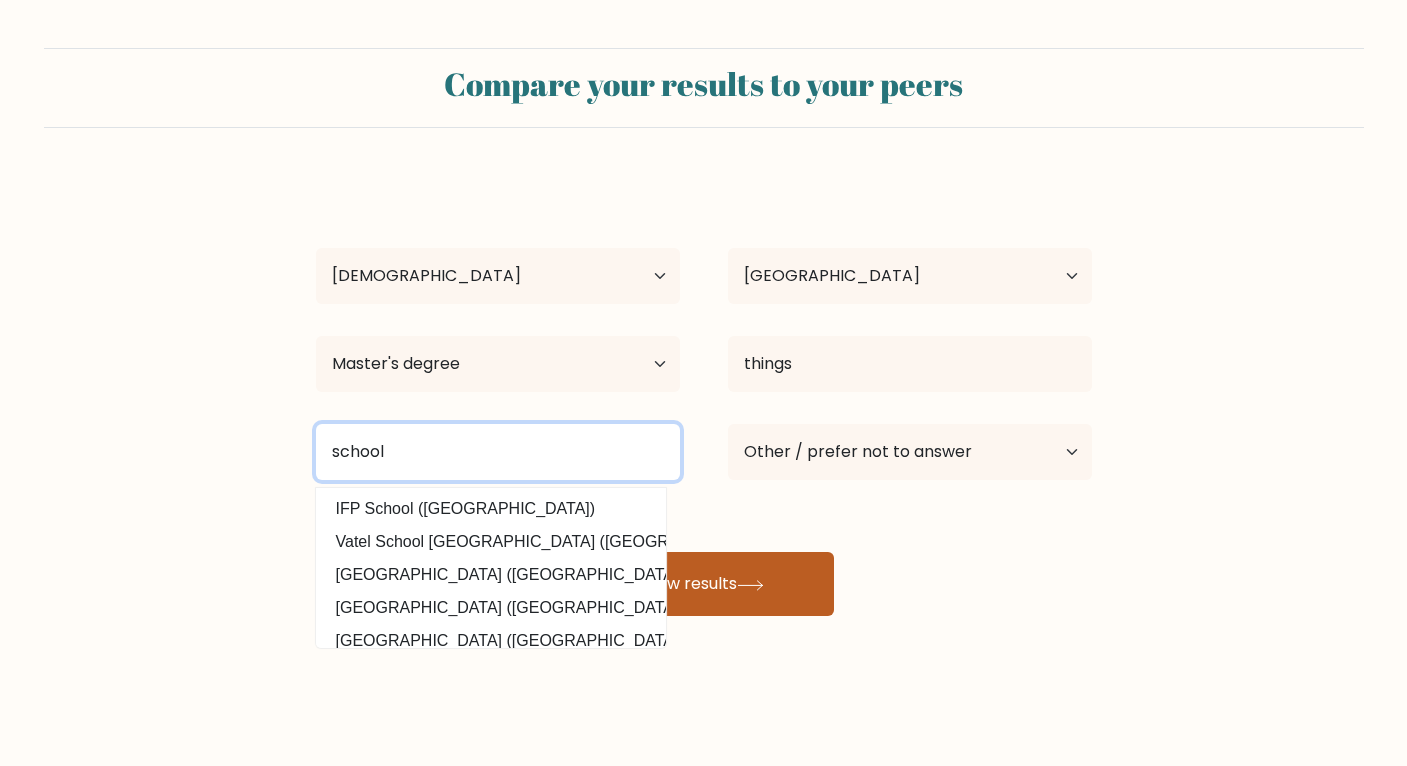 type on "school" 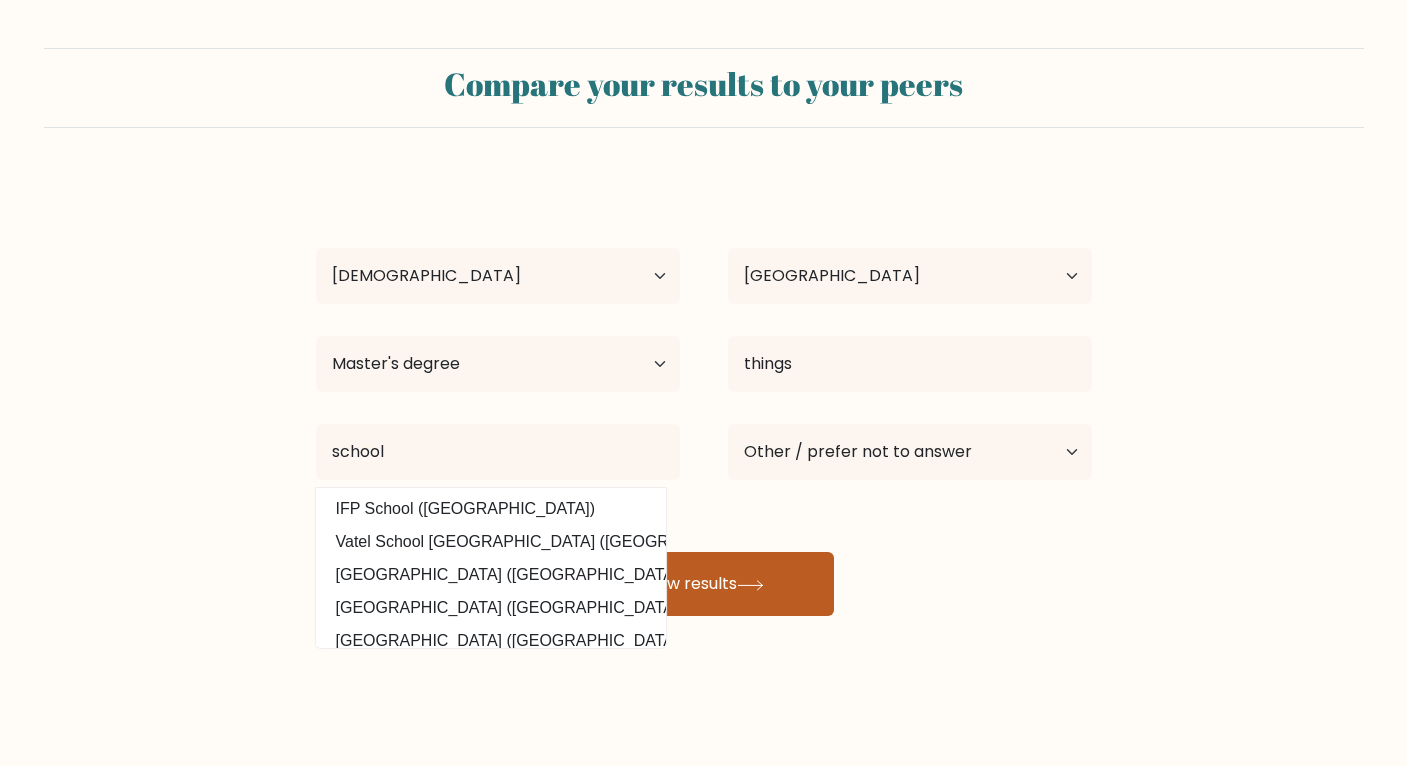 click on "View results" at bounding box center (704, 584) 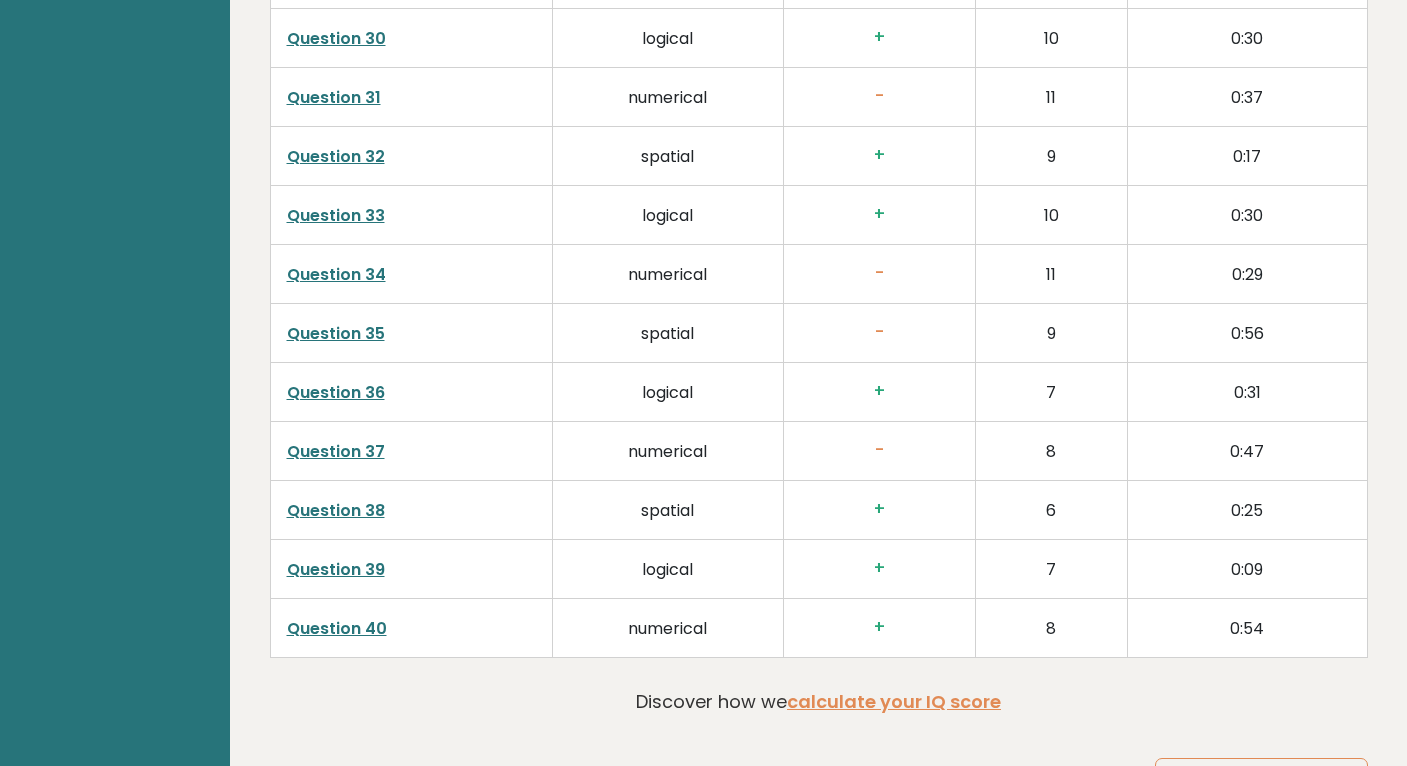 scroll, scrollTop: 4853, scrollLeft: 0, axis: vertical 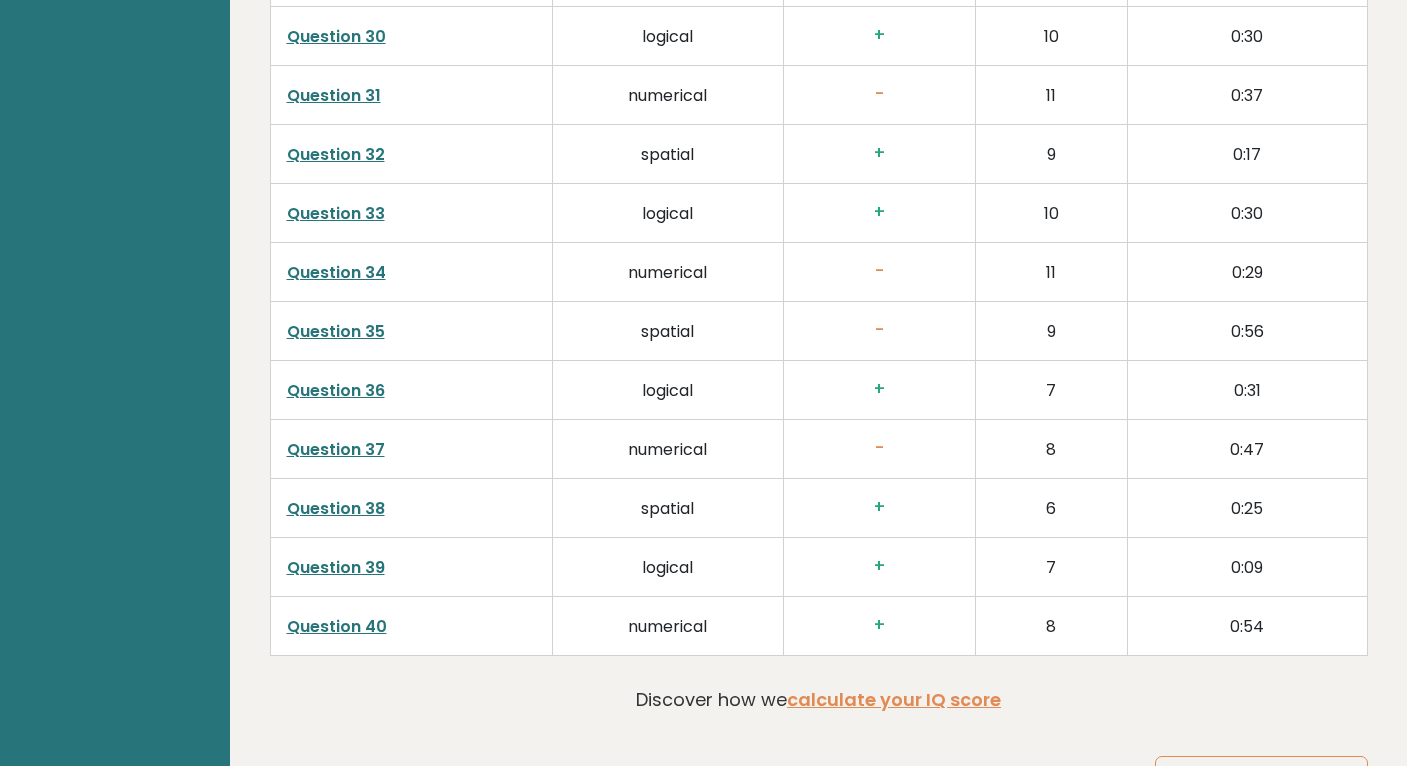 click on "Question
35" at bounding box center [336, 331] 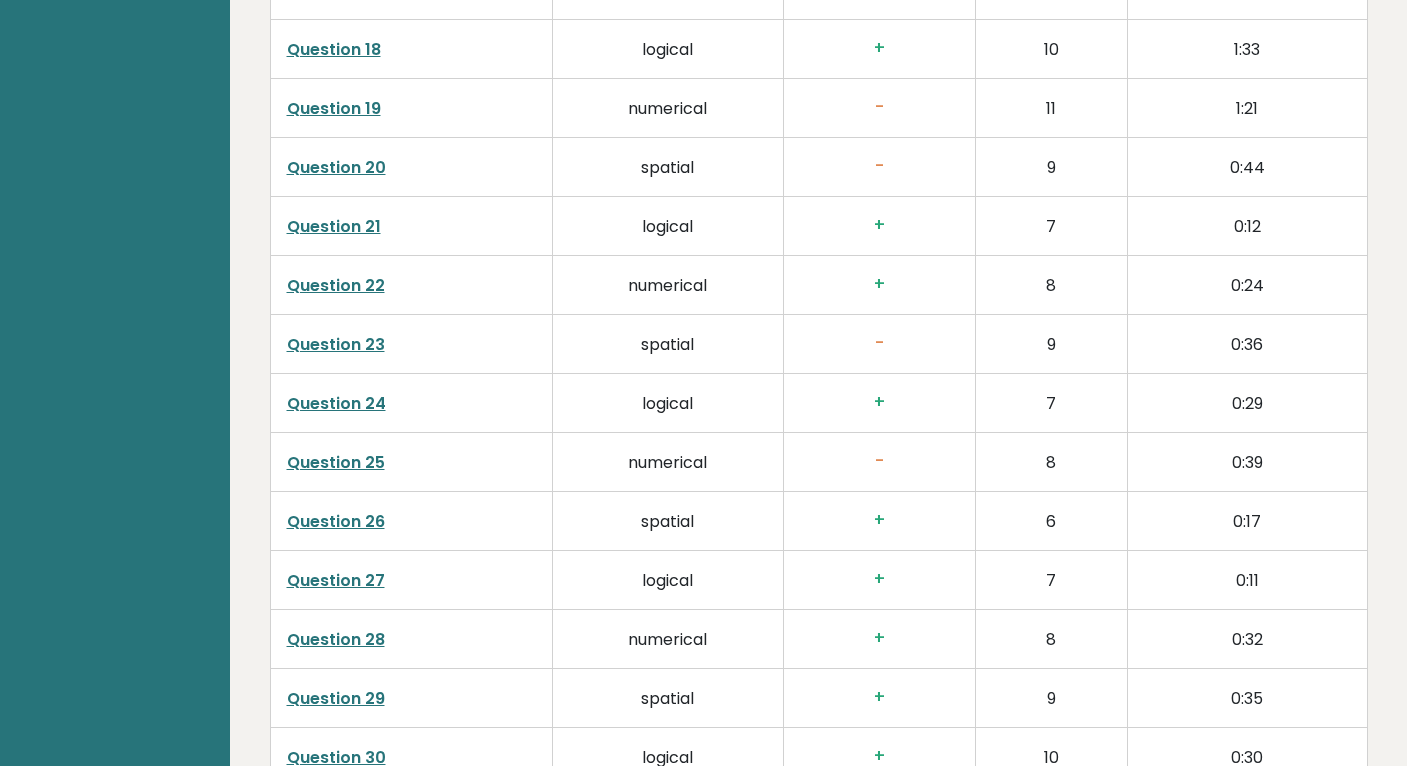 scroll, scrollTop: 4122, scrollLeft: 0, axis: vertical 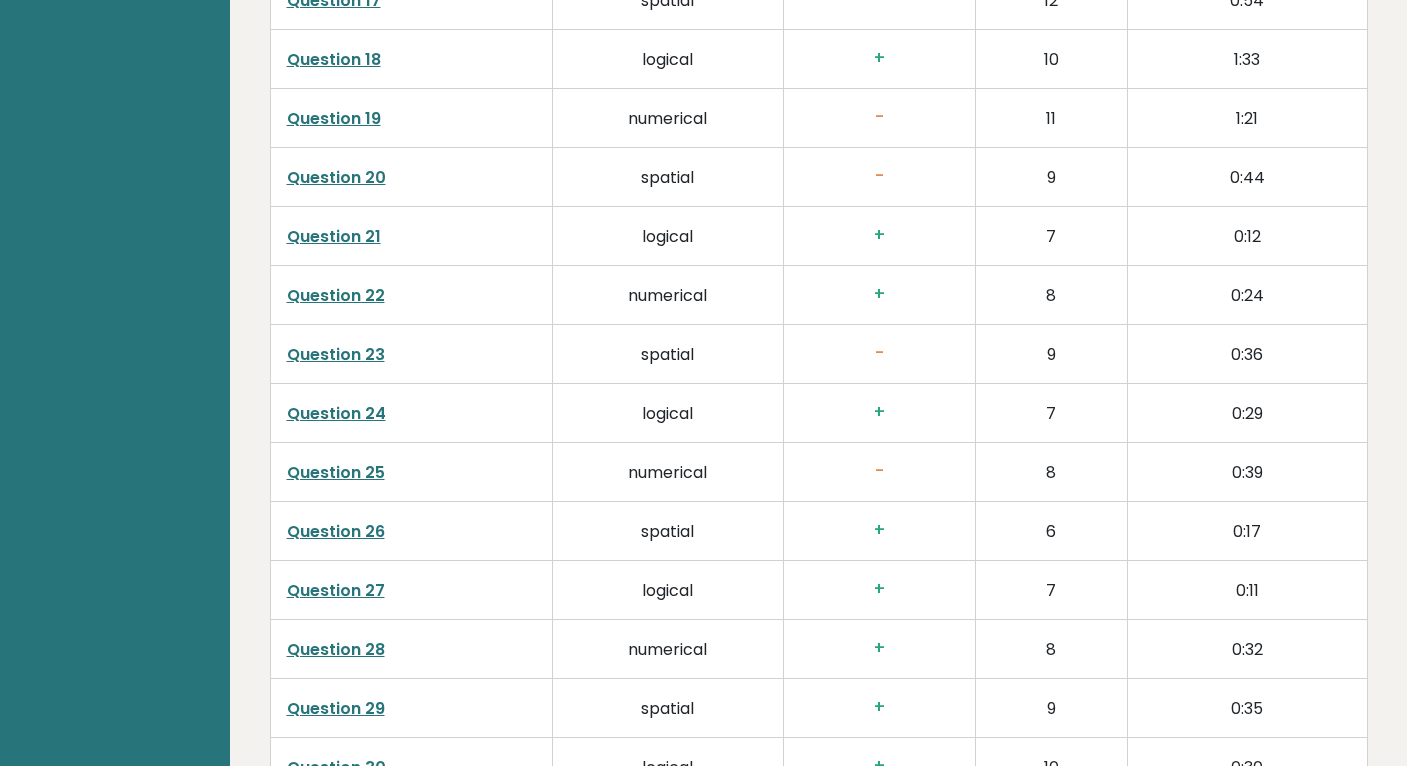 click on "Question
23" at bounding box center [336, 354] 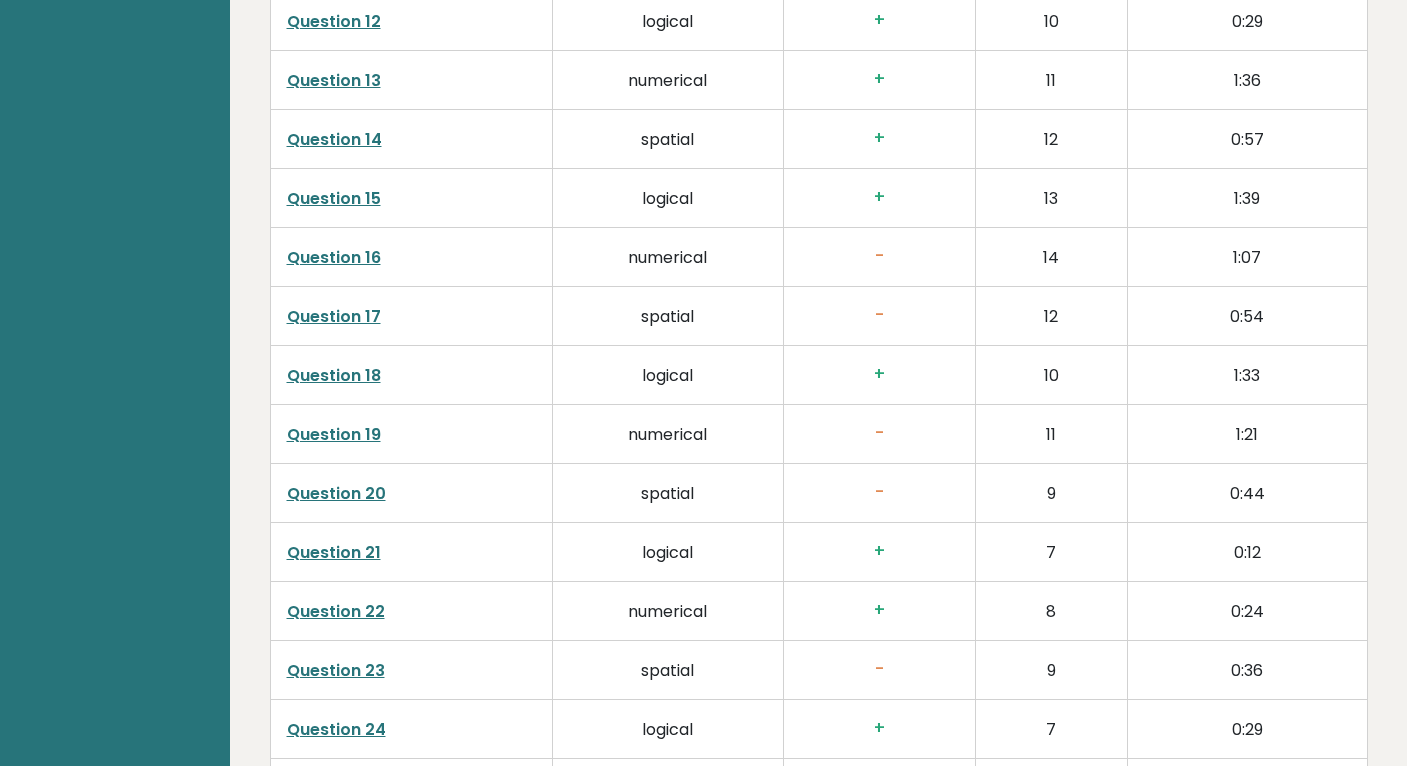 scroll, scrollTop: 3796, scrollLeft: 0, axis: vertical 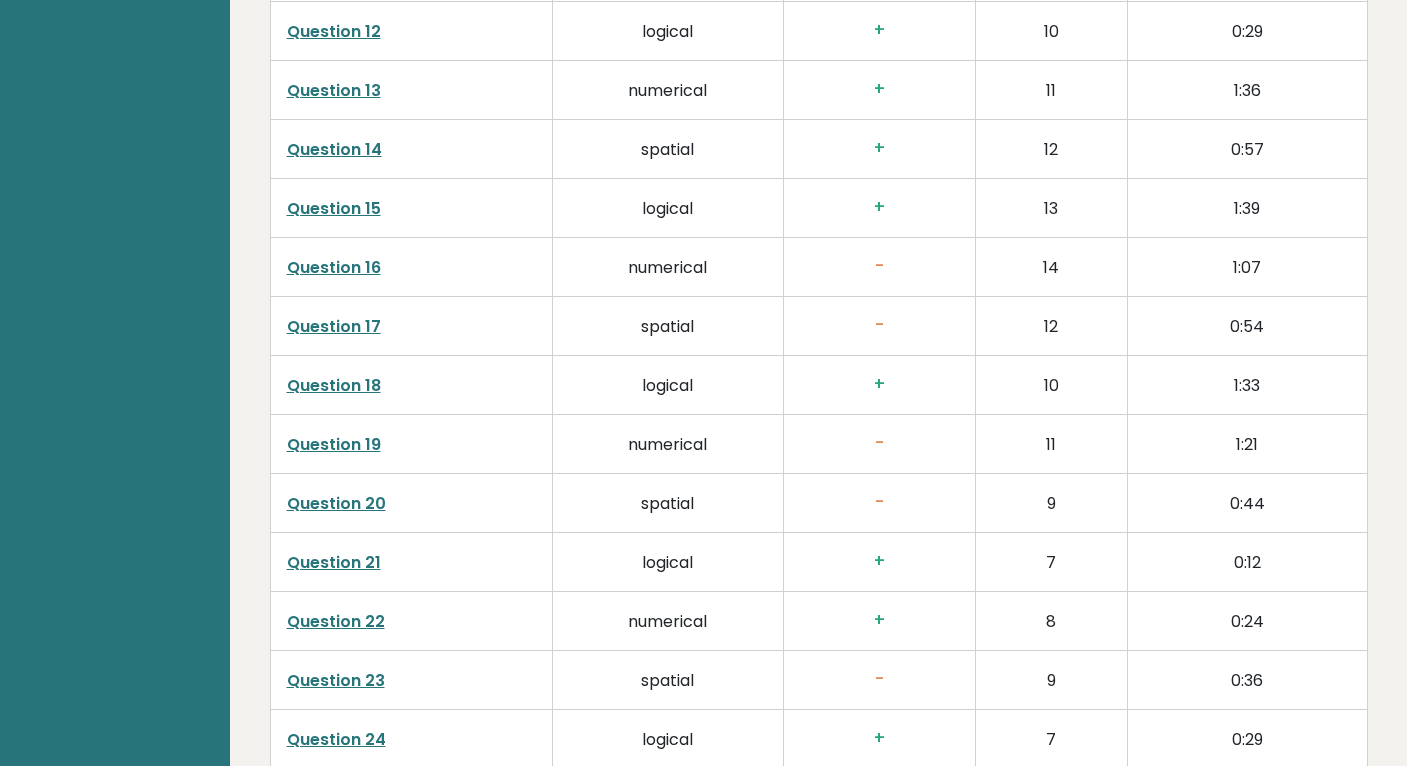 click on "Question
17" at bounding box center (334, 326) 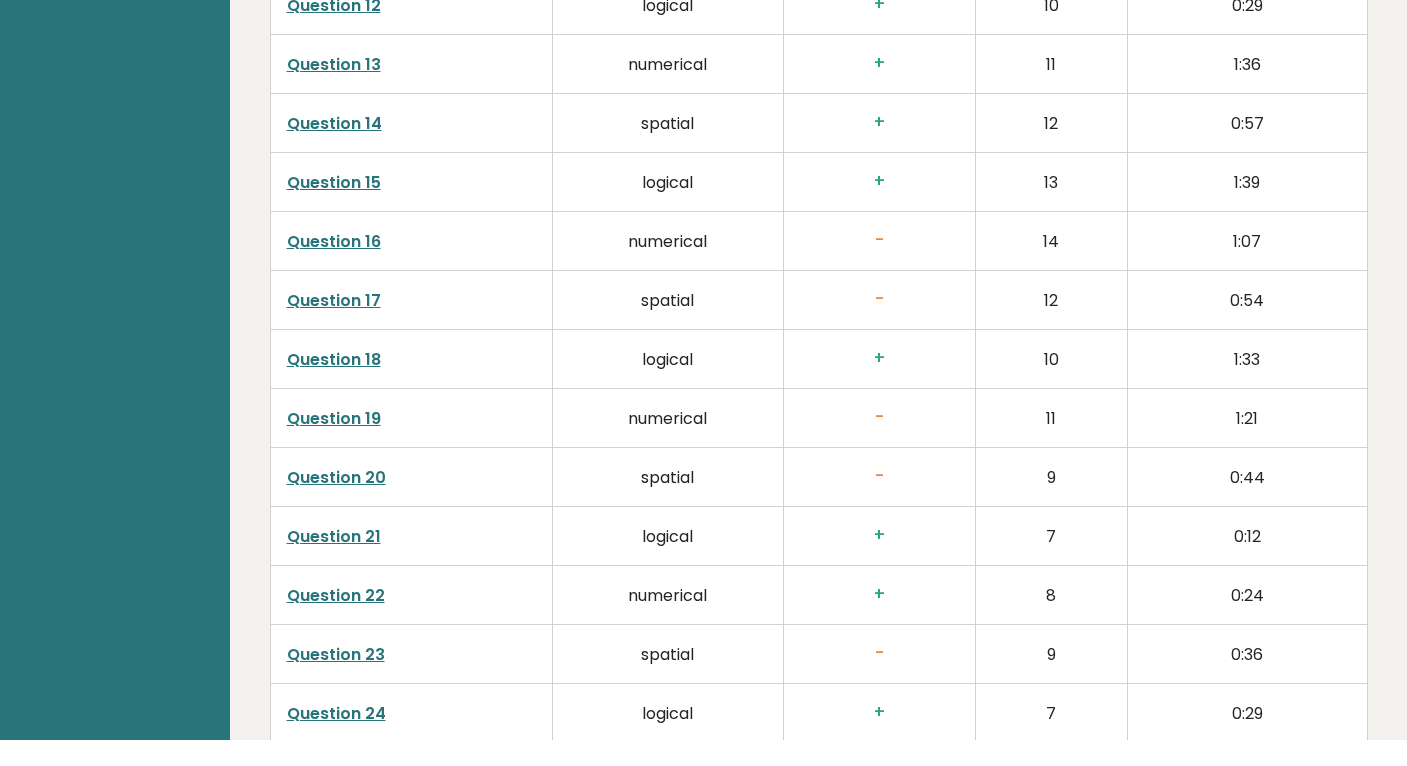 click on "Question
16" at bounding box center [334, 267] 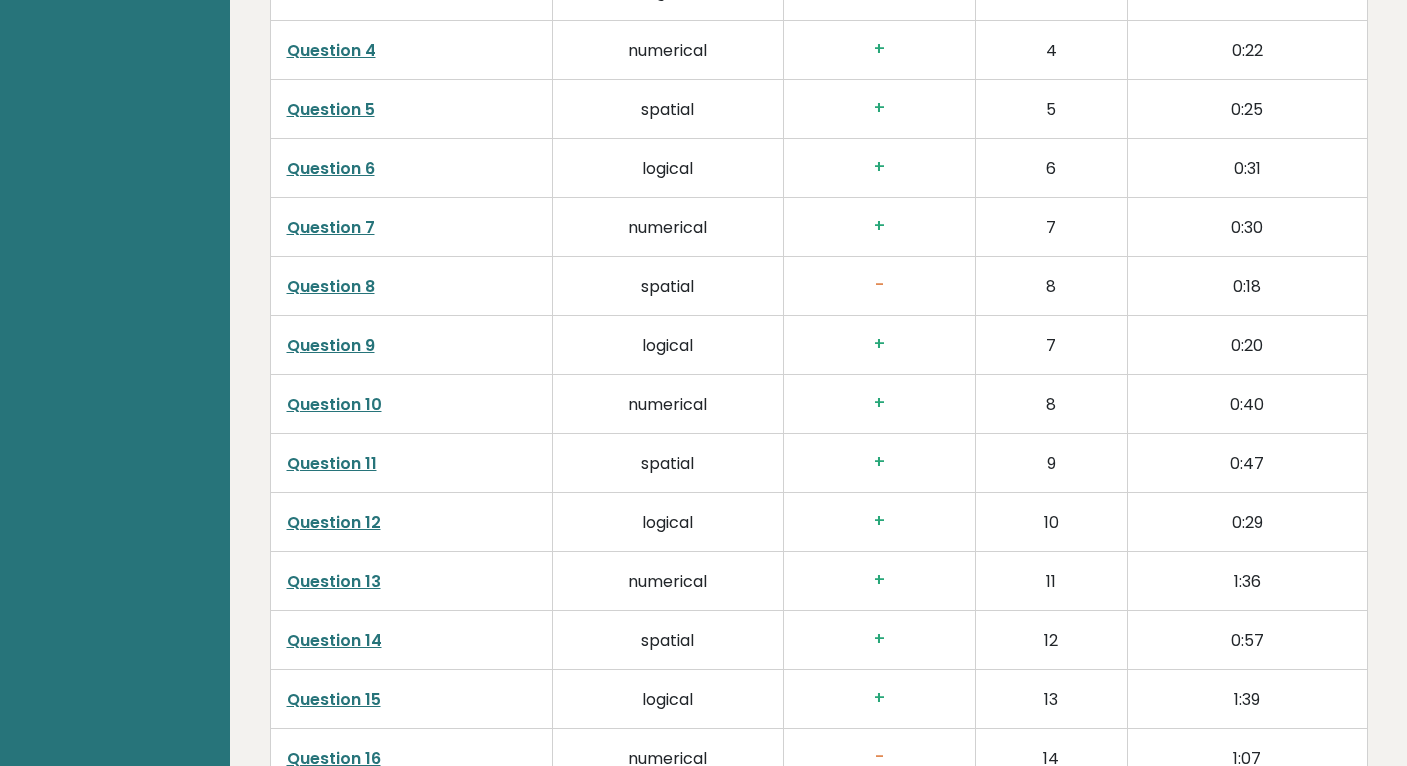 scroll, scrollTop: 3307, scrollLeft: 0, axis: vertical 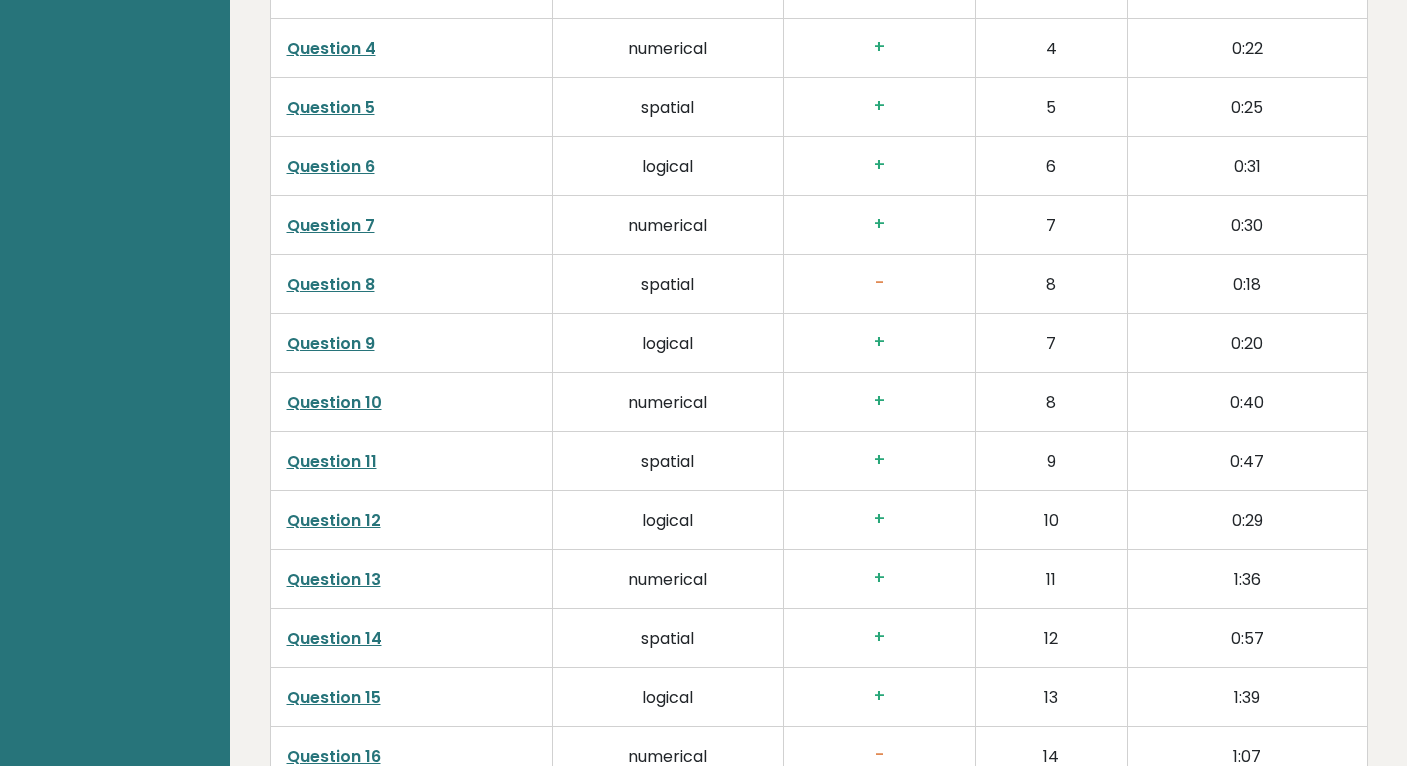click on "Question
8" at bounding box center (331, 284) 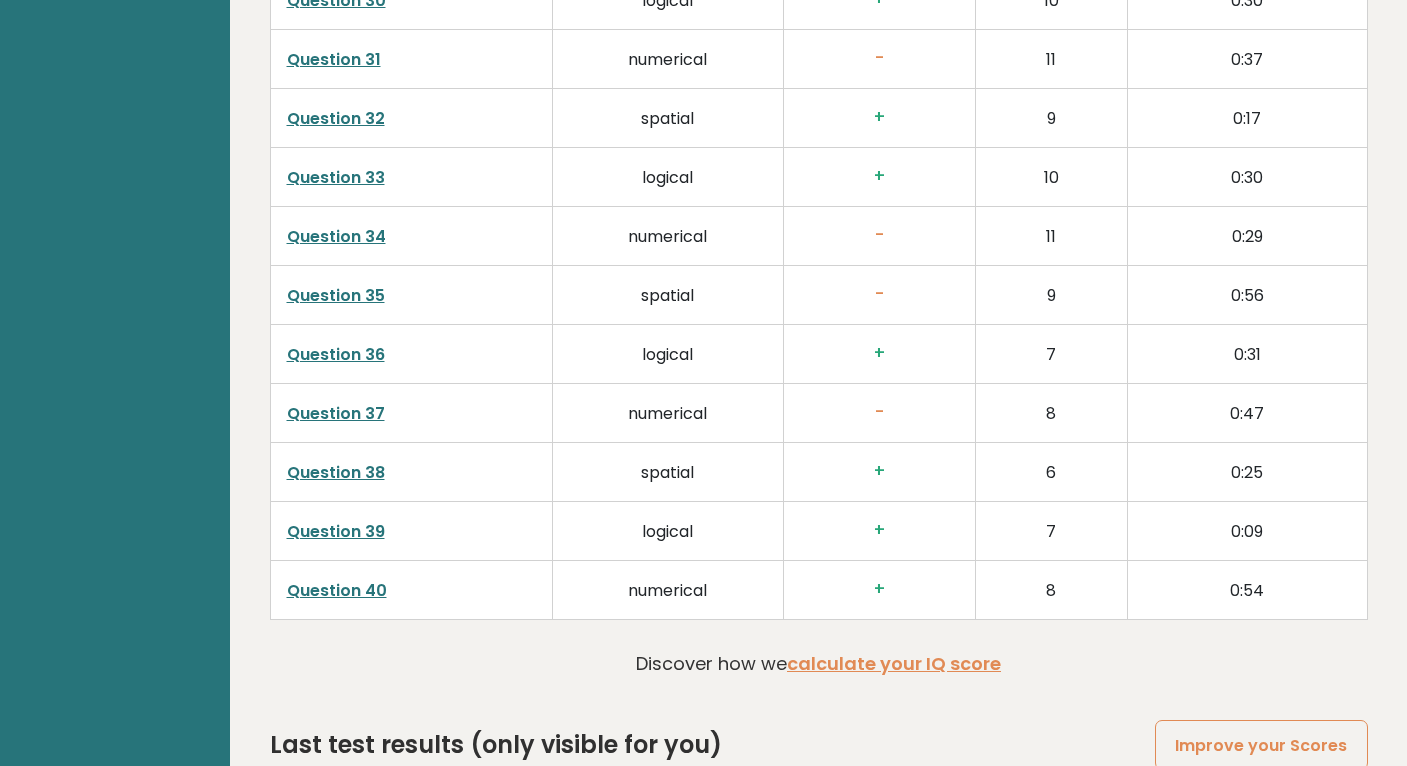 scroll, scrollTop: 5025, scrollLeft: 0, axis: vertical 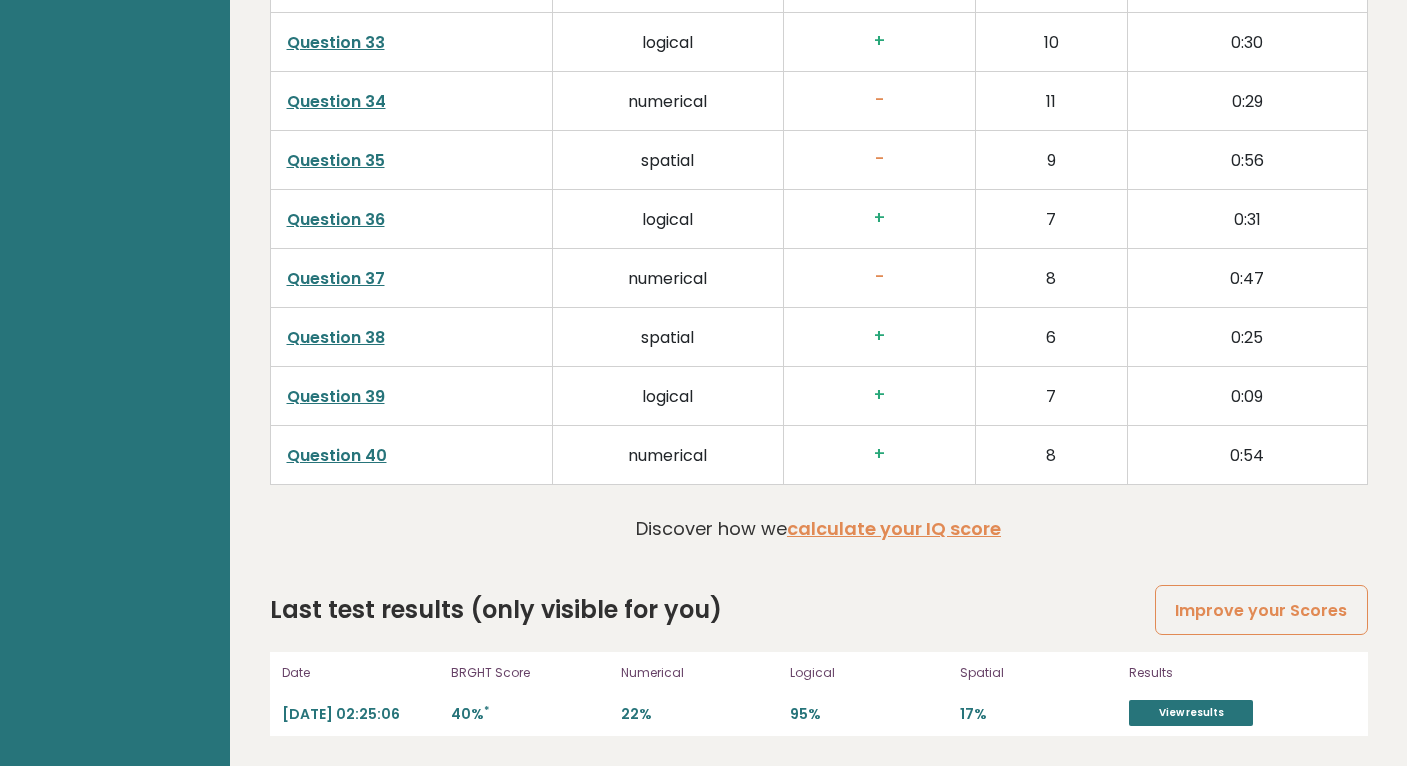 click on "Question
37" at bounding box center [336, 278] 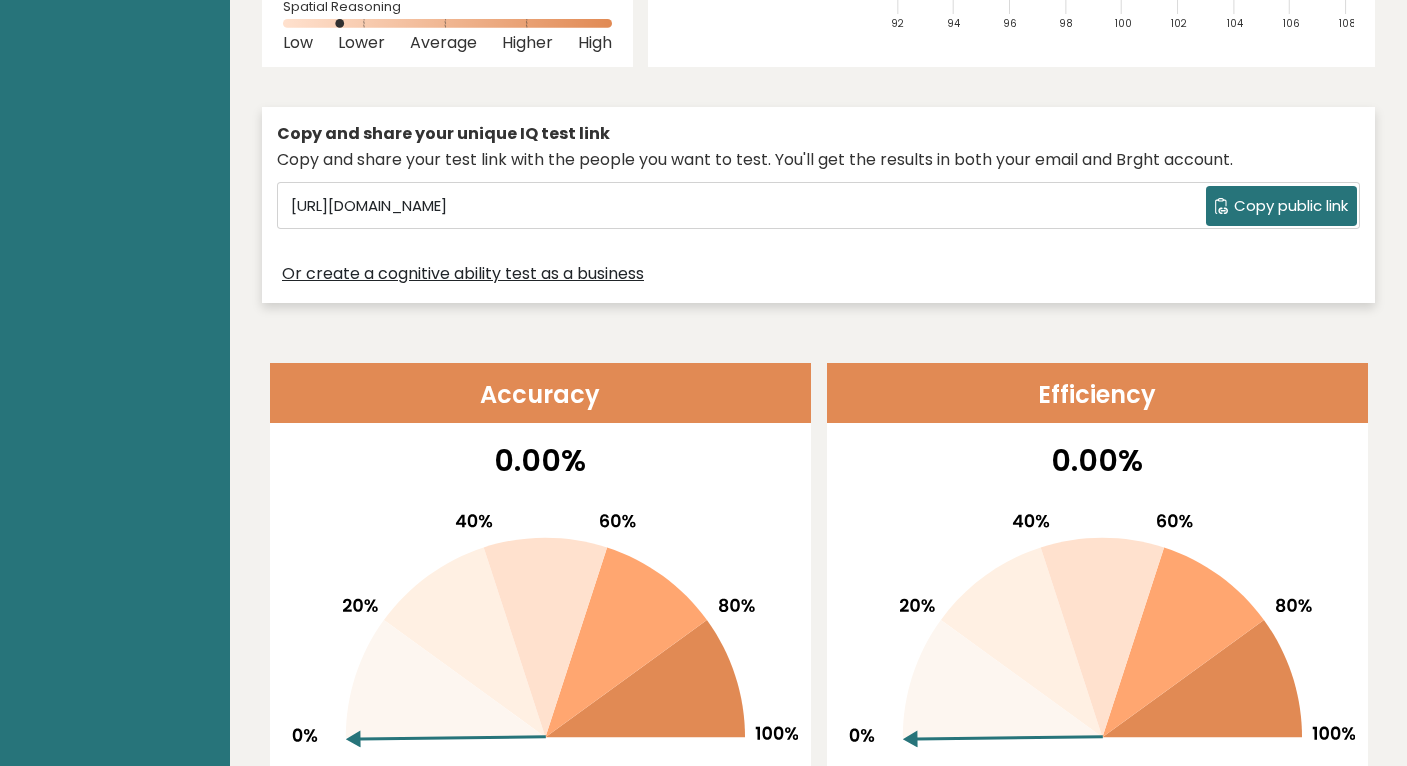 scroll, scrollTop: 0, scrollLeft: 0, axis: both 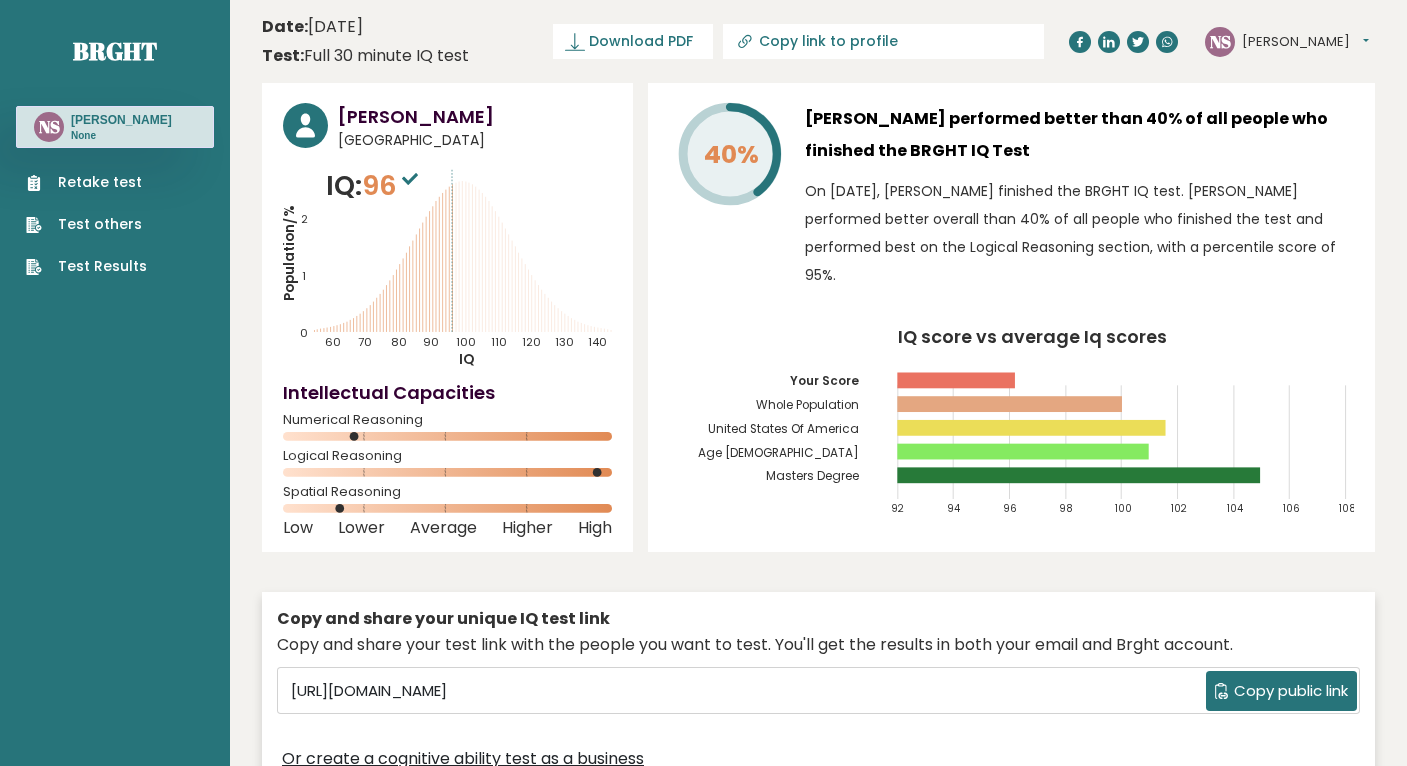 click on "Nancy" at bounding box center [1305, 42] 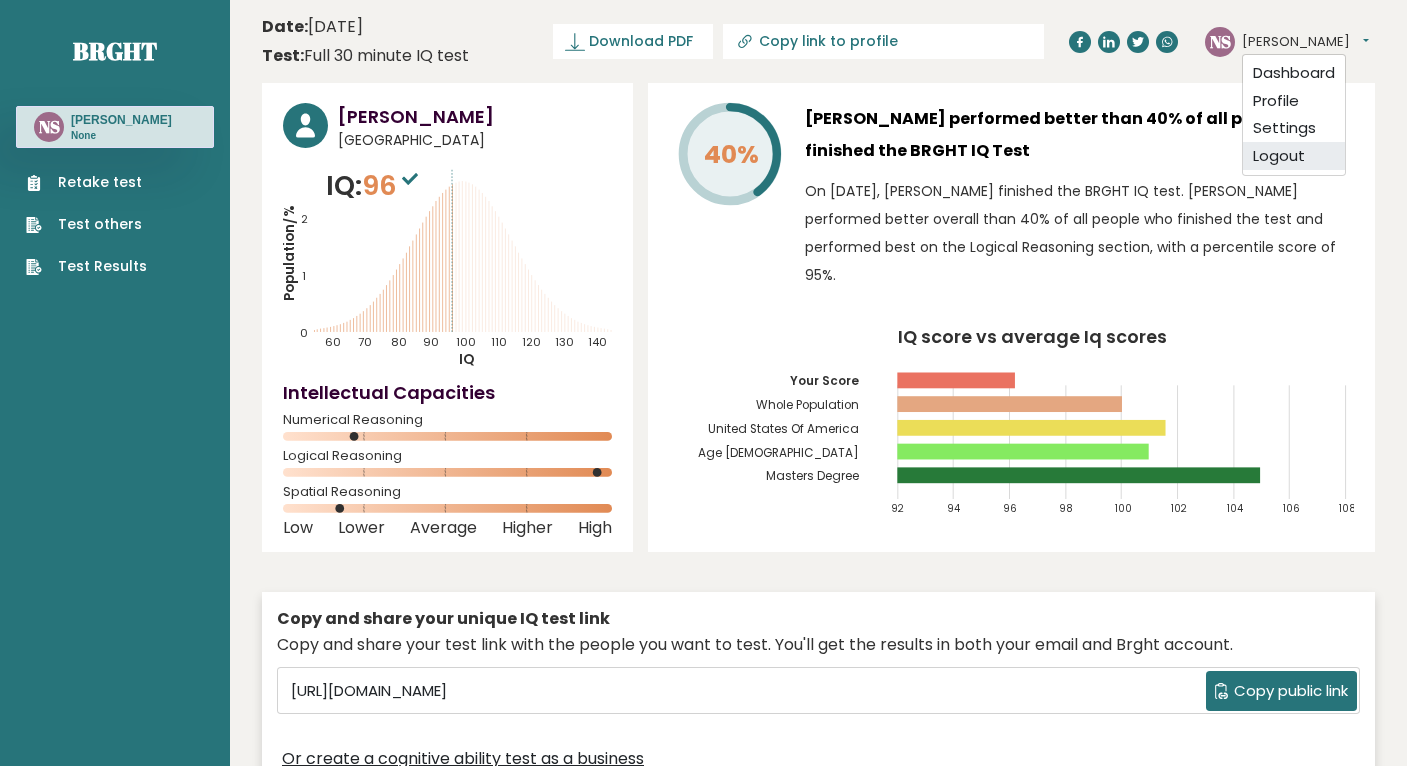 click on "Logout" at bounding box center (1294, 156) 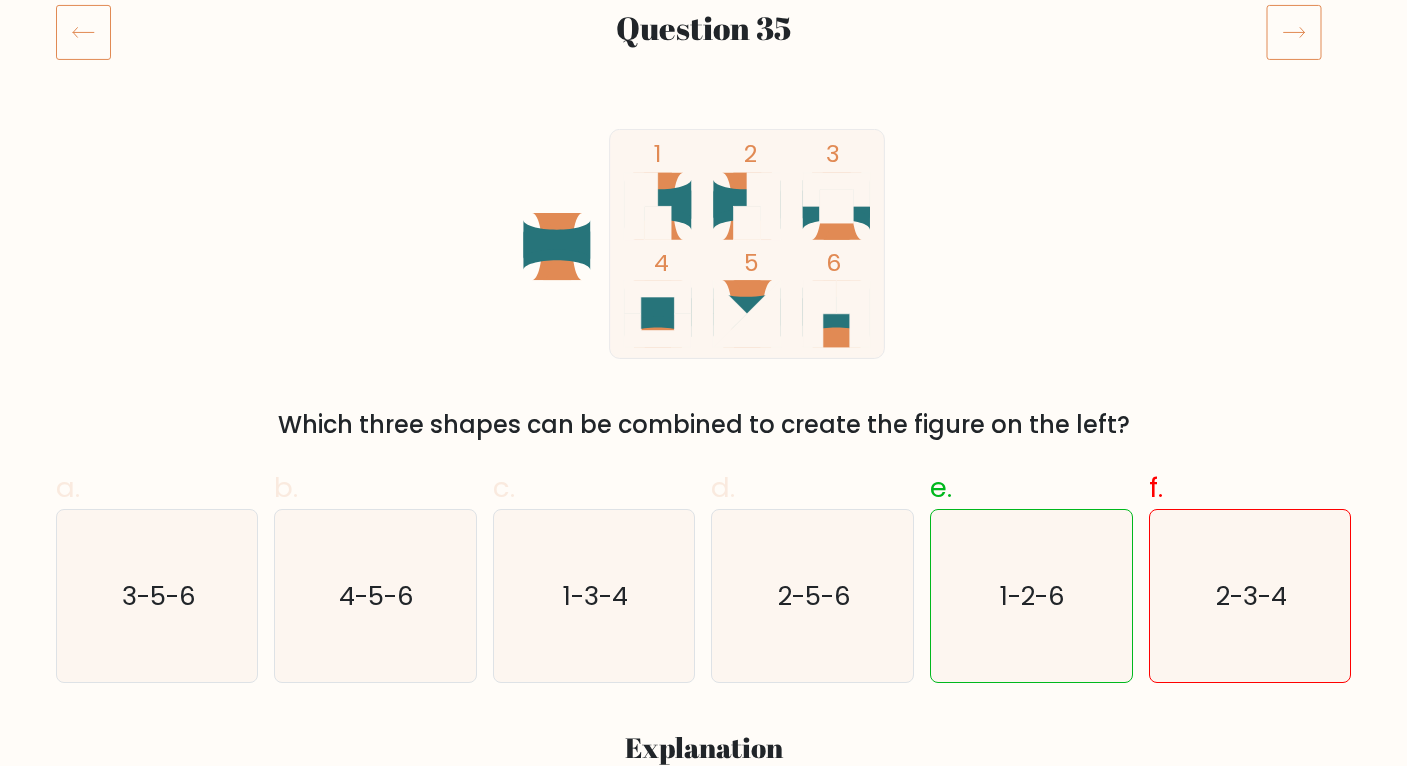 scroll, scrollTop: 246, scrollLeft: 0, axis: vertical 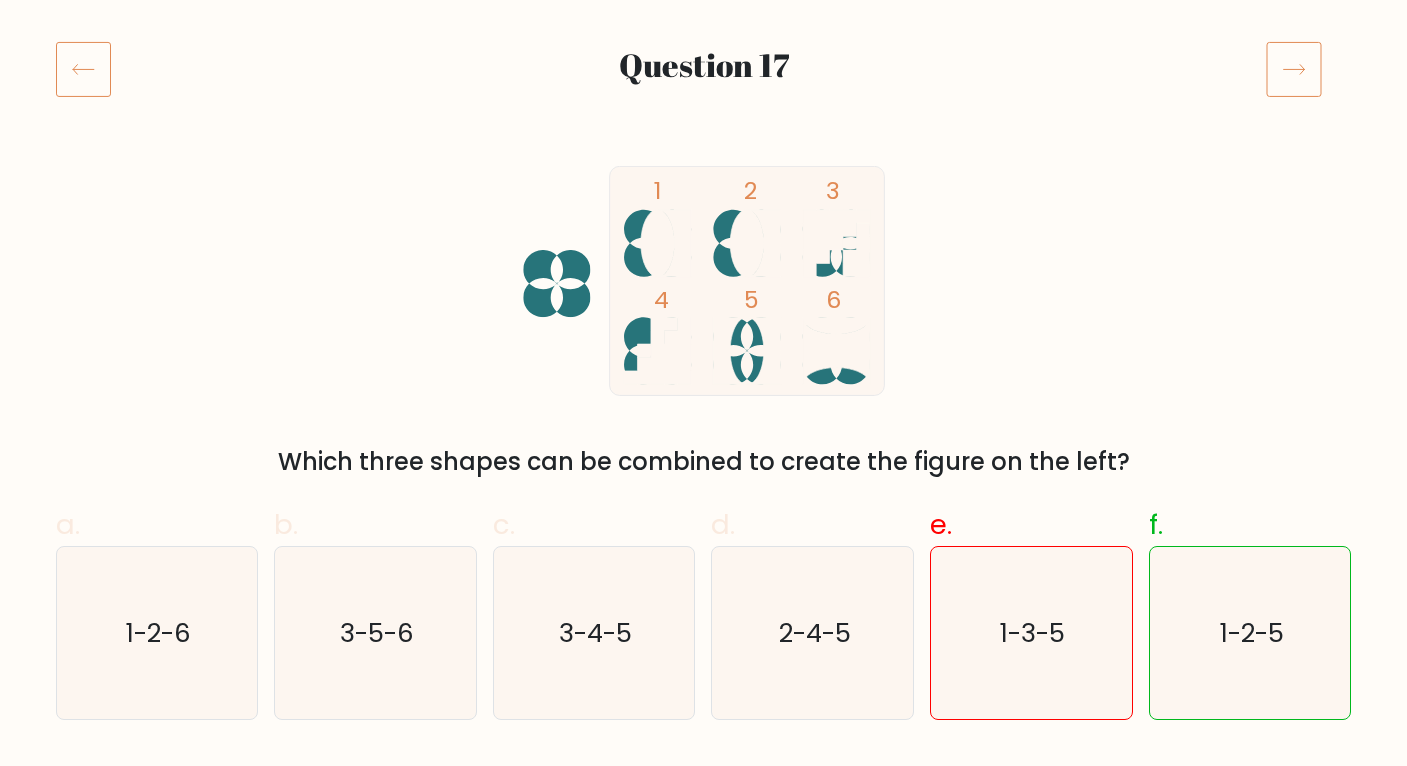 click 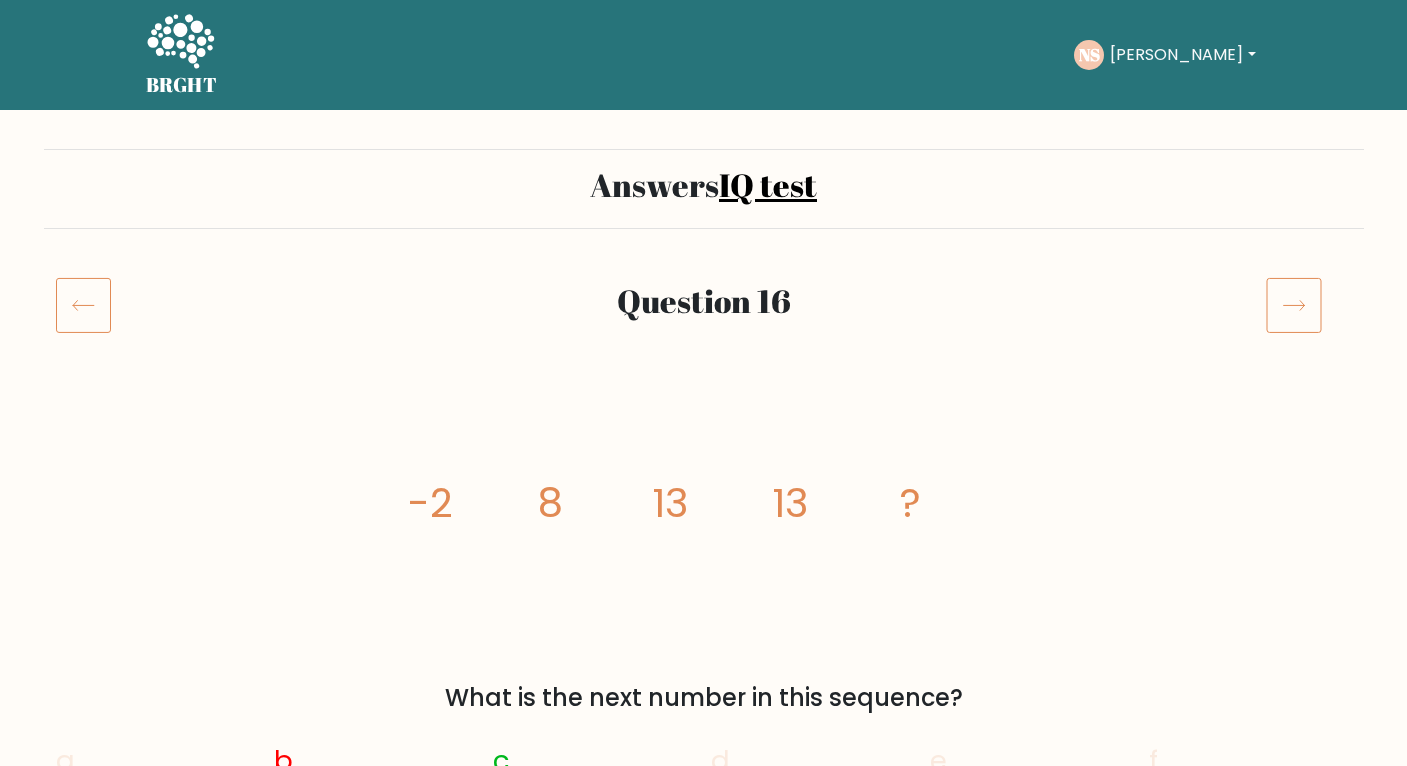 scroll, scrollTop: 0, scrollLeft: 0, axis: both 